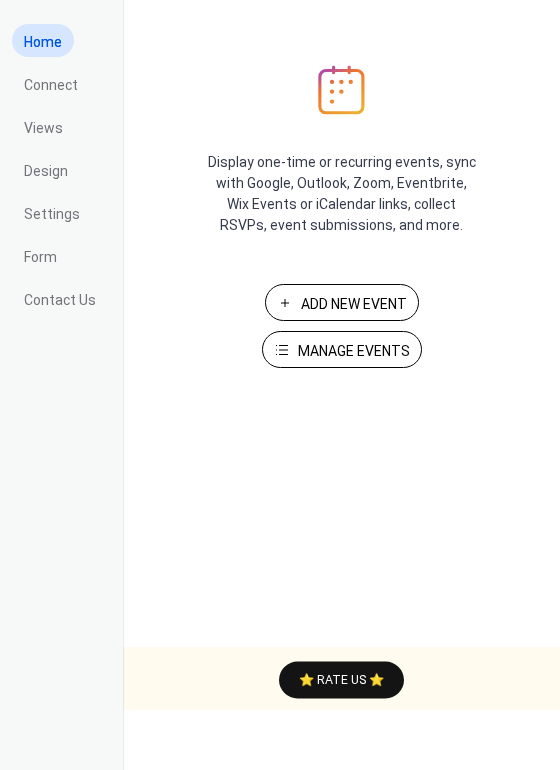 scroll, scrollTop: 0, scrollLeft: 0, axis: both 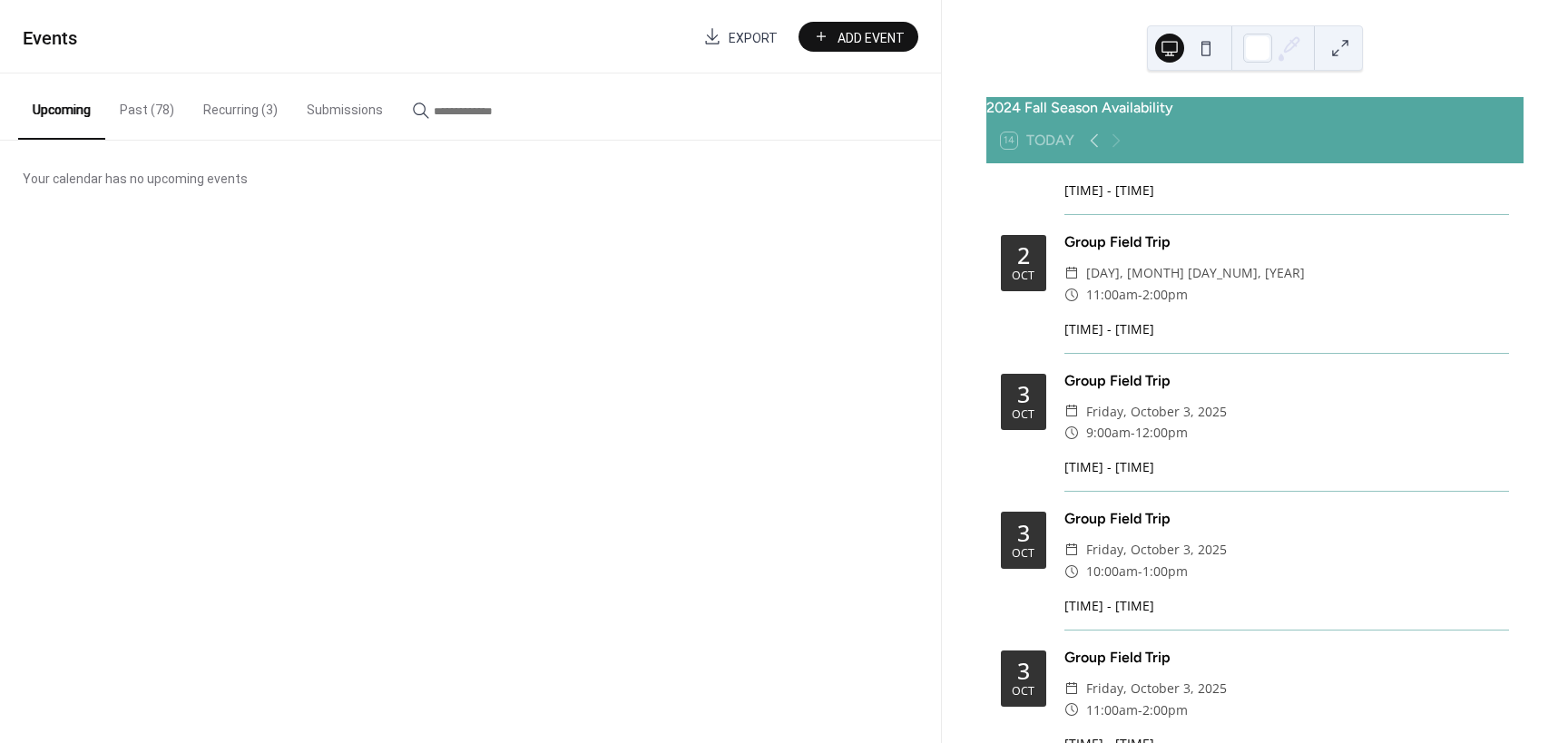 click on "Friday, October 3, 2025" at bounding box center [1156, 412] 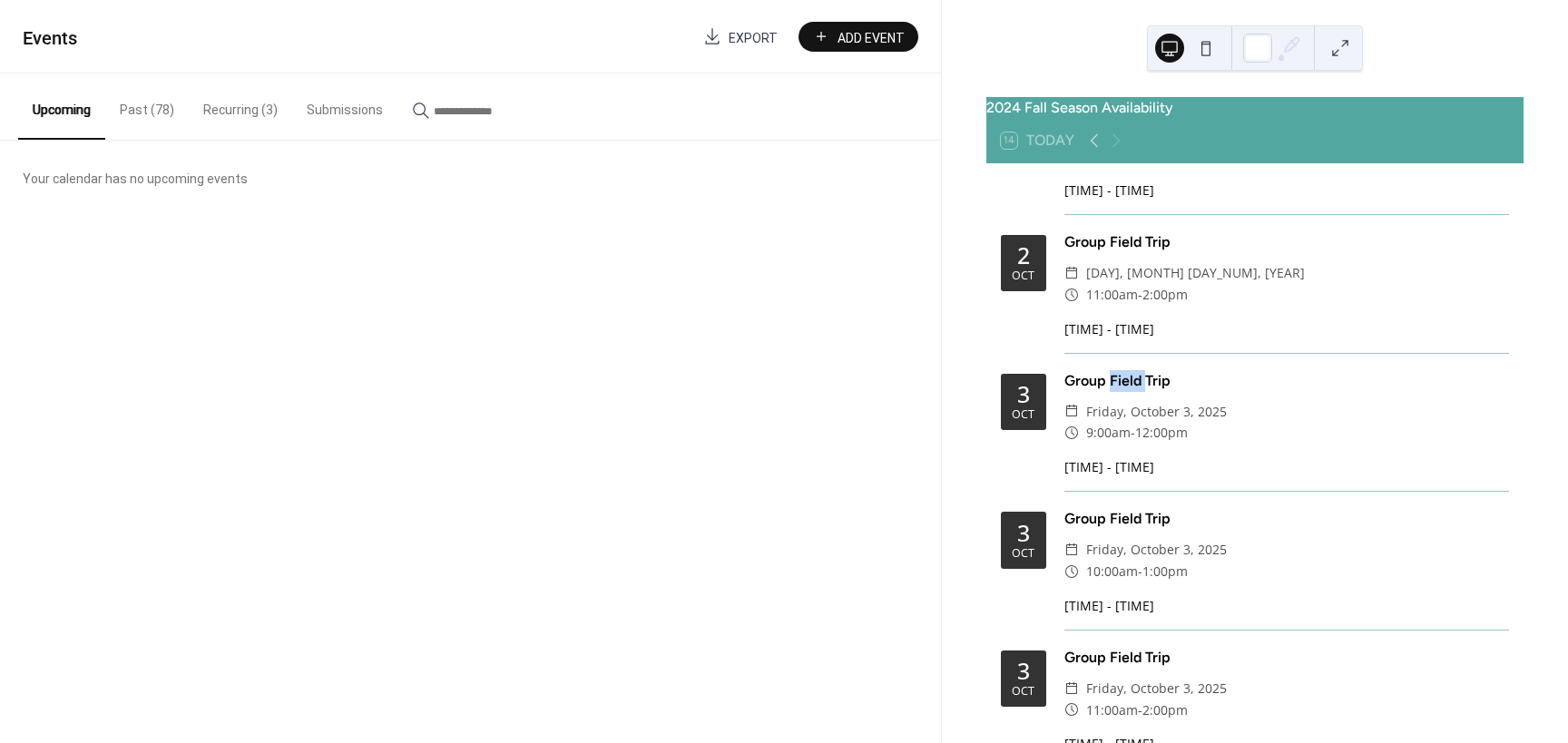 click on "Group Field Trip" at bounding box center [1287, 381] 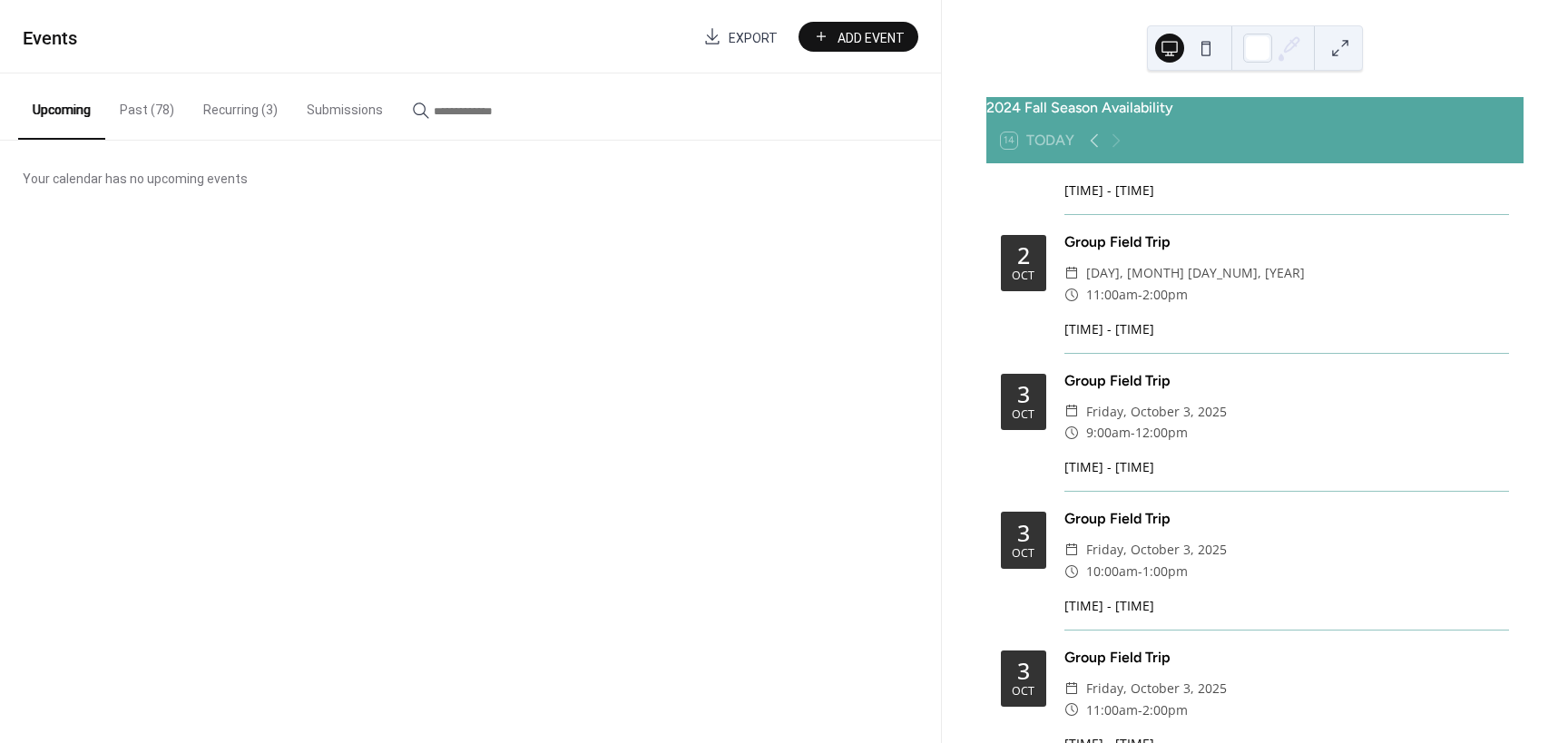 click on "Oct" at bounding box center [1023, 415] 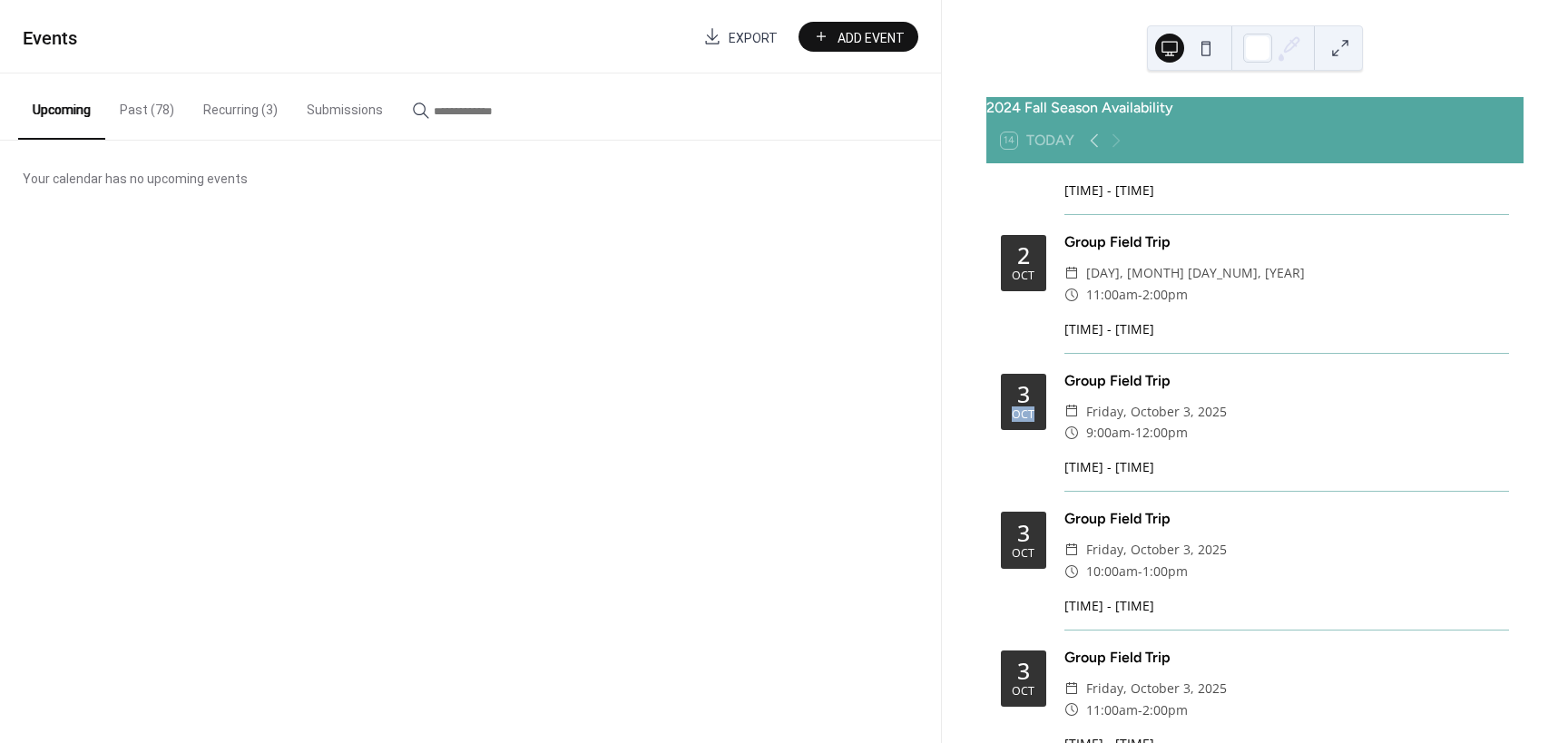 click on "Oct" at bounding box center (1023, 415) 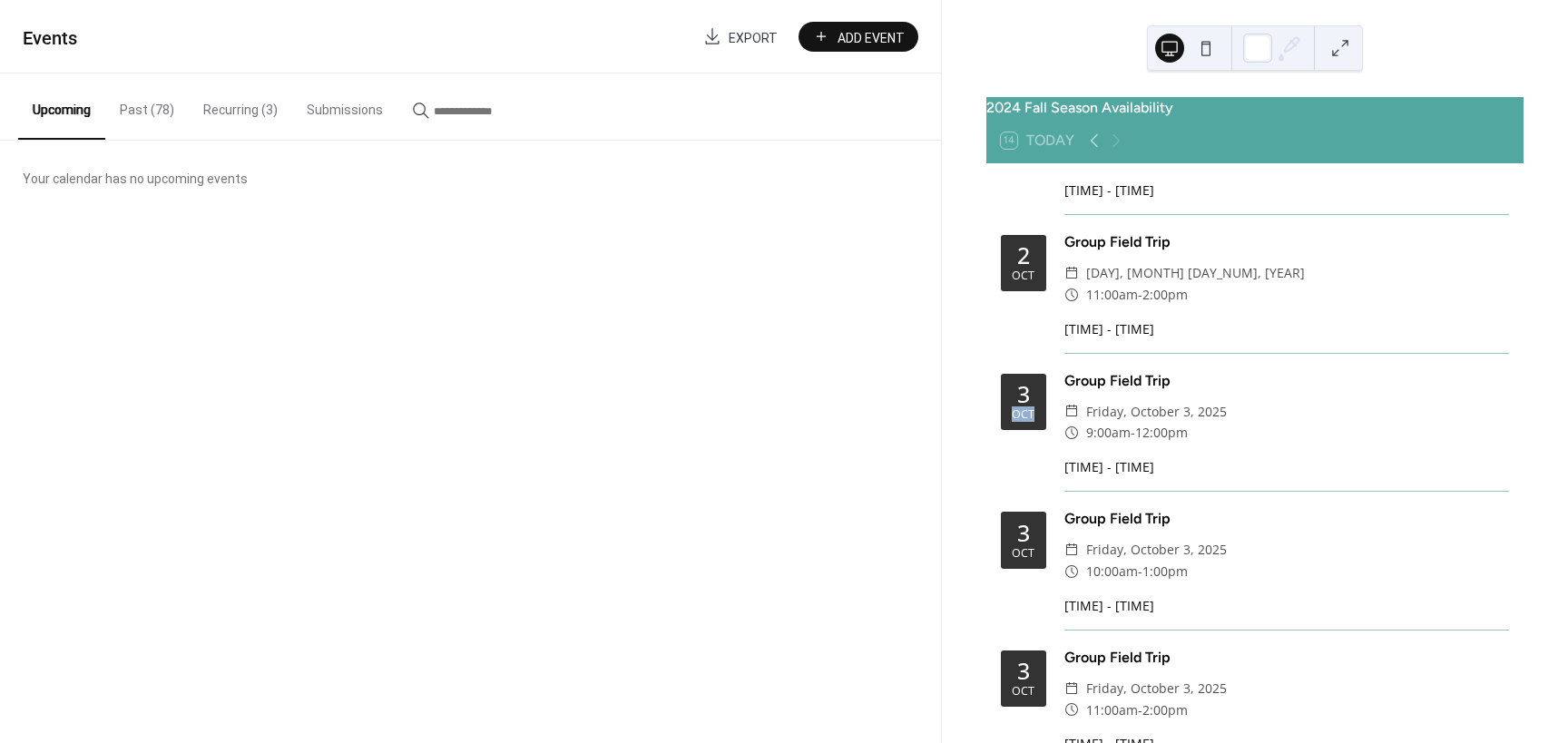 click on "Recurring (3)" at bounding box center [240, 105] 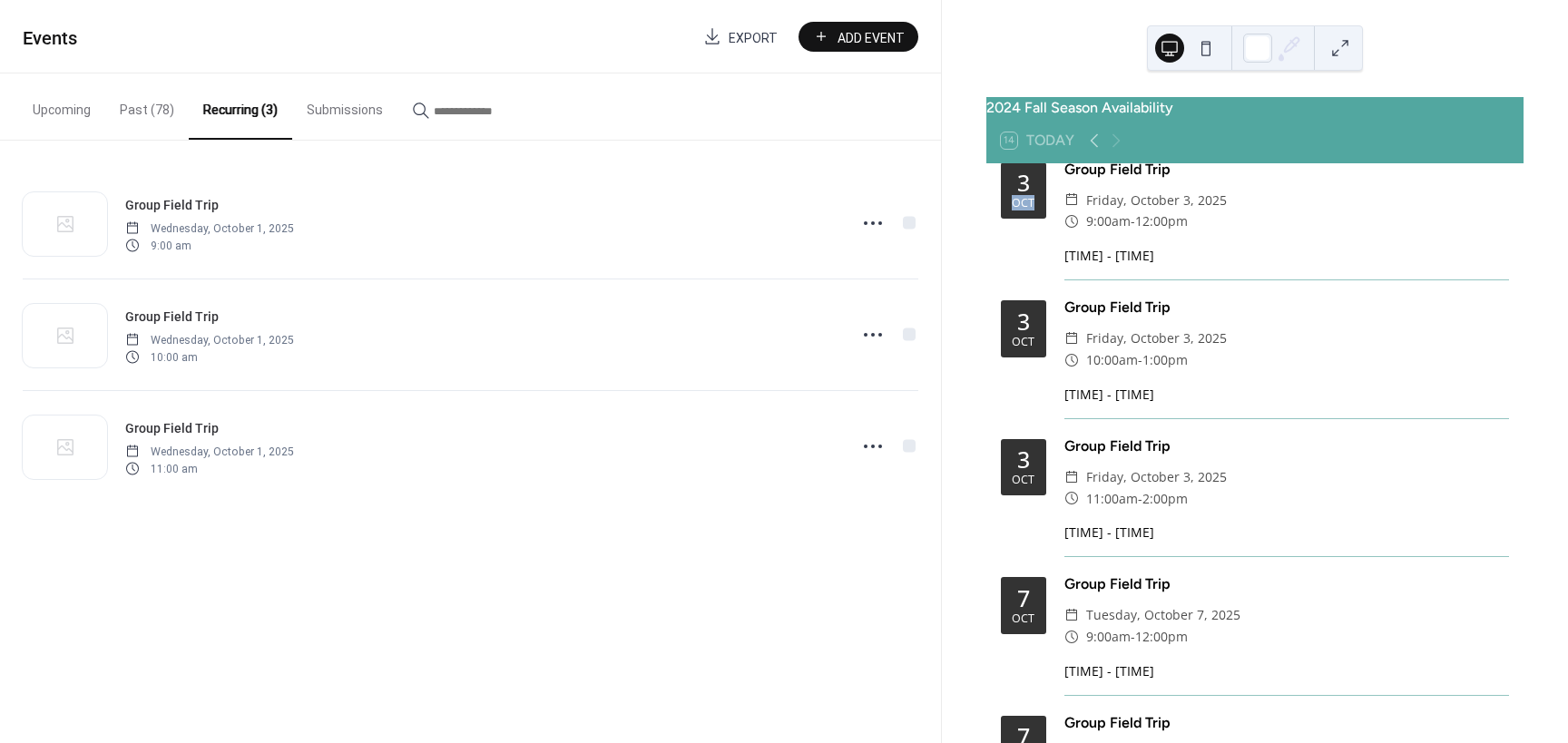 scroll, scrollTop: 907, scrollLeft: 0, axis: vertical 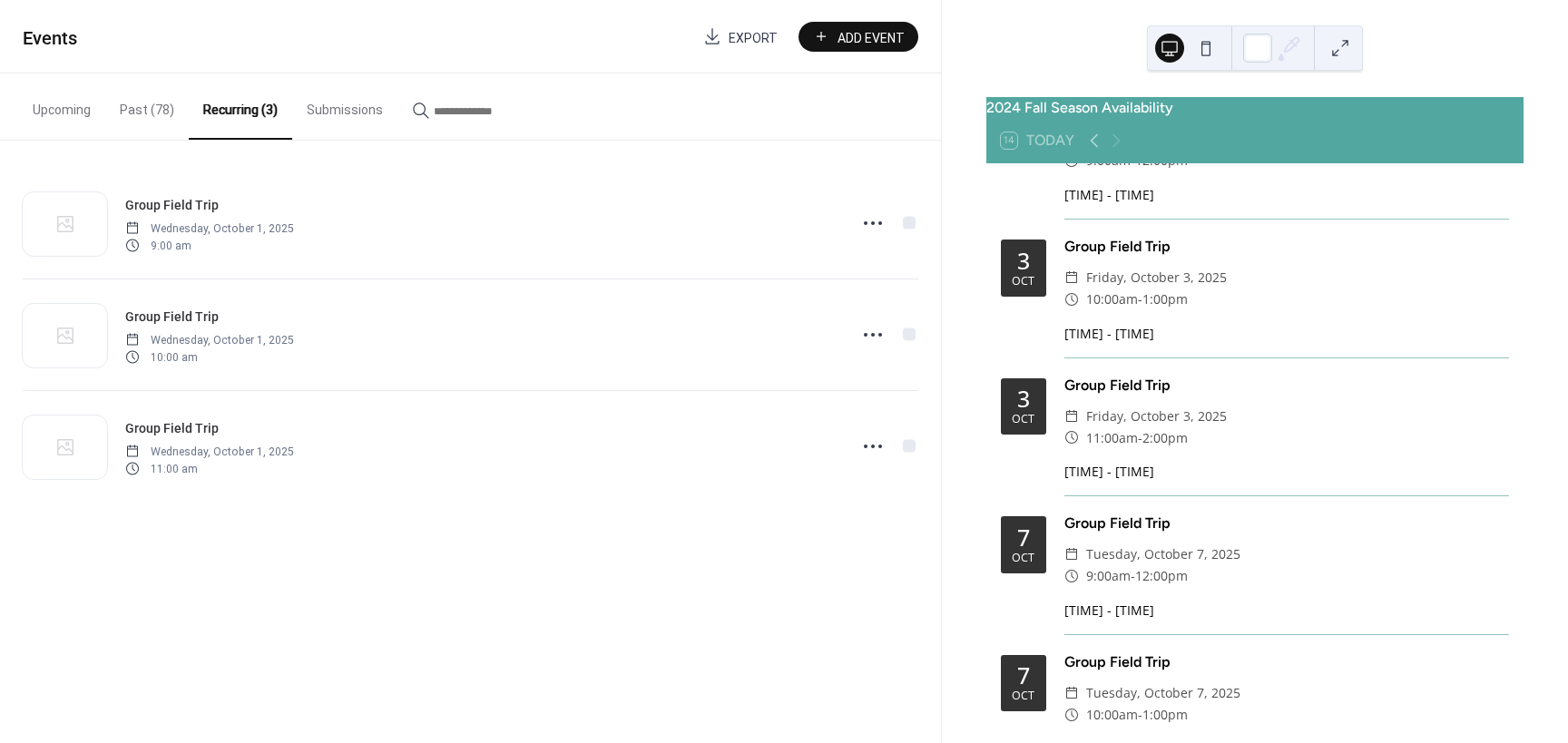click on "10:00am" at bounding box center [1112, 299] 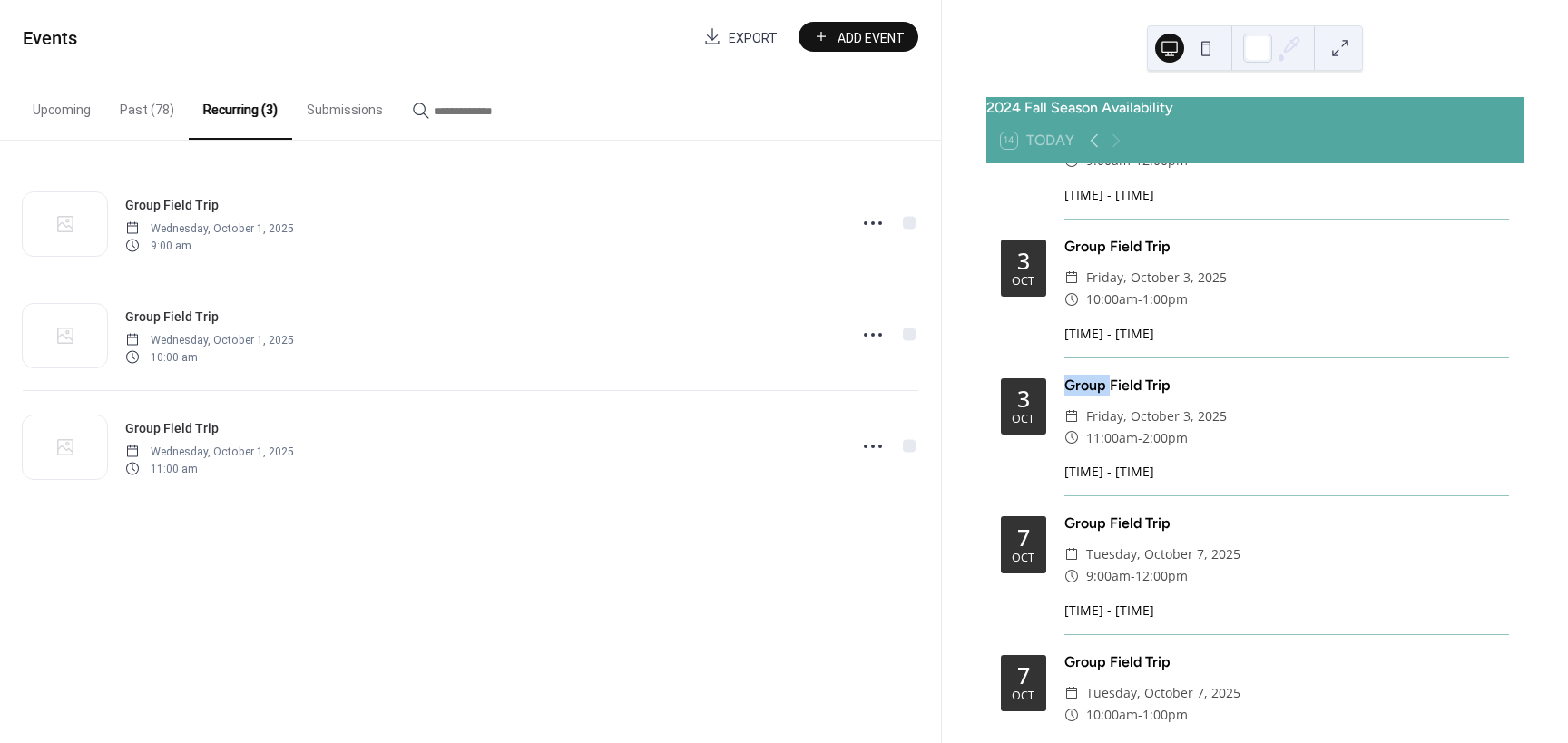 click on "Group Field Trip" at bounding box center (1287, 386) 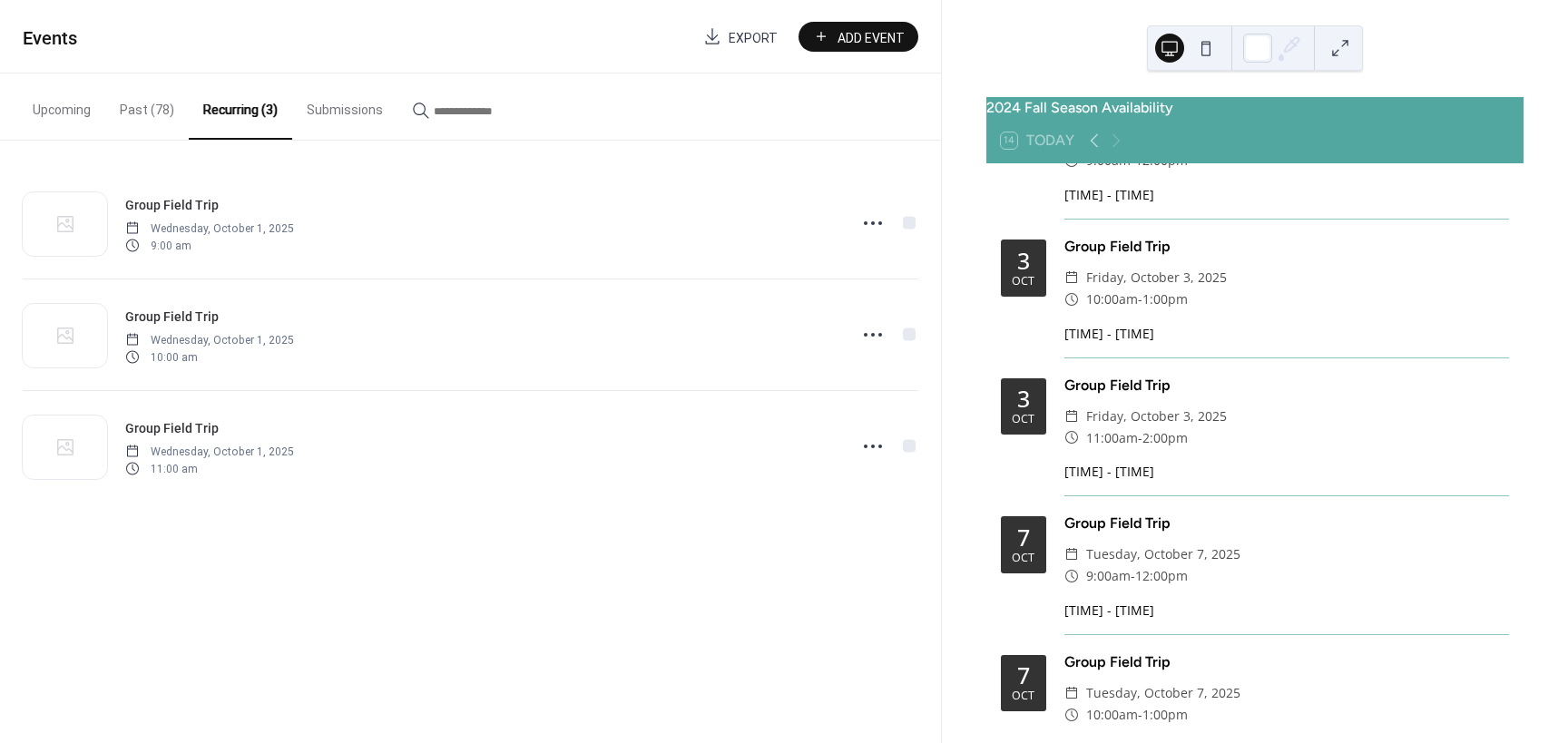 click on "[TIME] - [TIME]" at bounding box center (1287, 471) 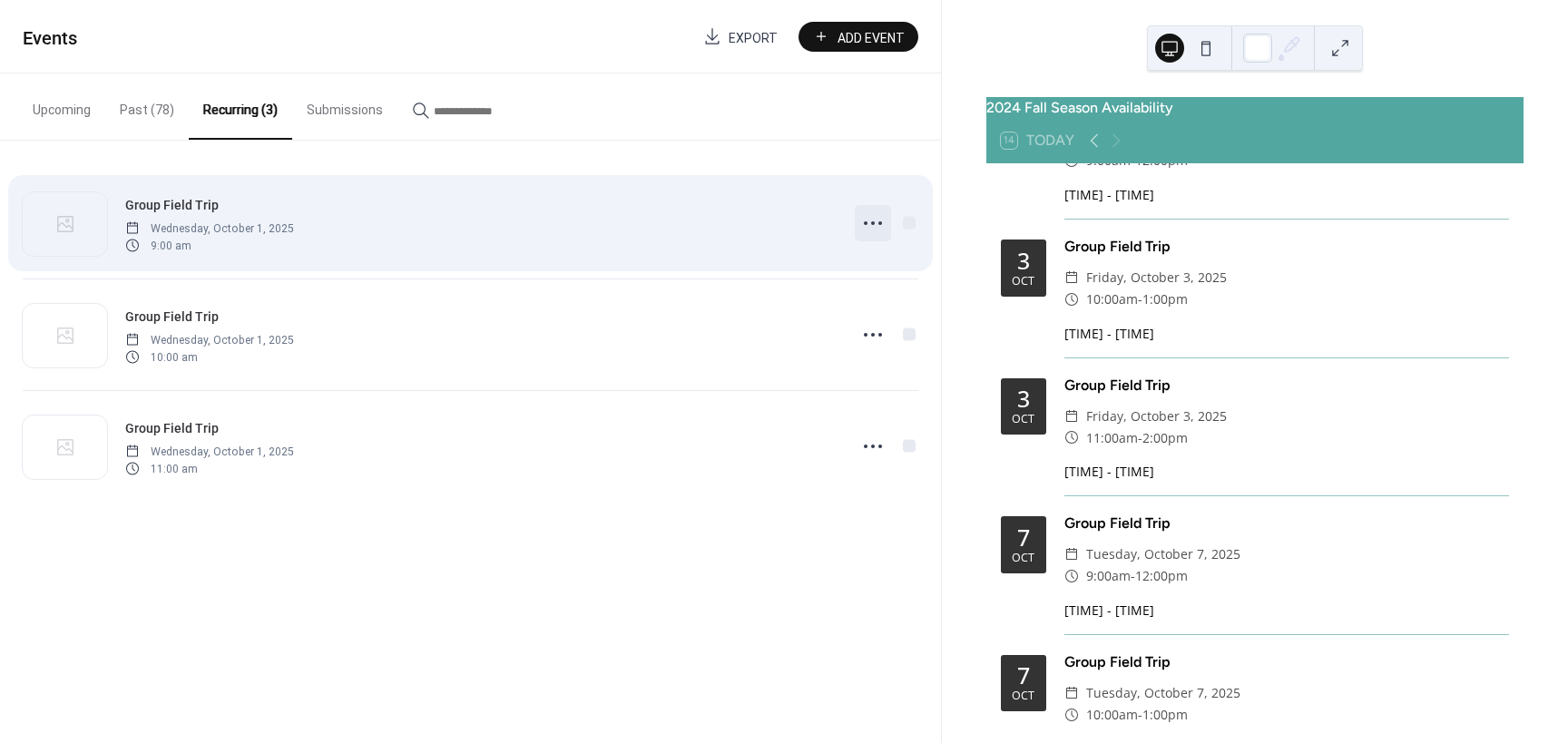click 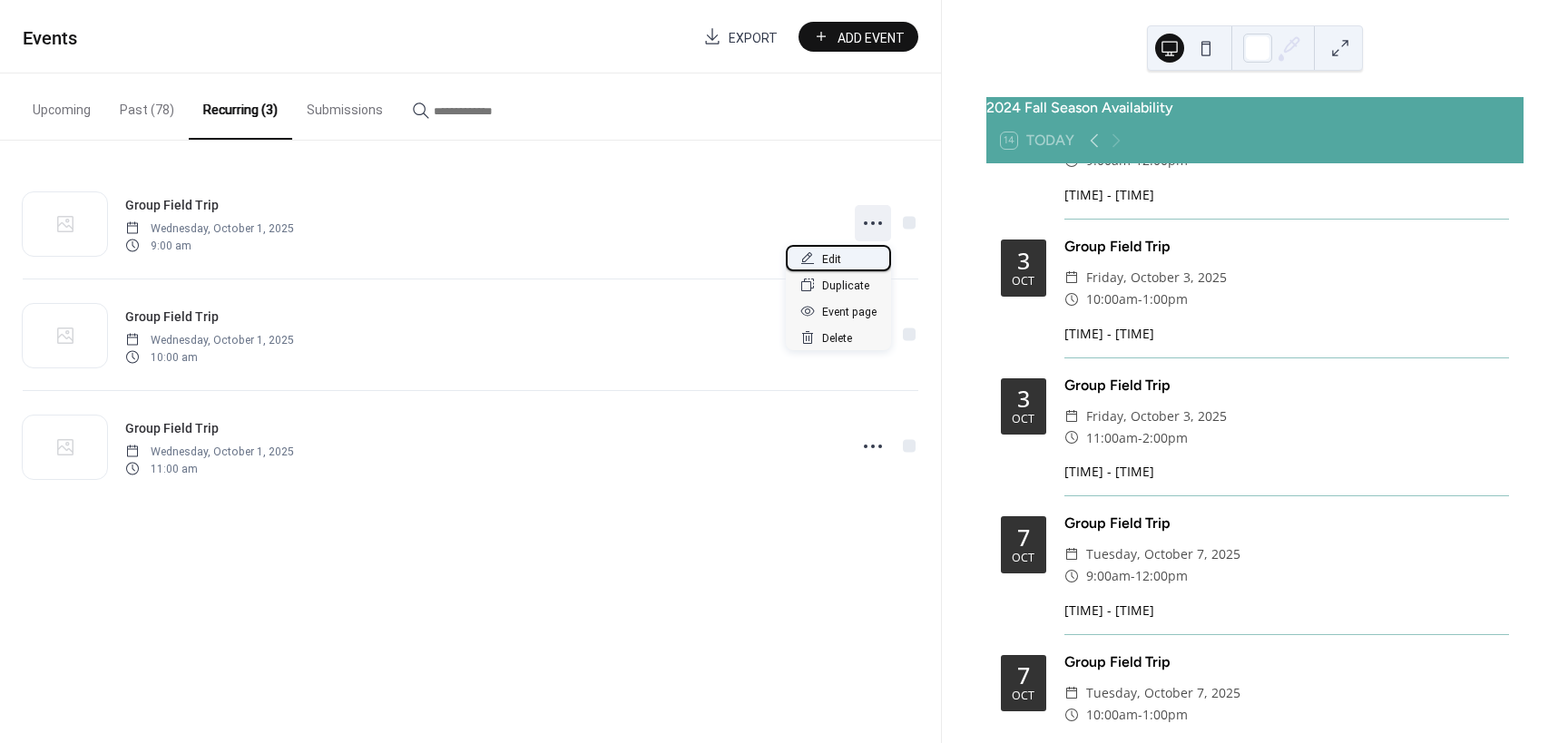click on "Edit" at bounding box center (831, 259) 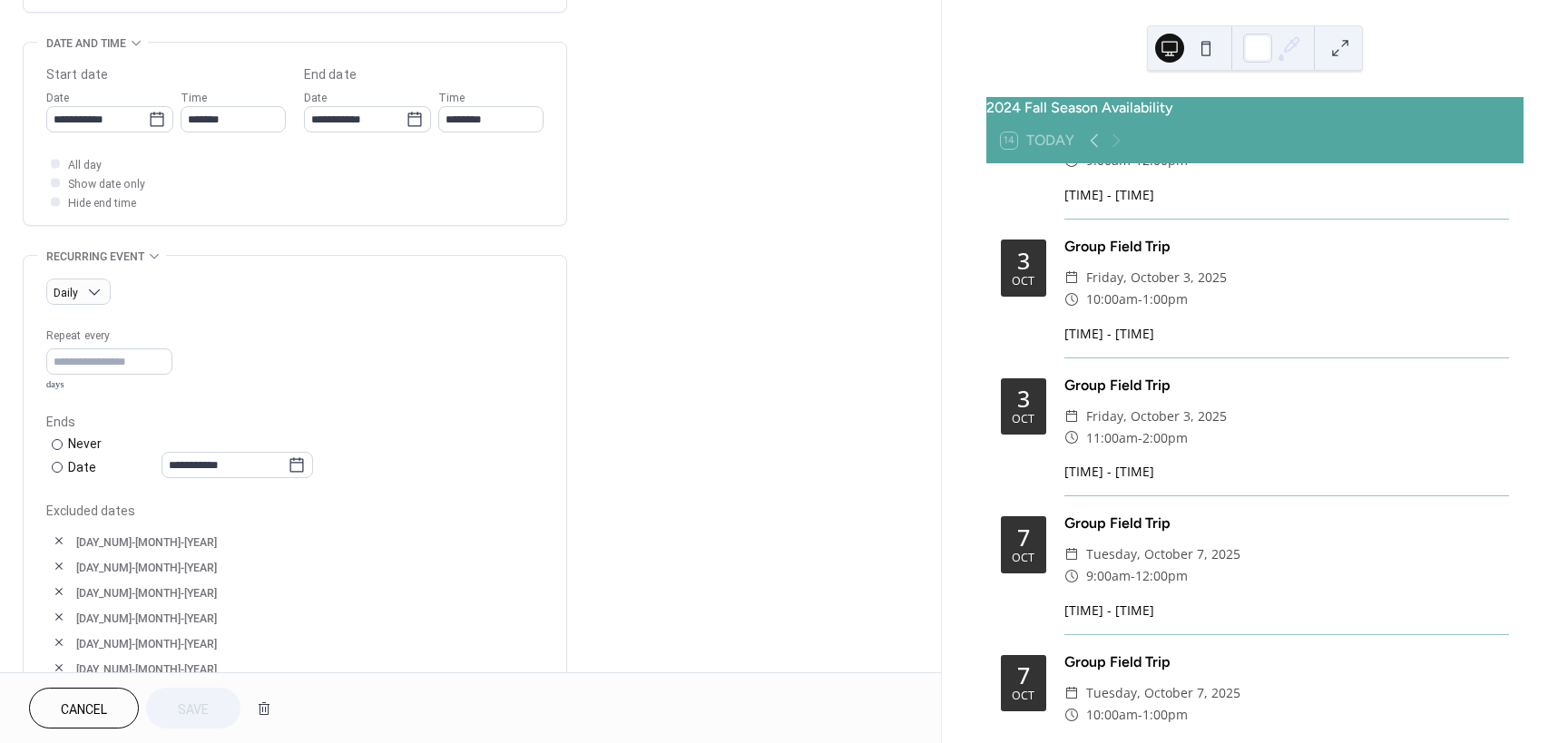 scroll, scrollTop: 544, scrollLeft: 0, axis: vertical 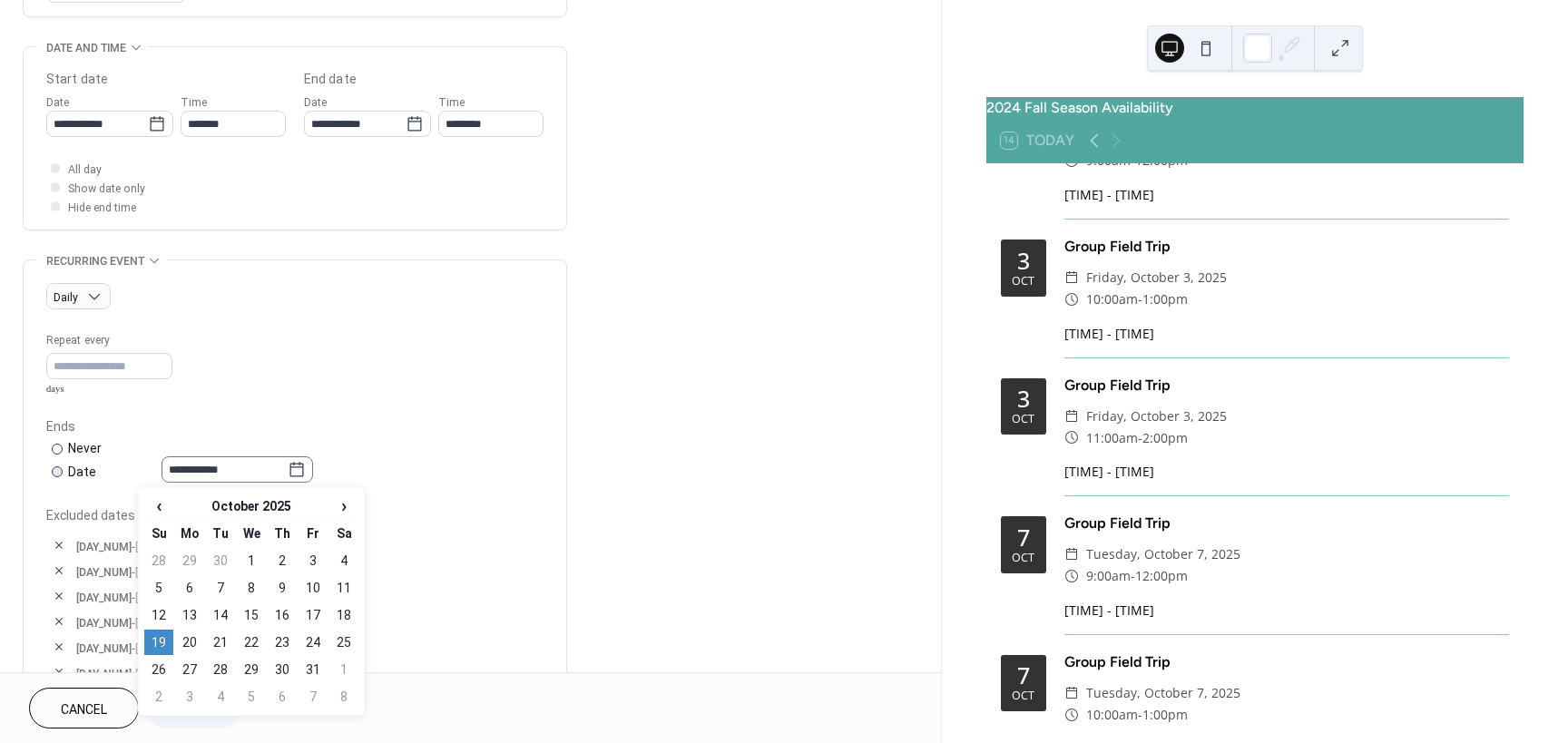 click 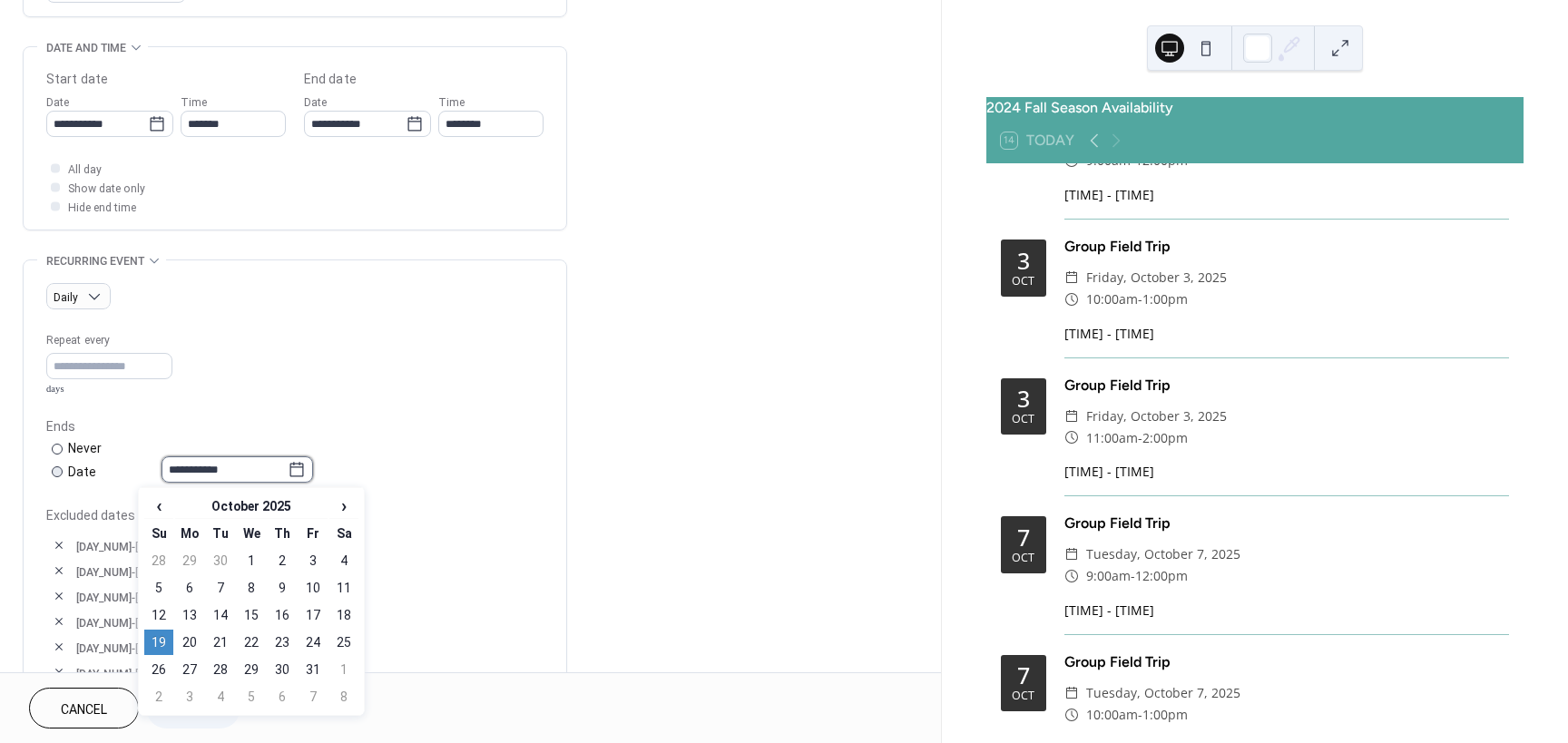 click on "**********" at bounding box center [224, 469] 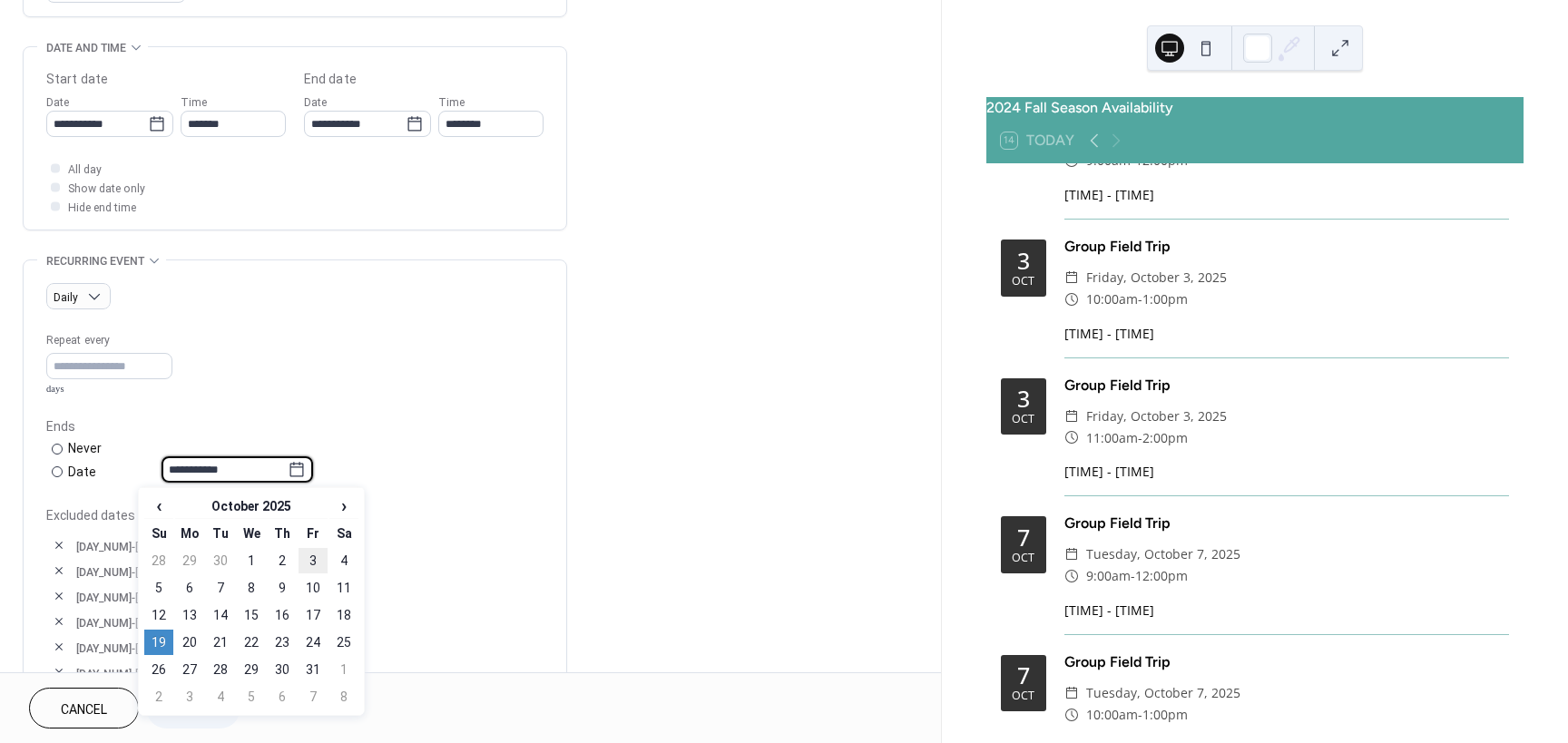 click on "3" at bounding box center [313, 561] 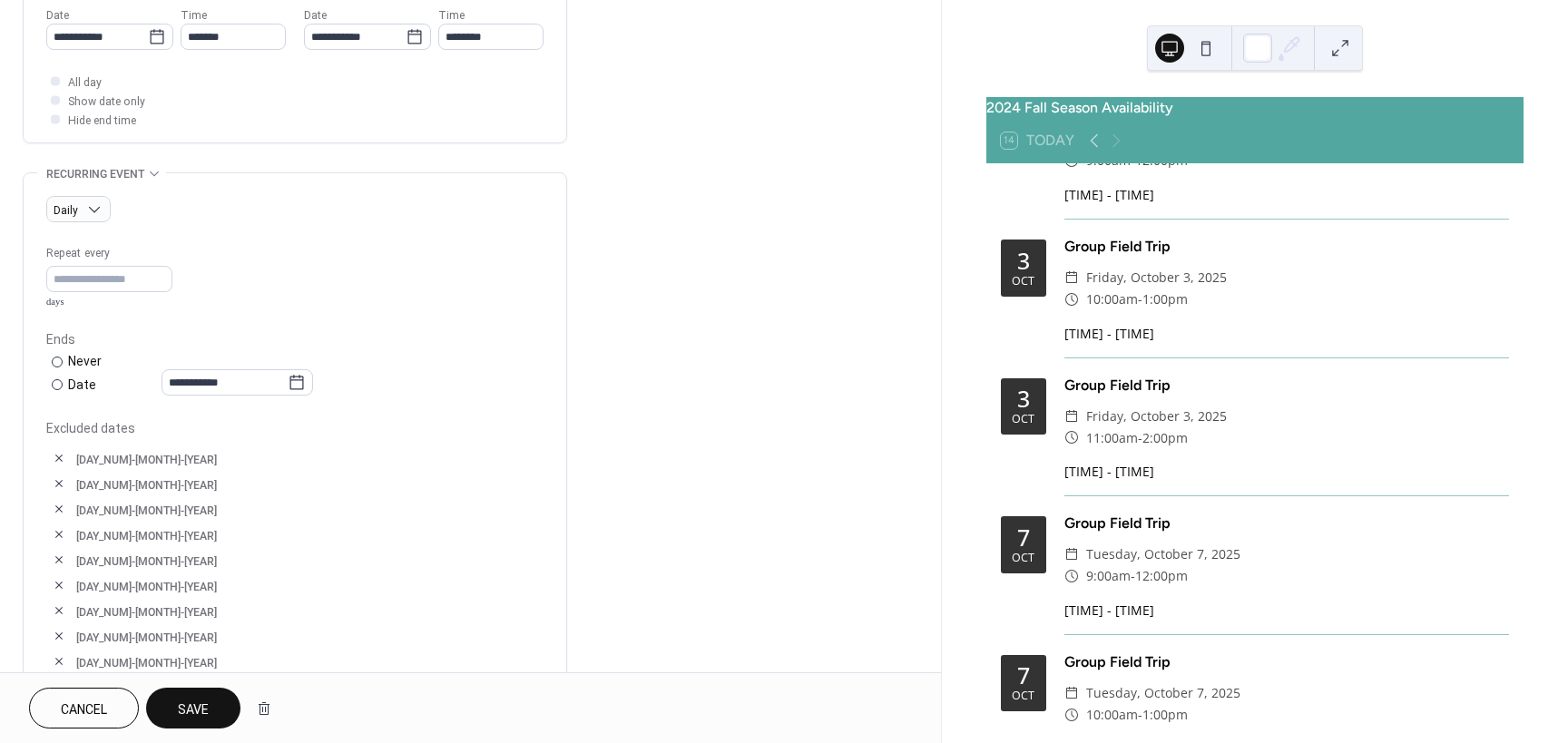 scroll, scrollTop: 635, scrollLeft: 0, axis: vertical 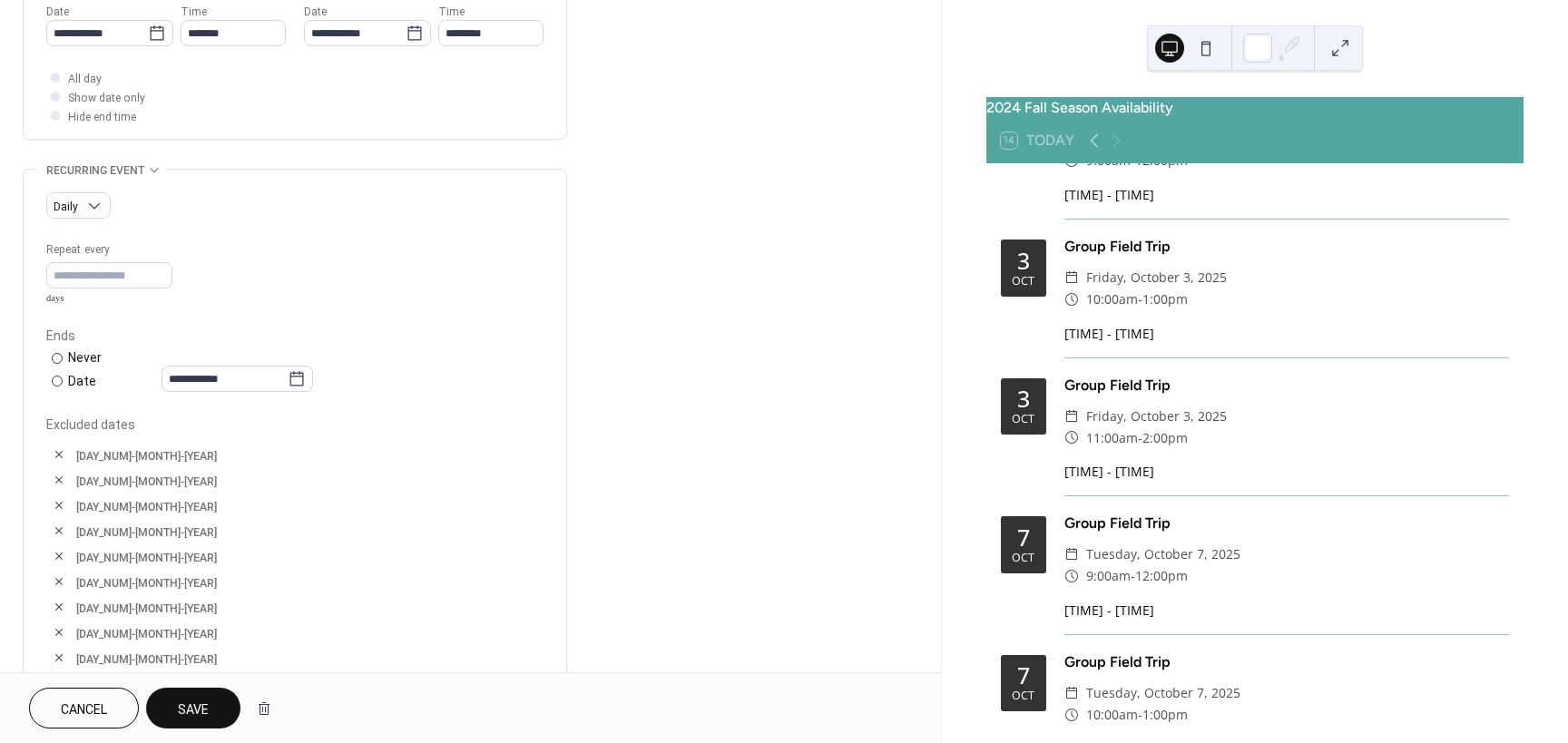 click on "Save" at bounding box center [193, 708] 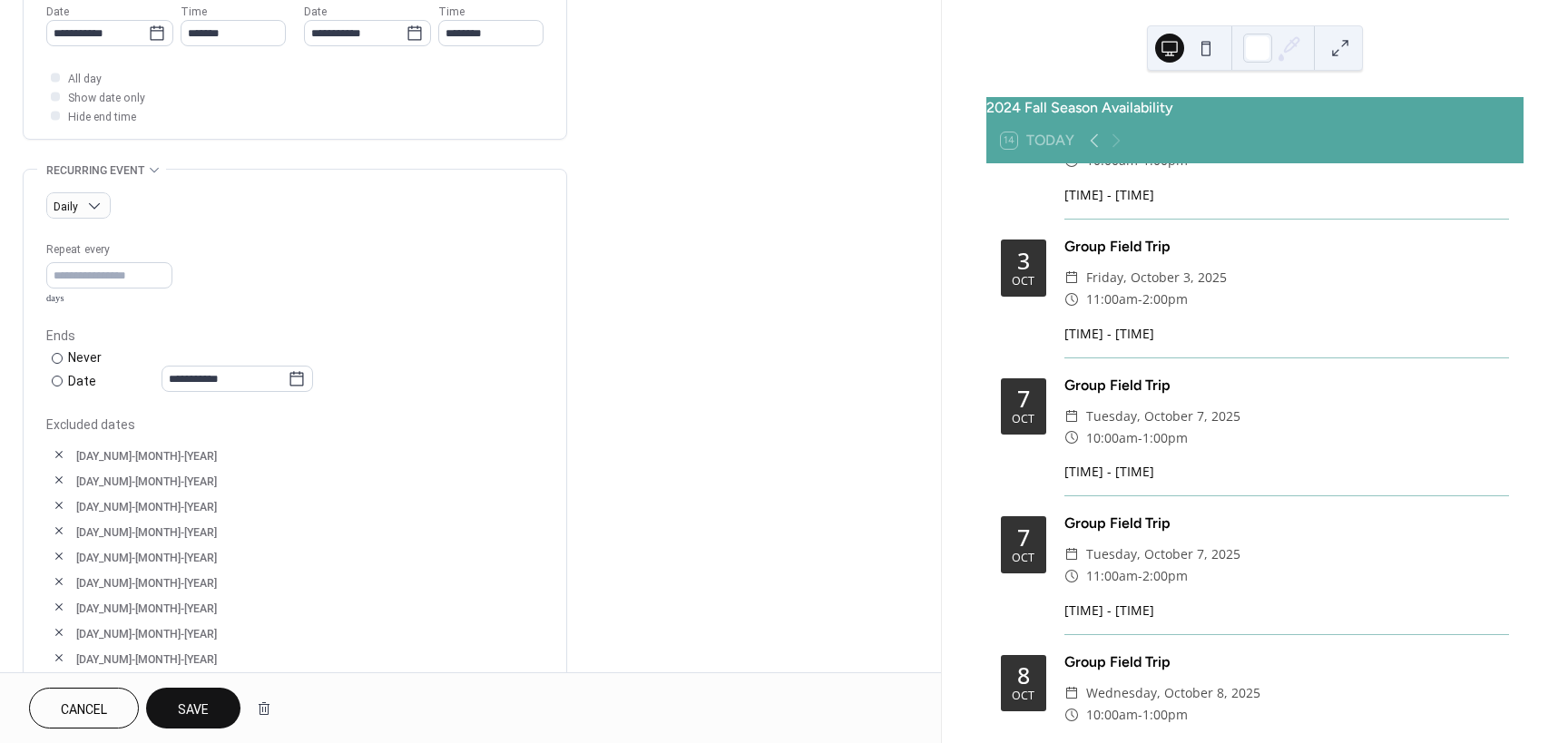 scroll, scrollTop: 769, scrollLeft: 0, axis: vertical 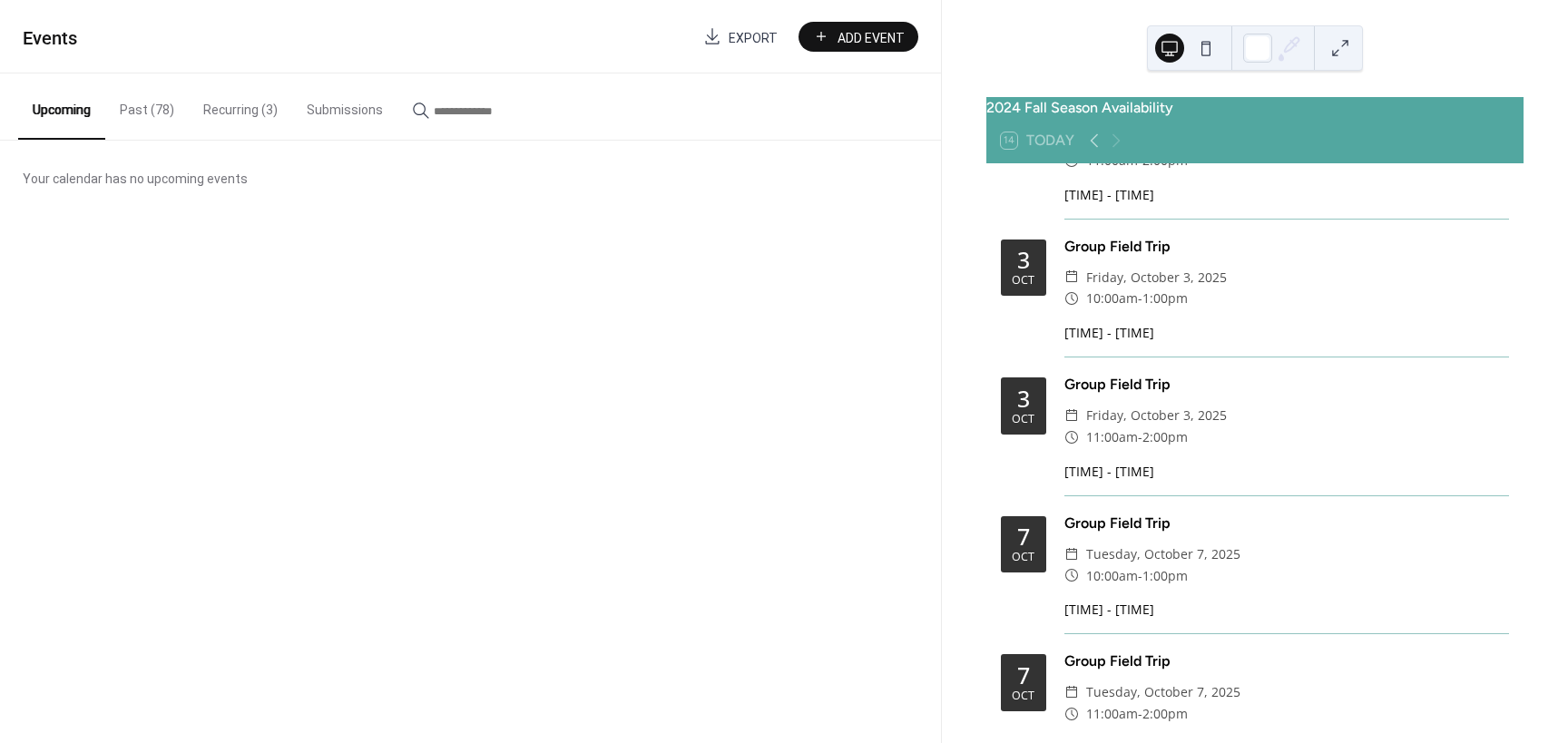 click on "Recurring (3)" at bounding box center [240, 105] 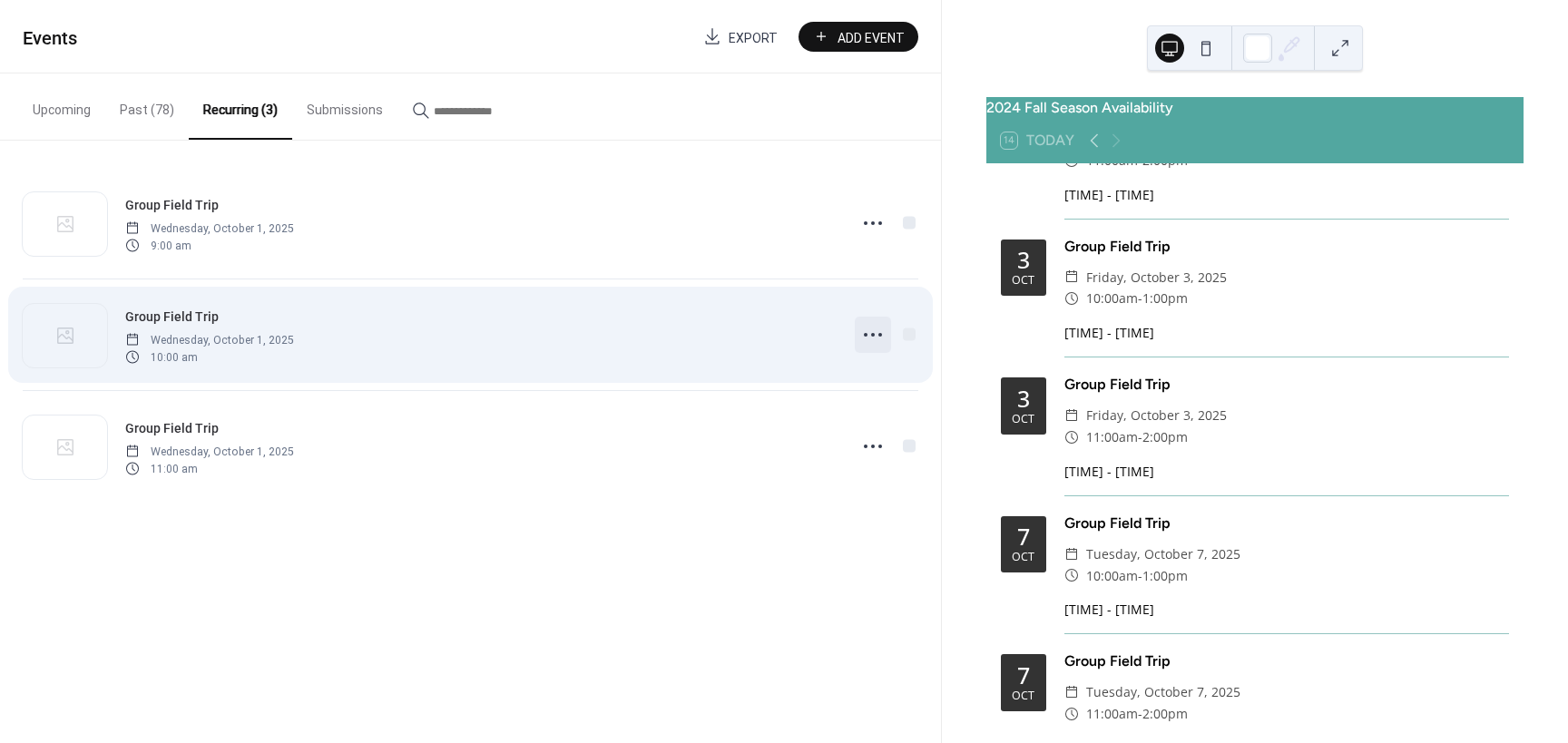 click 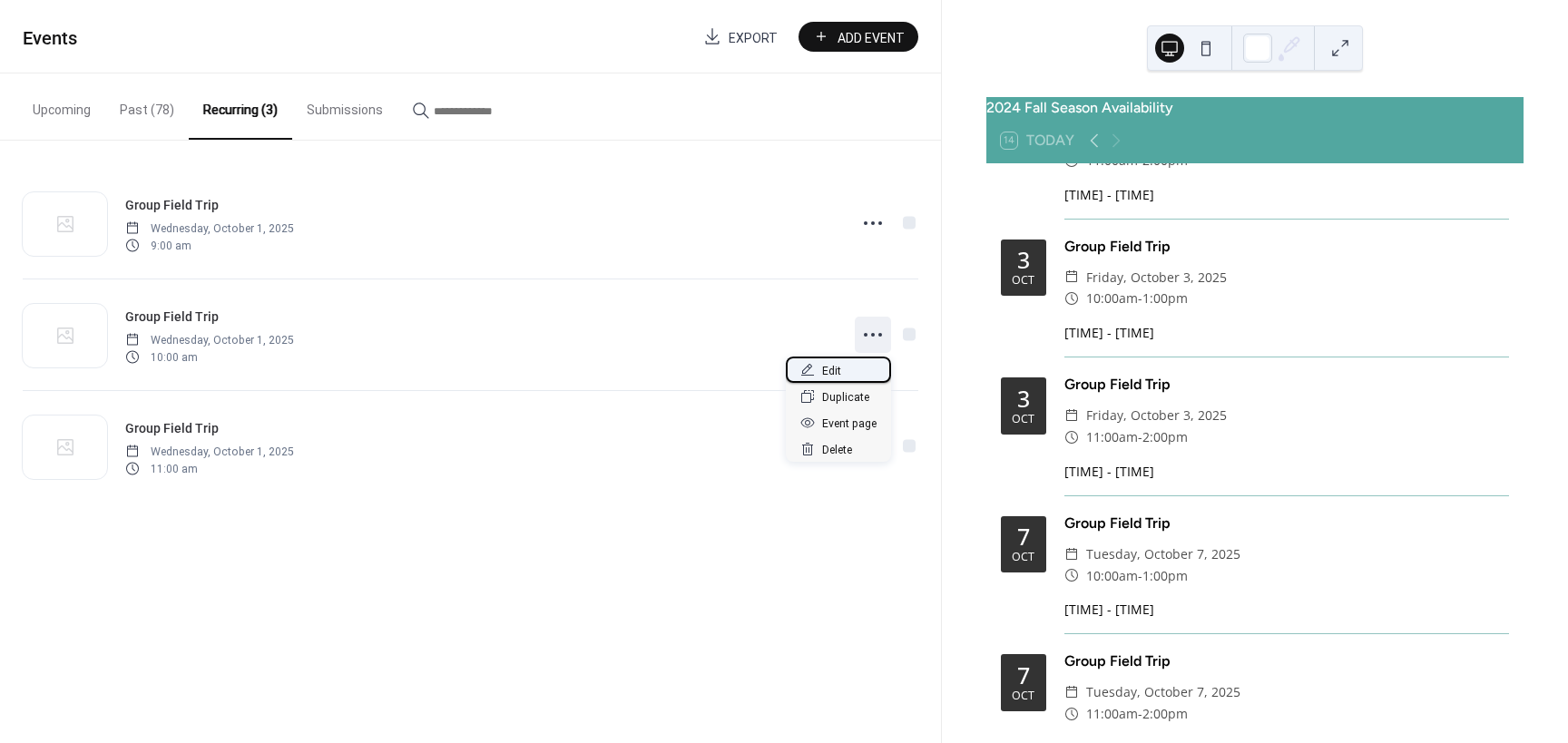 click on "Edit" at bounding box center (831, 371) 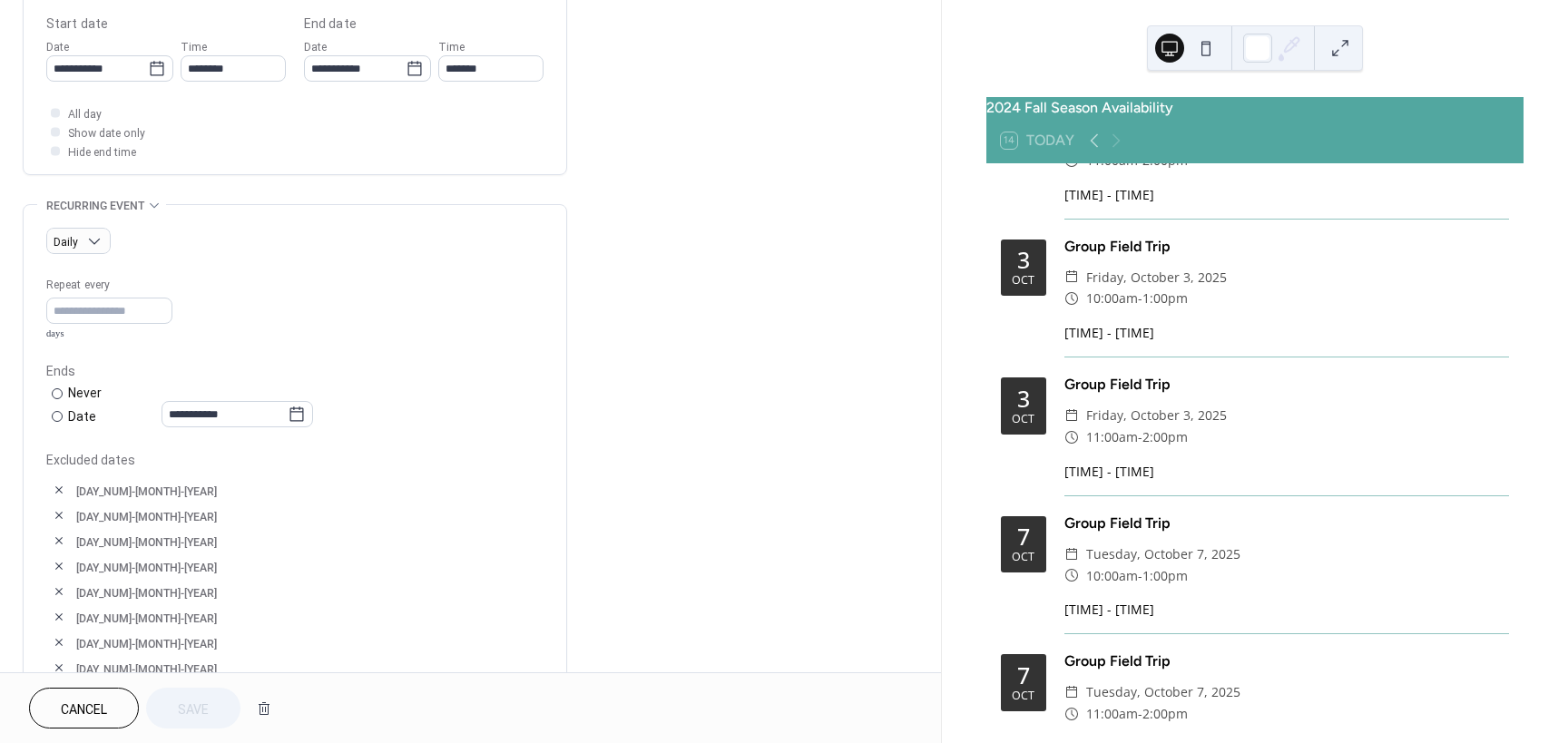 scroll, scrollTop: 635, scrollLeft: 0, axis: vertical 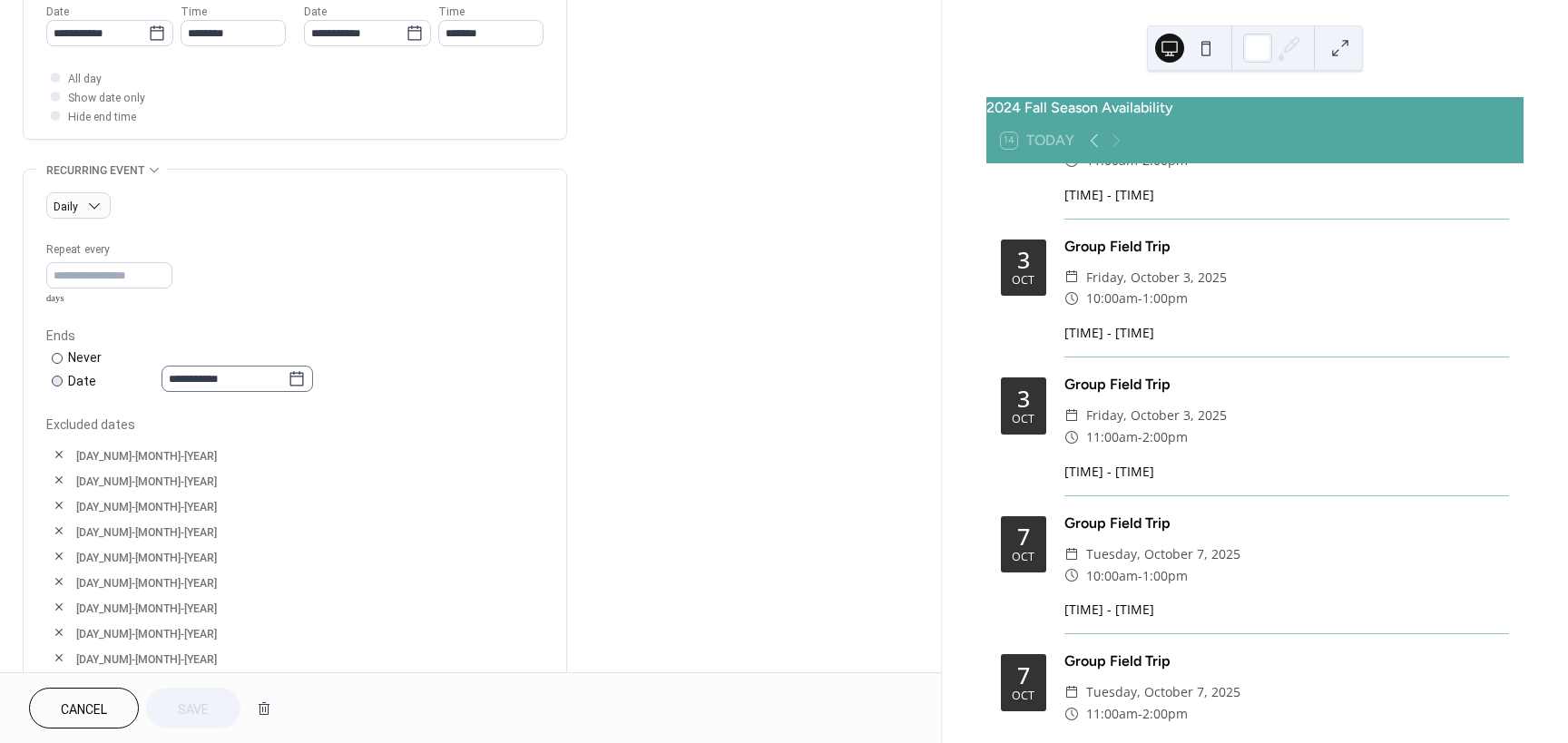 click 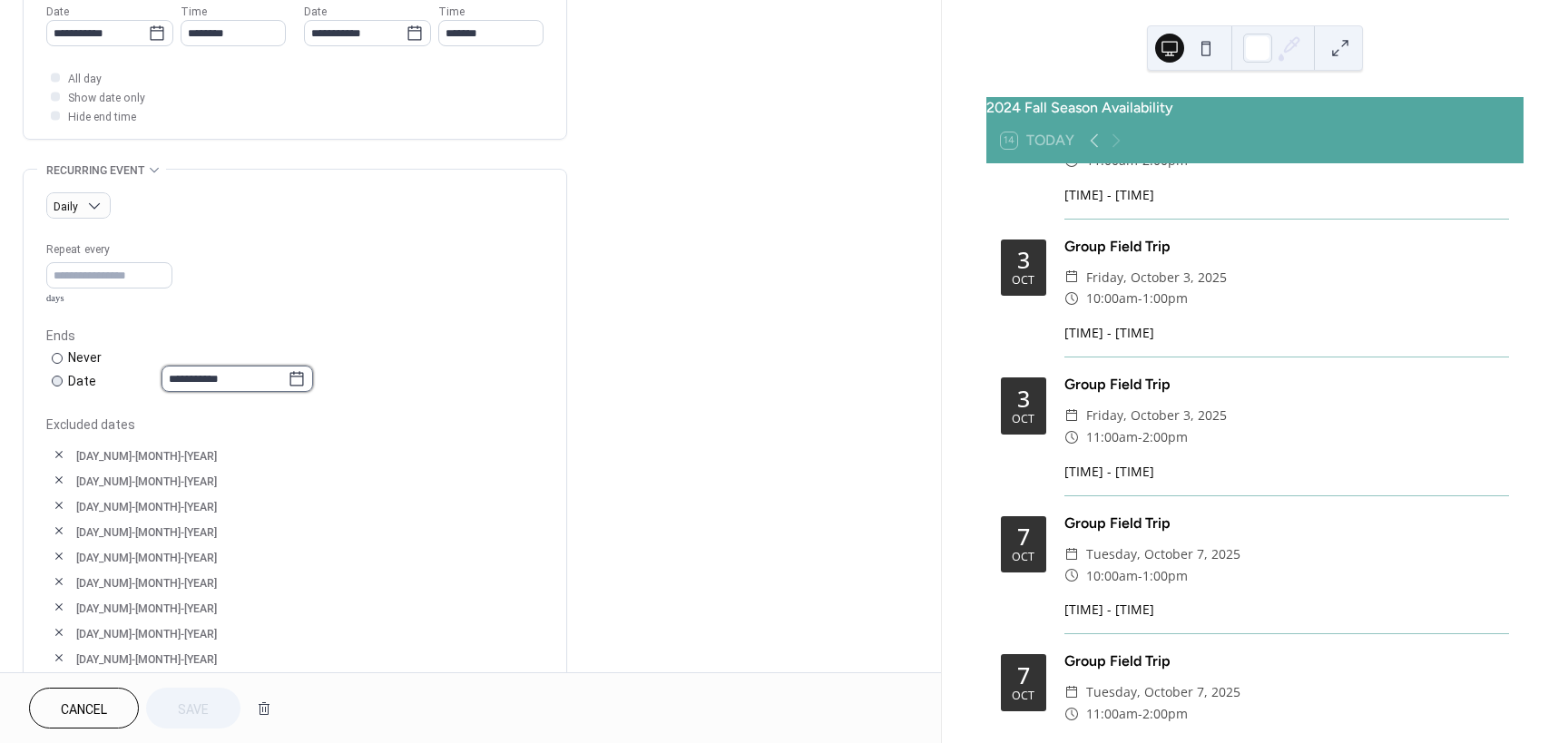 click on "**********" at bounding box center [224, 378] 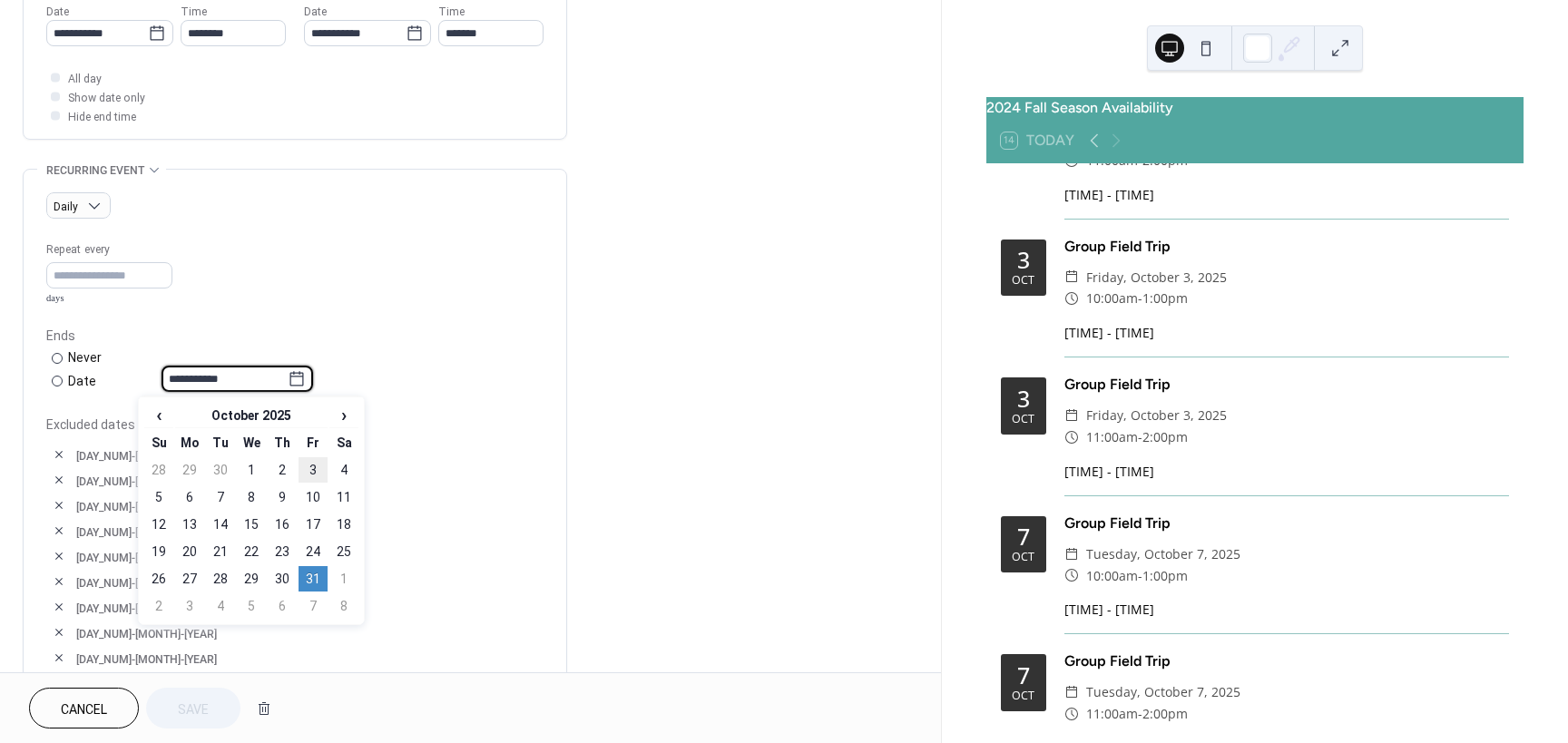 click on "3" at bounding box center (313, 470) 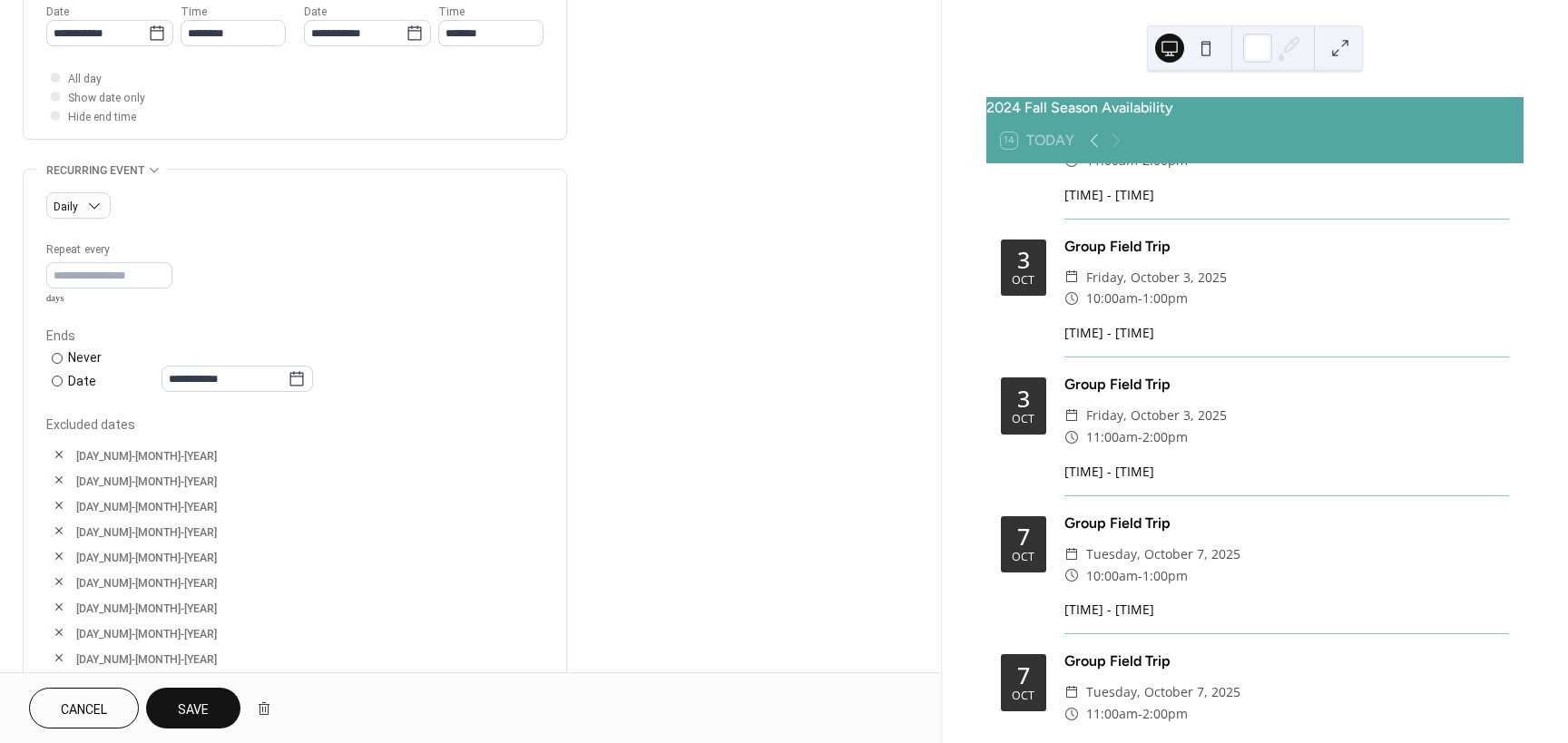 click on "Save" at bounding box center [193, 708] 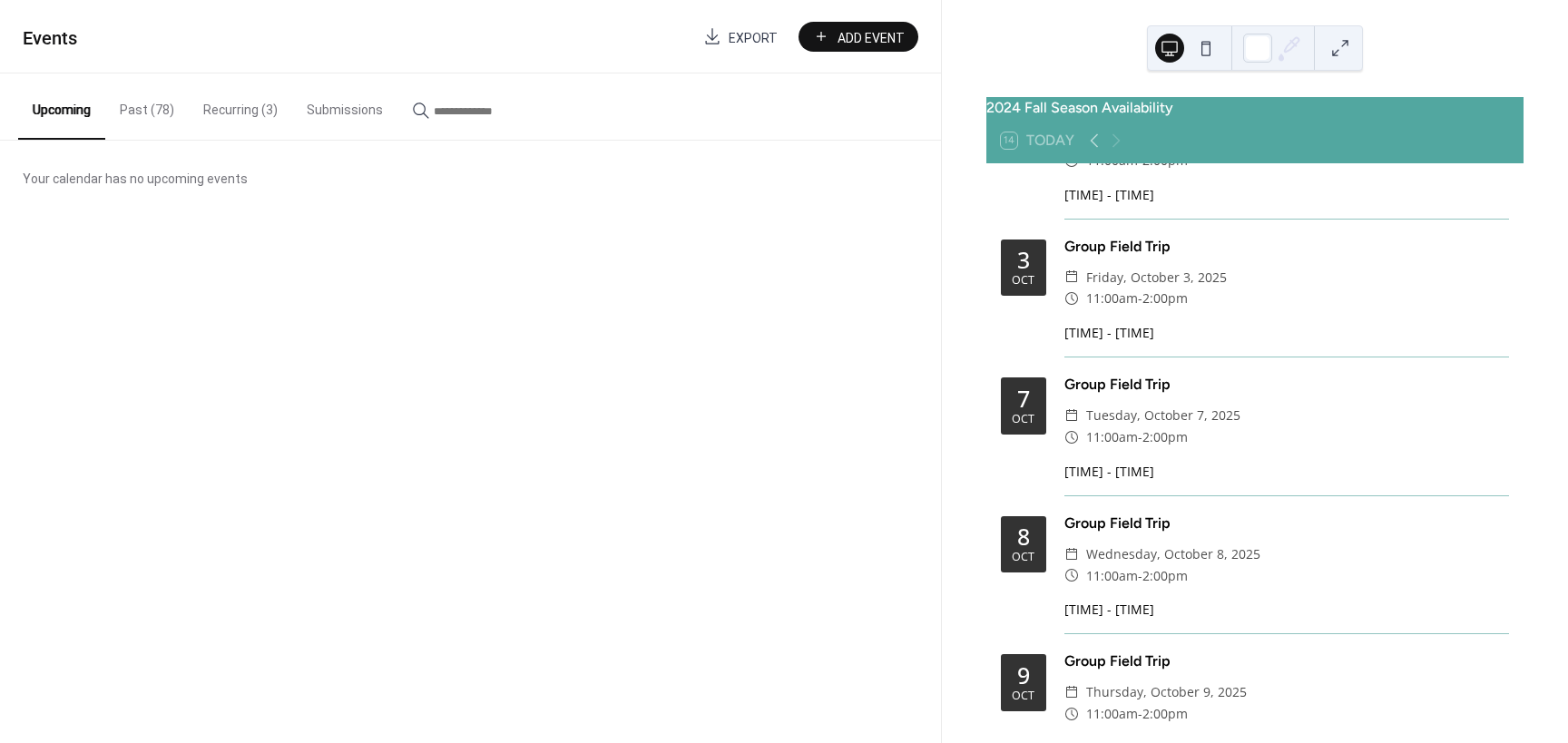 click on "Recurring (3)" at bounding box center (240, 105) 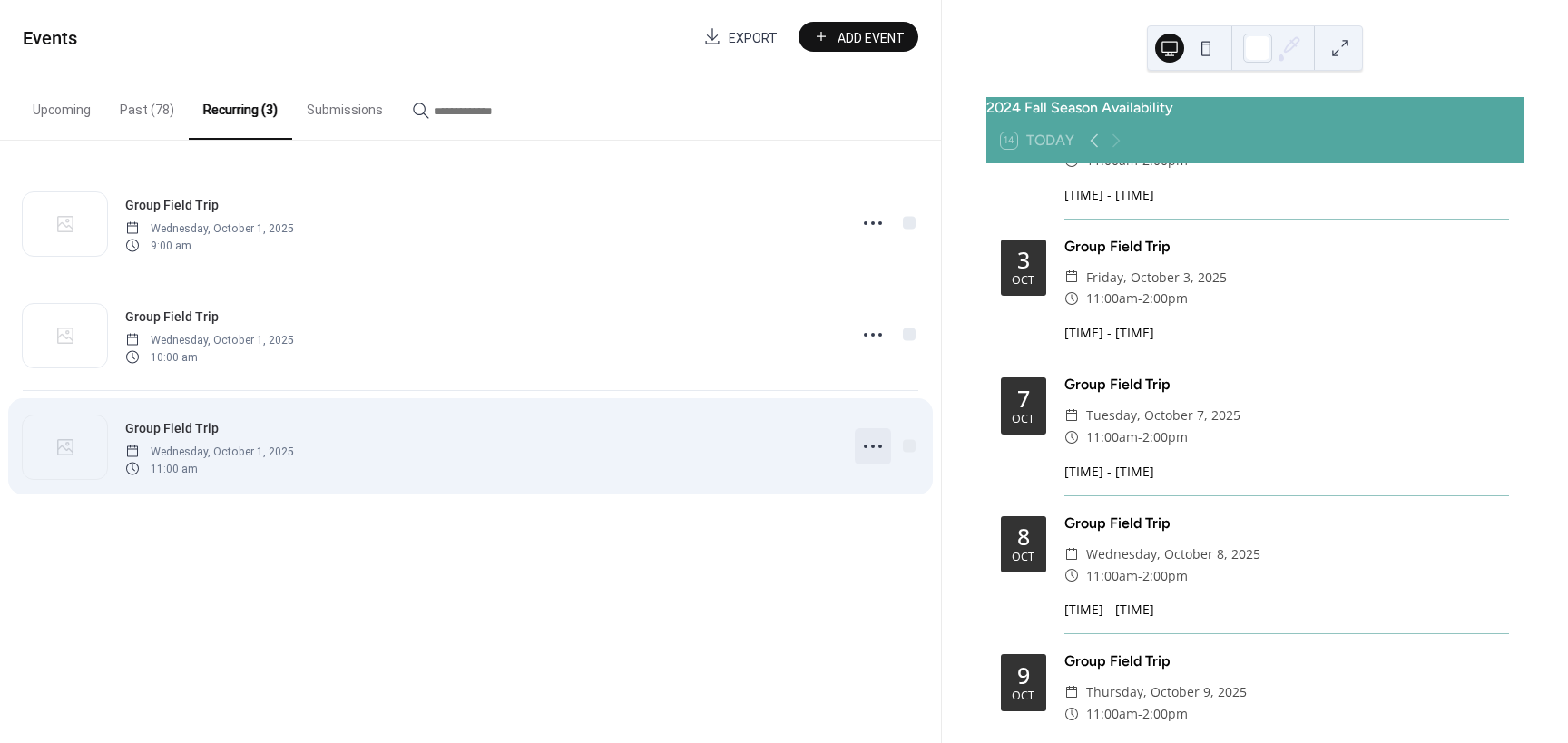 click 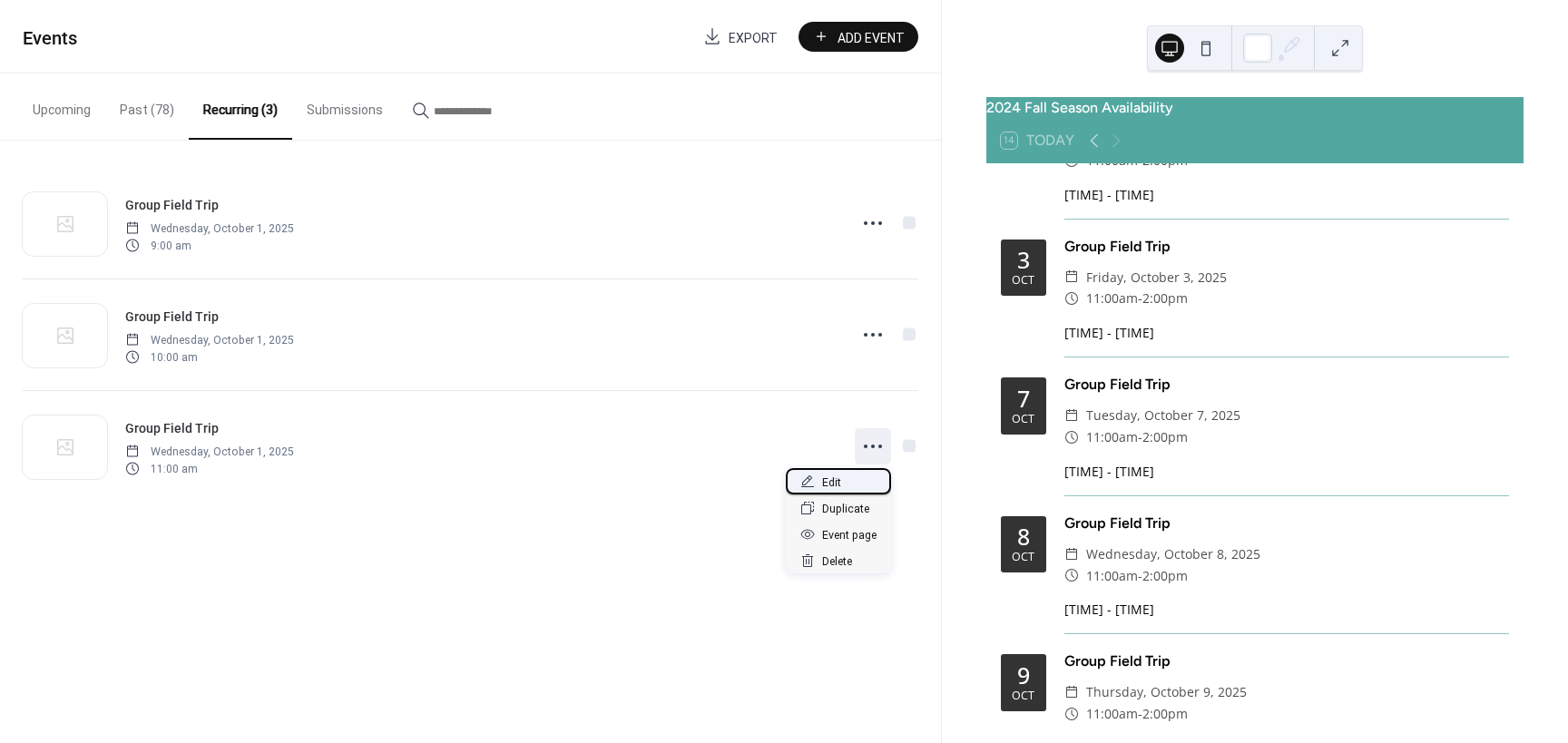 click on "Edit" at bounding box center (831, 483) 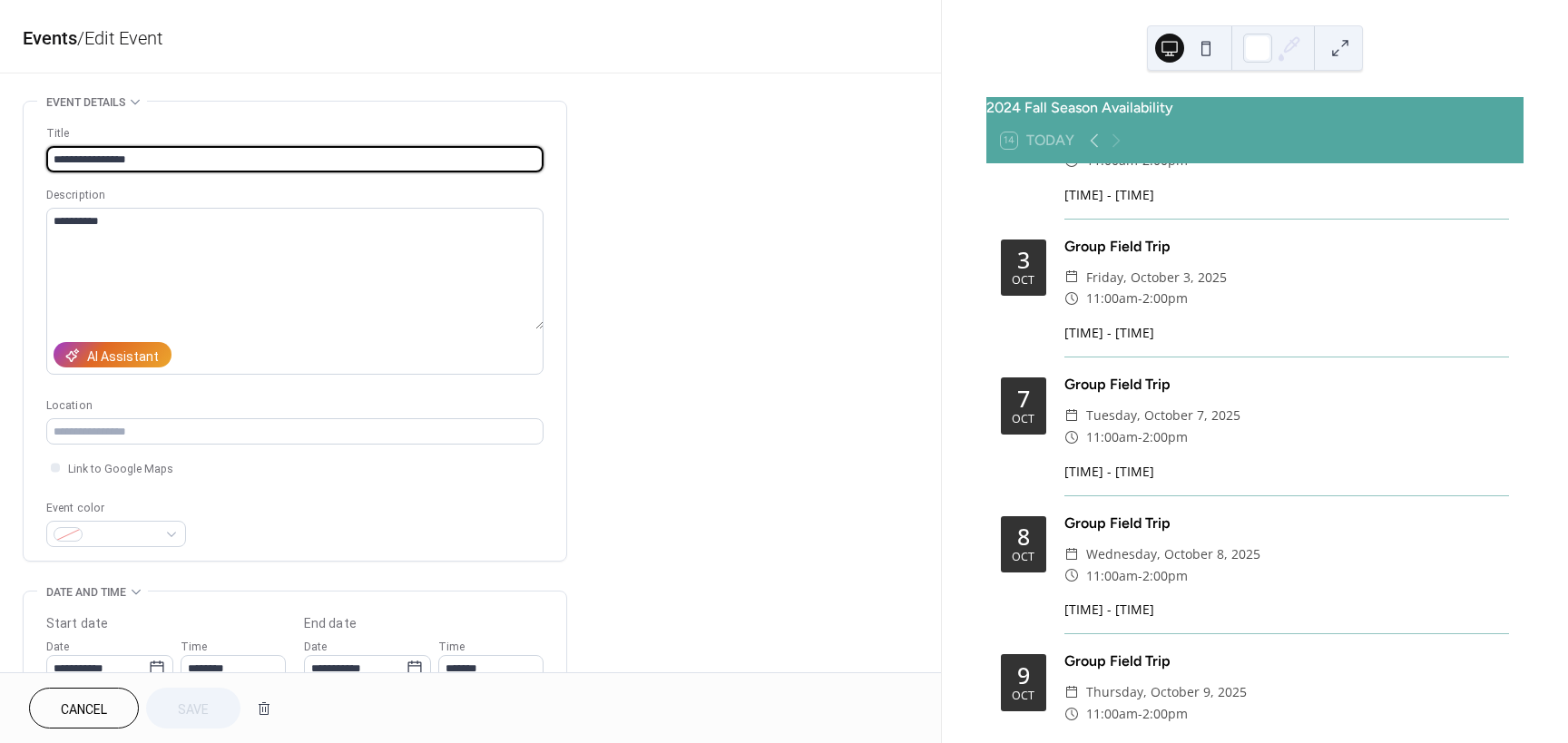 type on "**********" 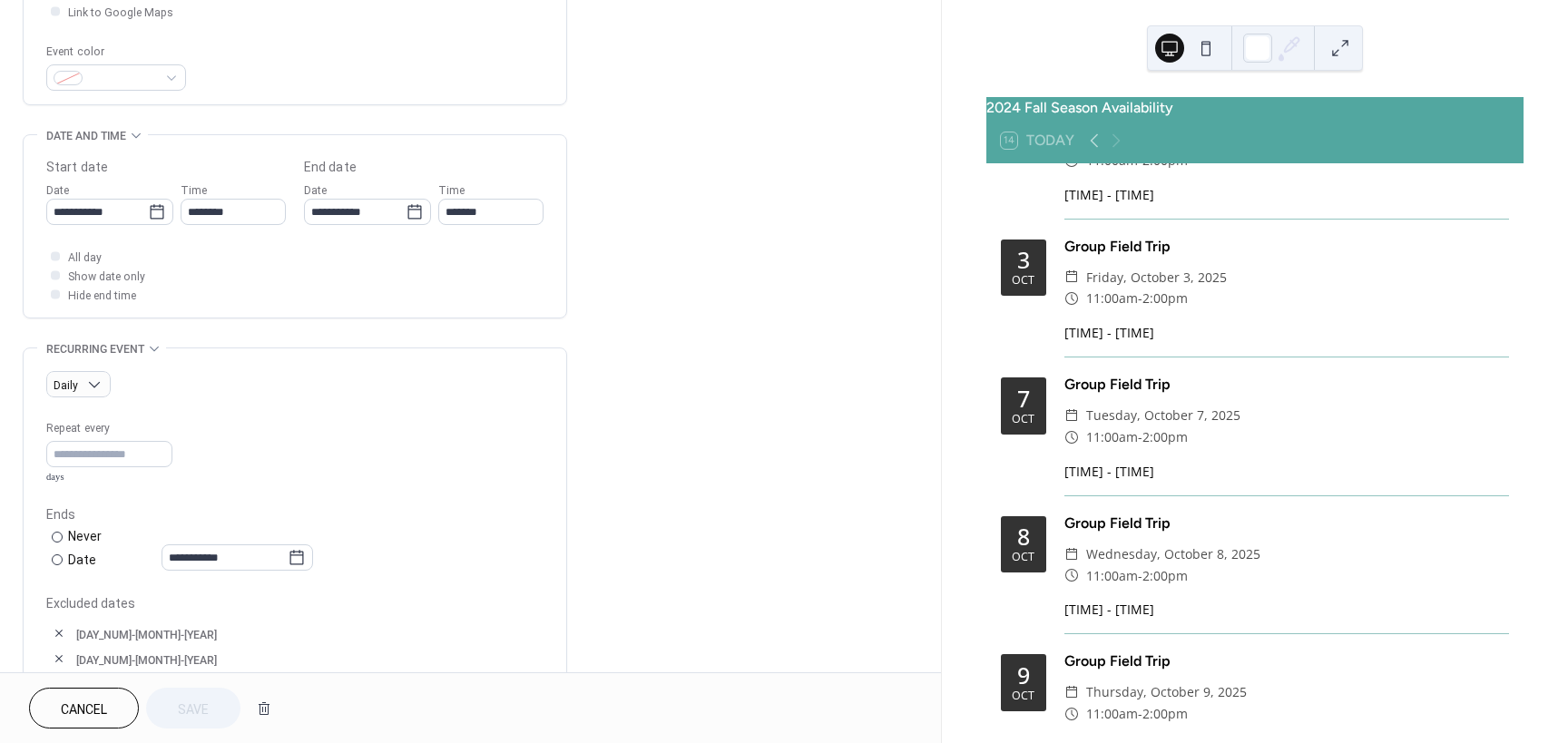 scroll, scrollTop: 454, scrollLeft: 0, axis: vertical 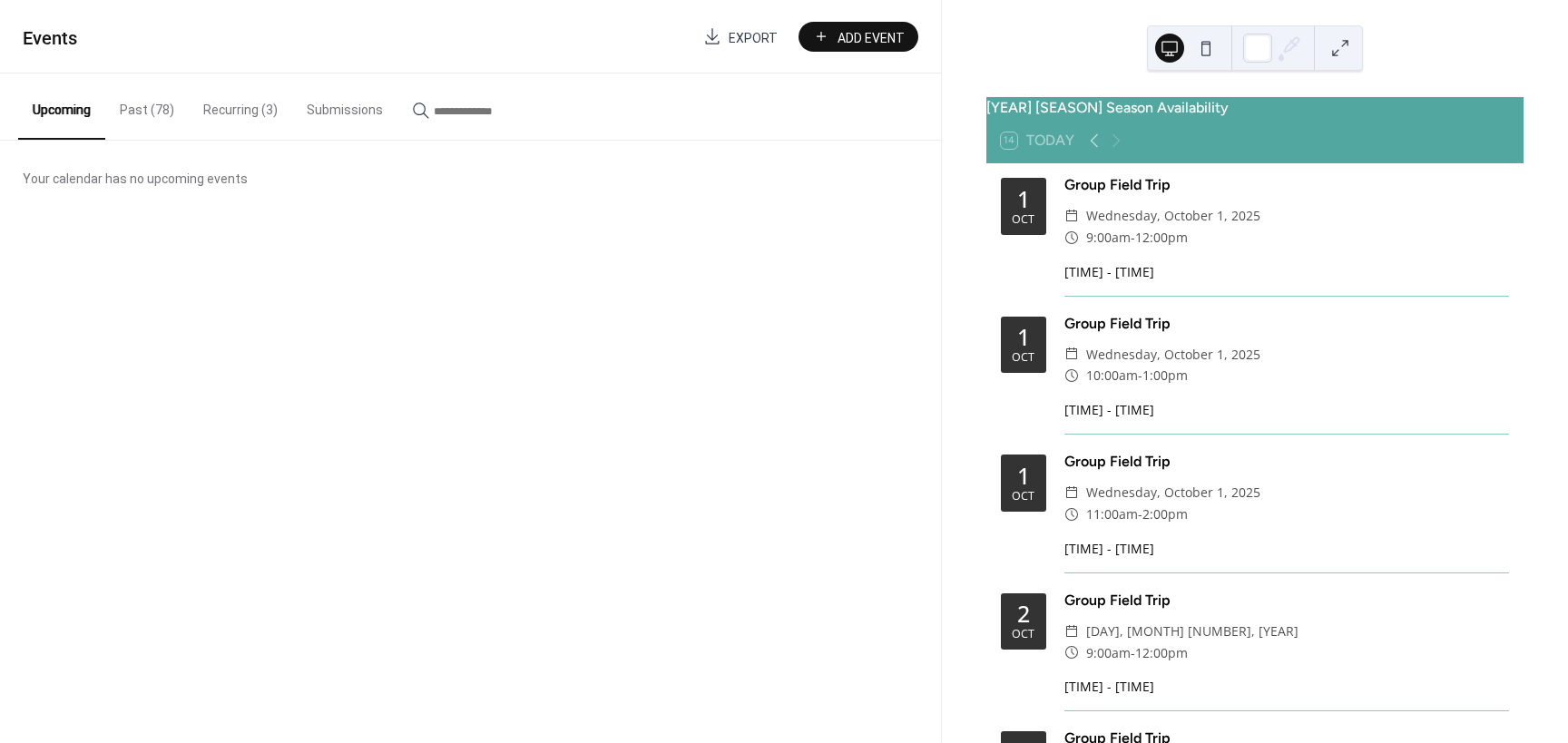 click on "Recurring (3)" at bounding box center [240, 105] 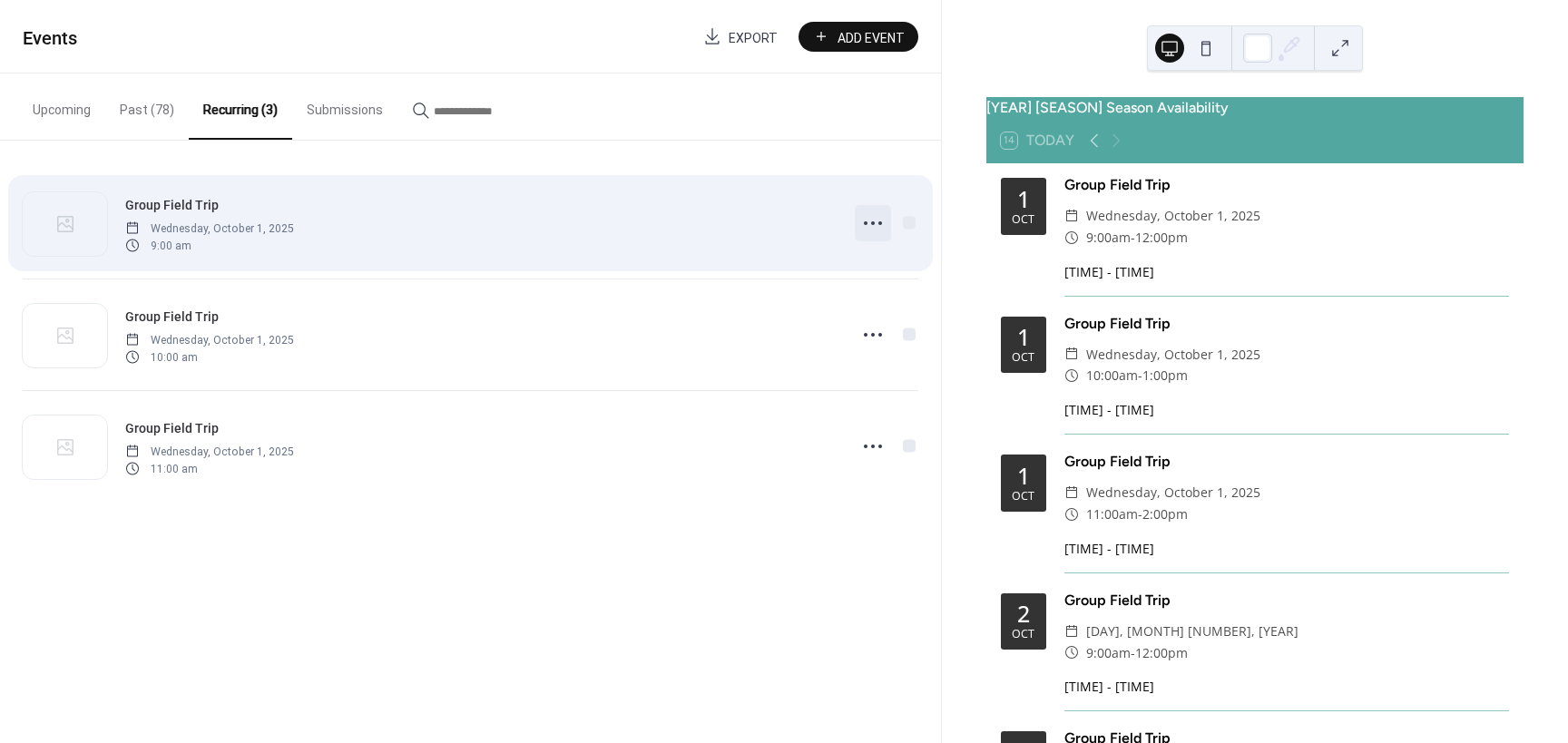 click 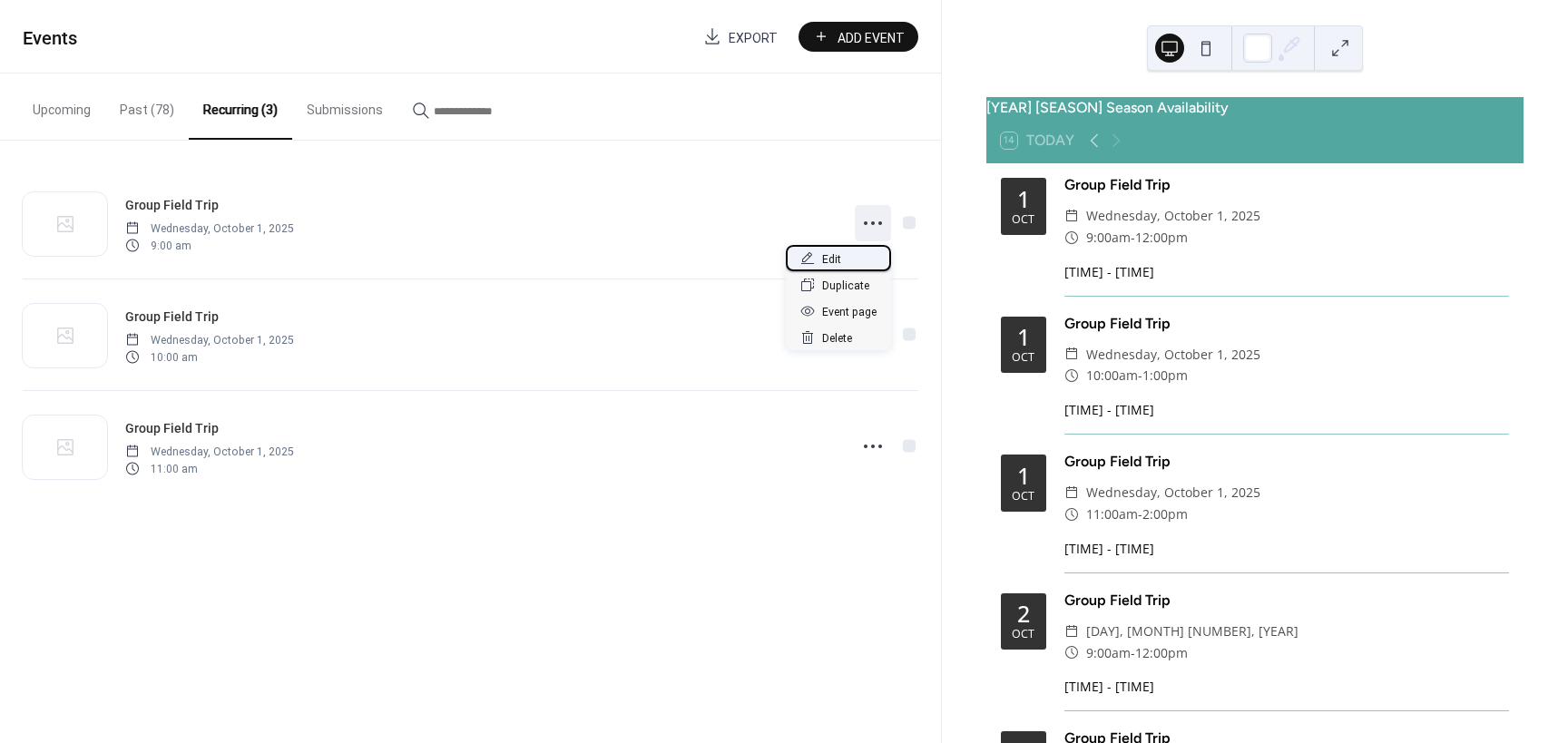 click on "Edit" at bounding box center [831, 259] 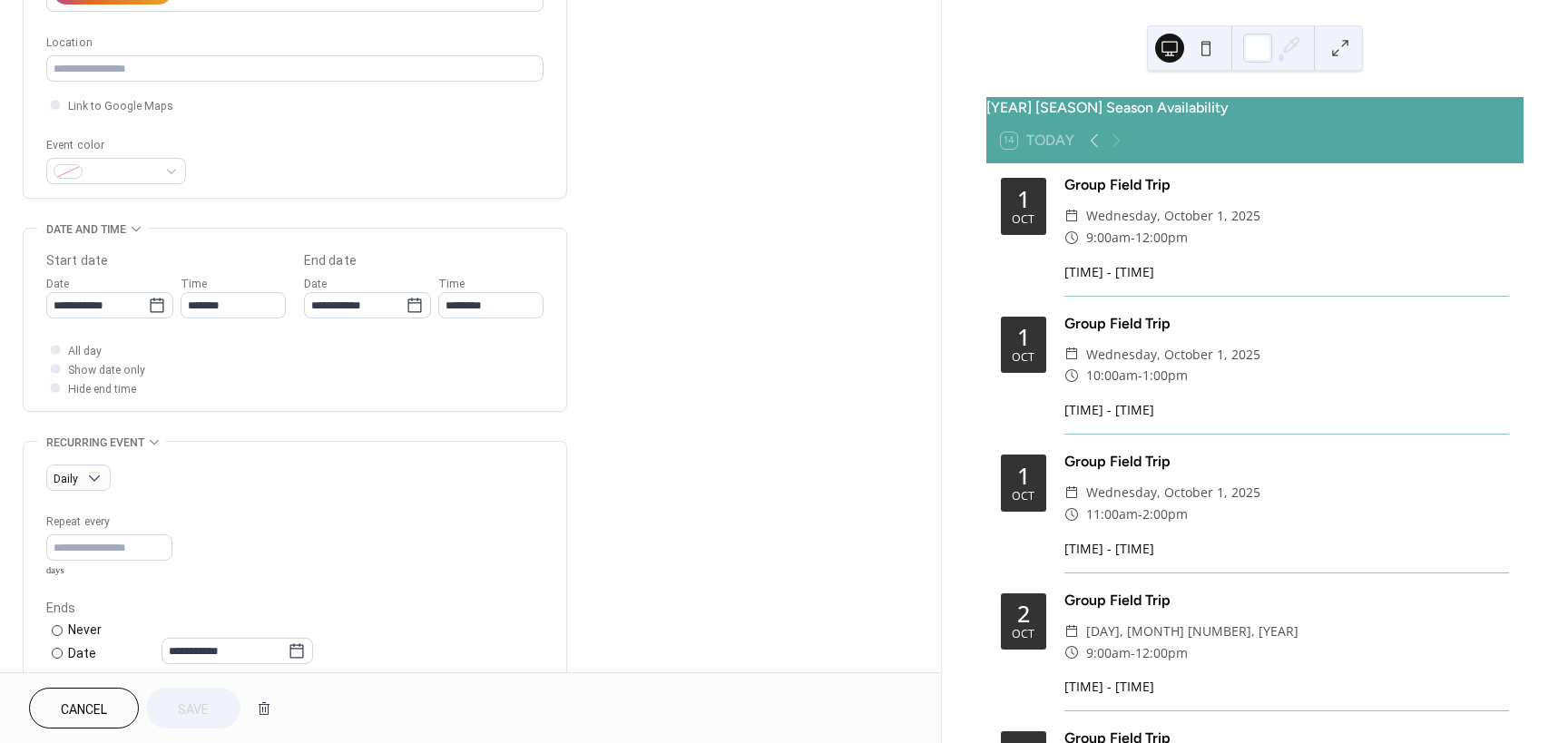 scroll, scrollTop: 816, scrollLeft: 0, axis: vertical 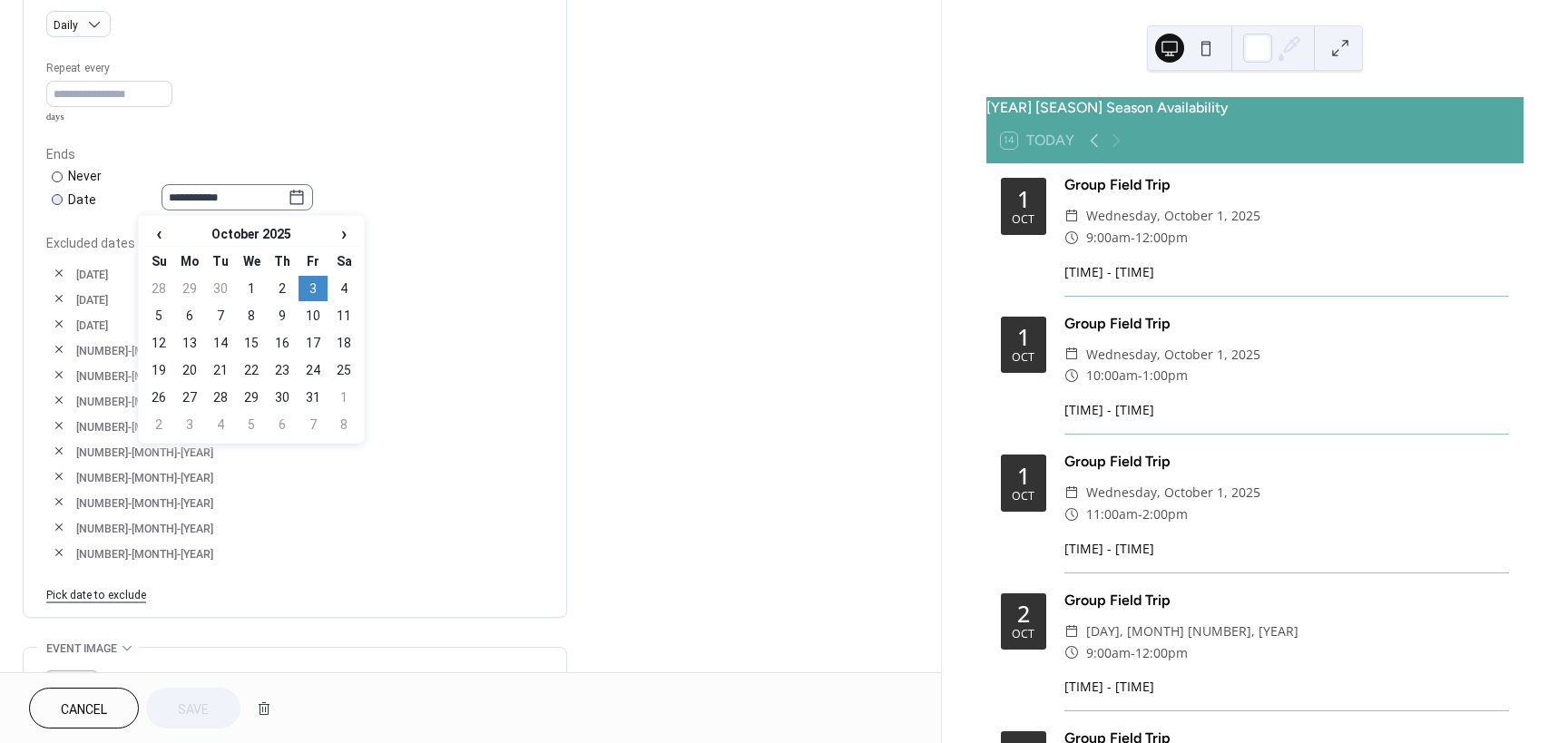 click 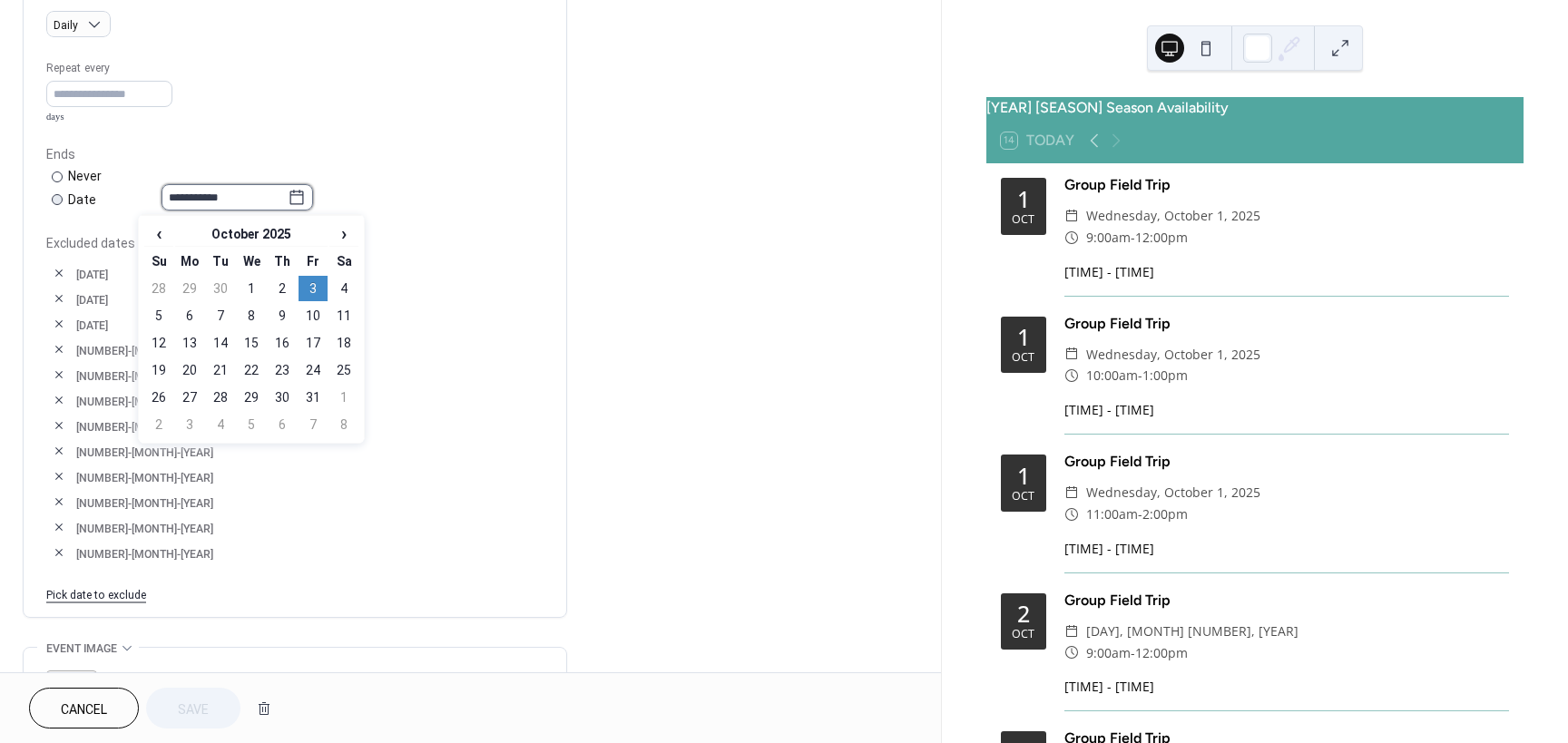 click on "**********" at bounding box center (224, 197) 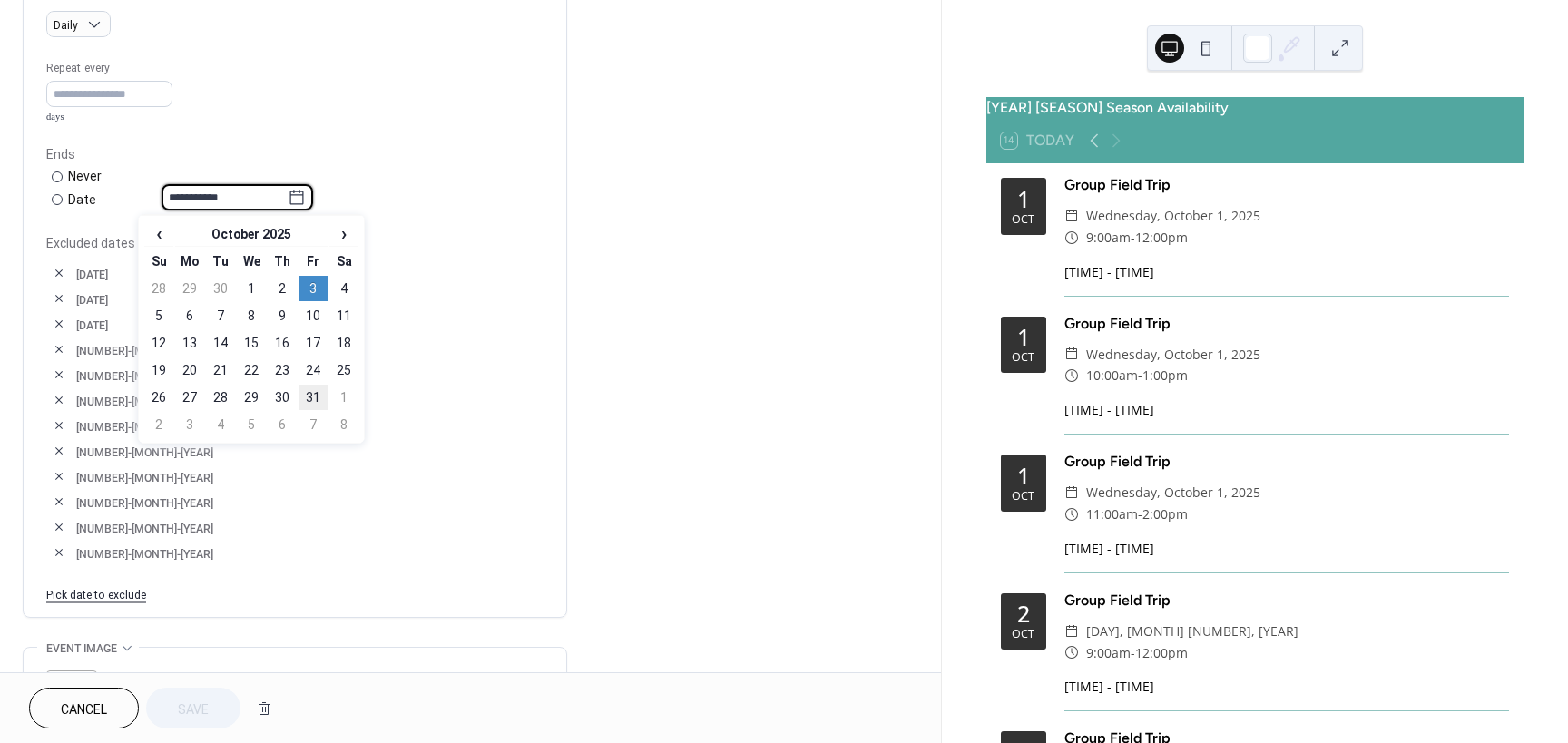 click on "31" at bounding box center [313, 397] 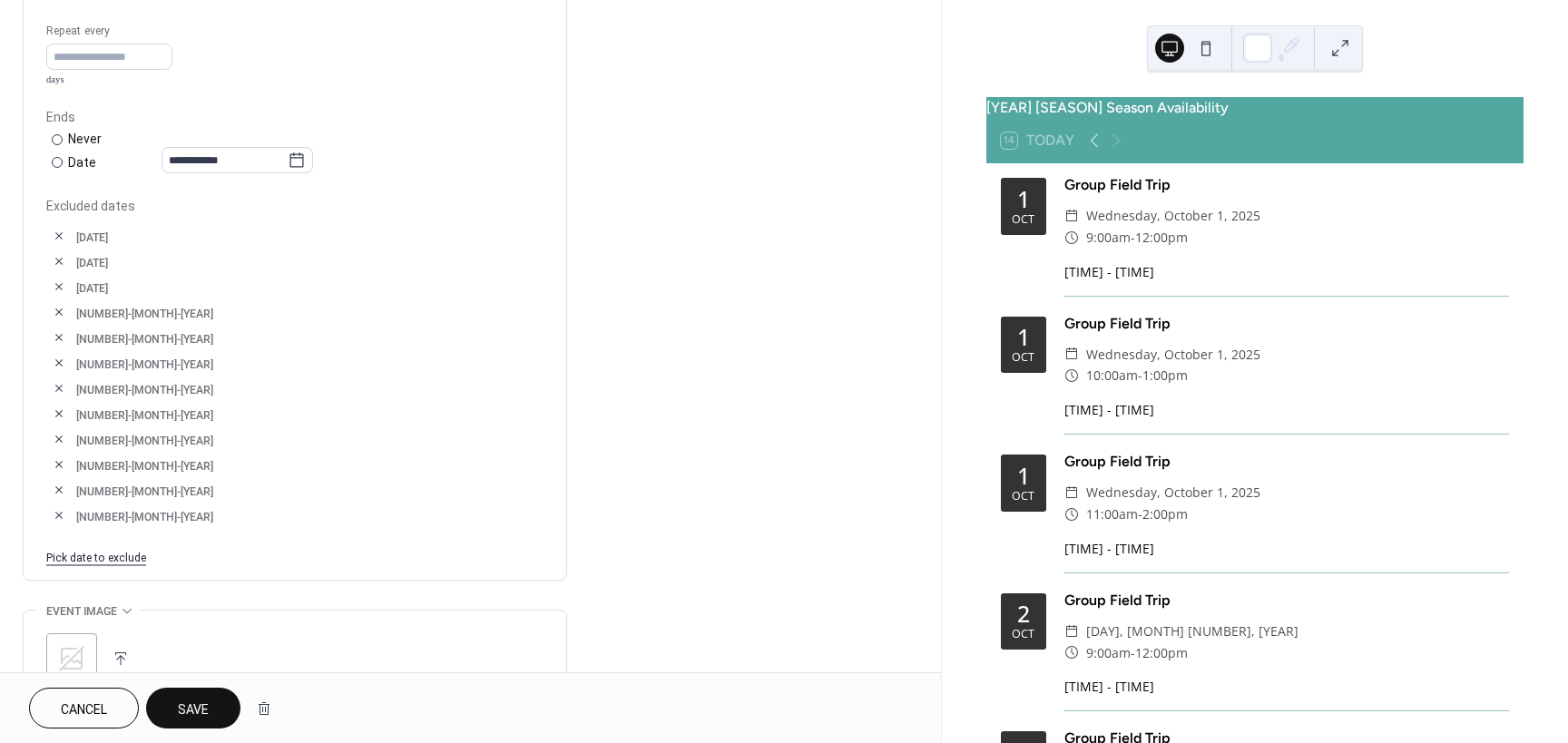 scroll, scrollTop: 1089, scrollLeft: 0, axis: vertical 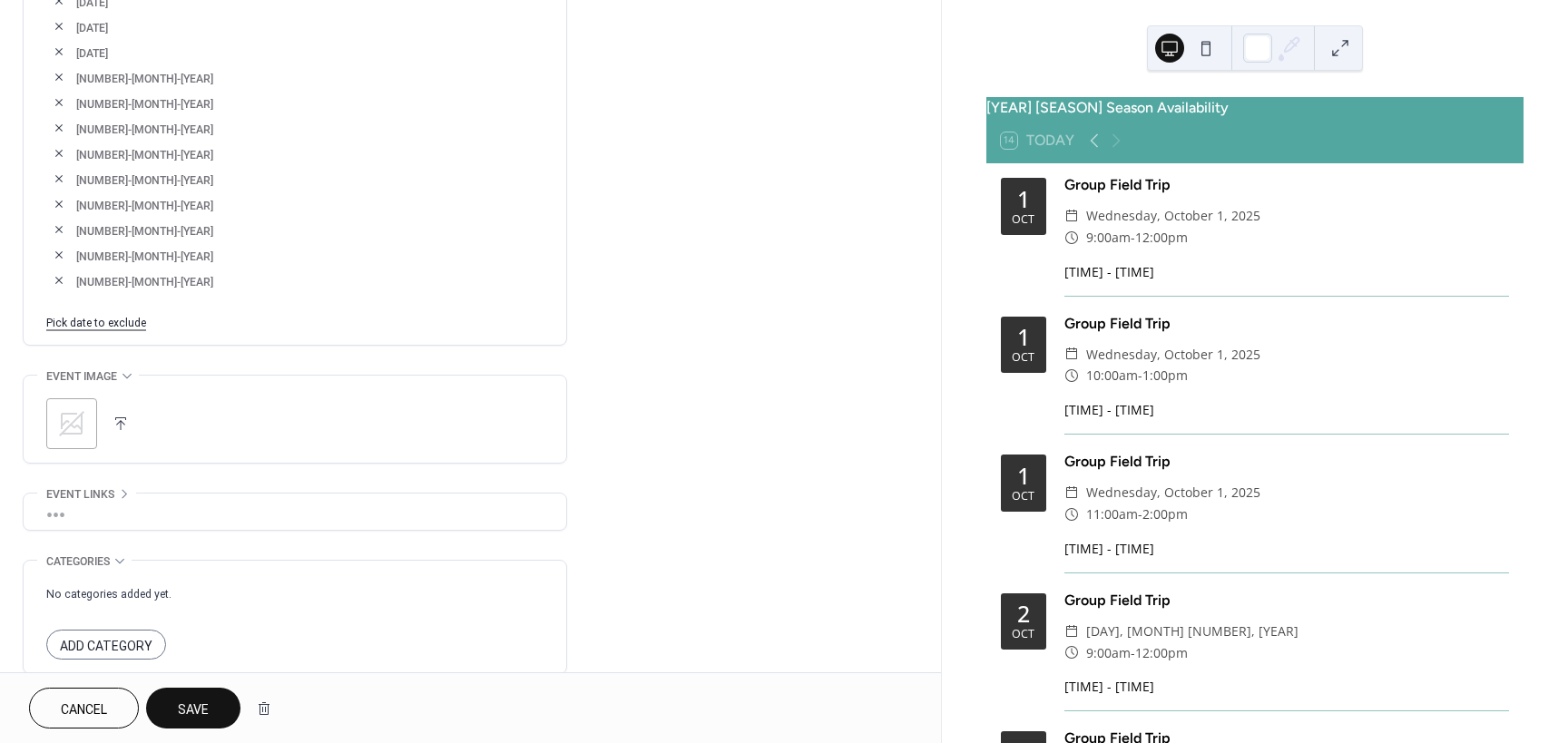 click on "Pick date to exclude" at bounding box center [96, 321] 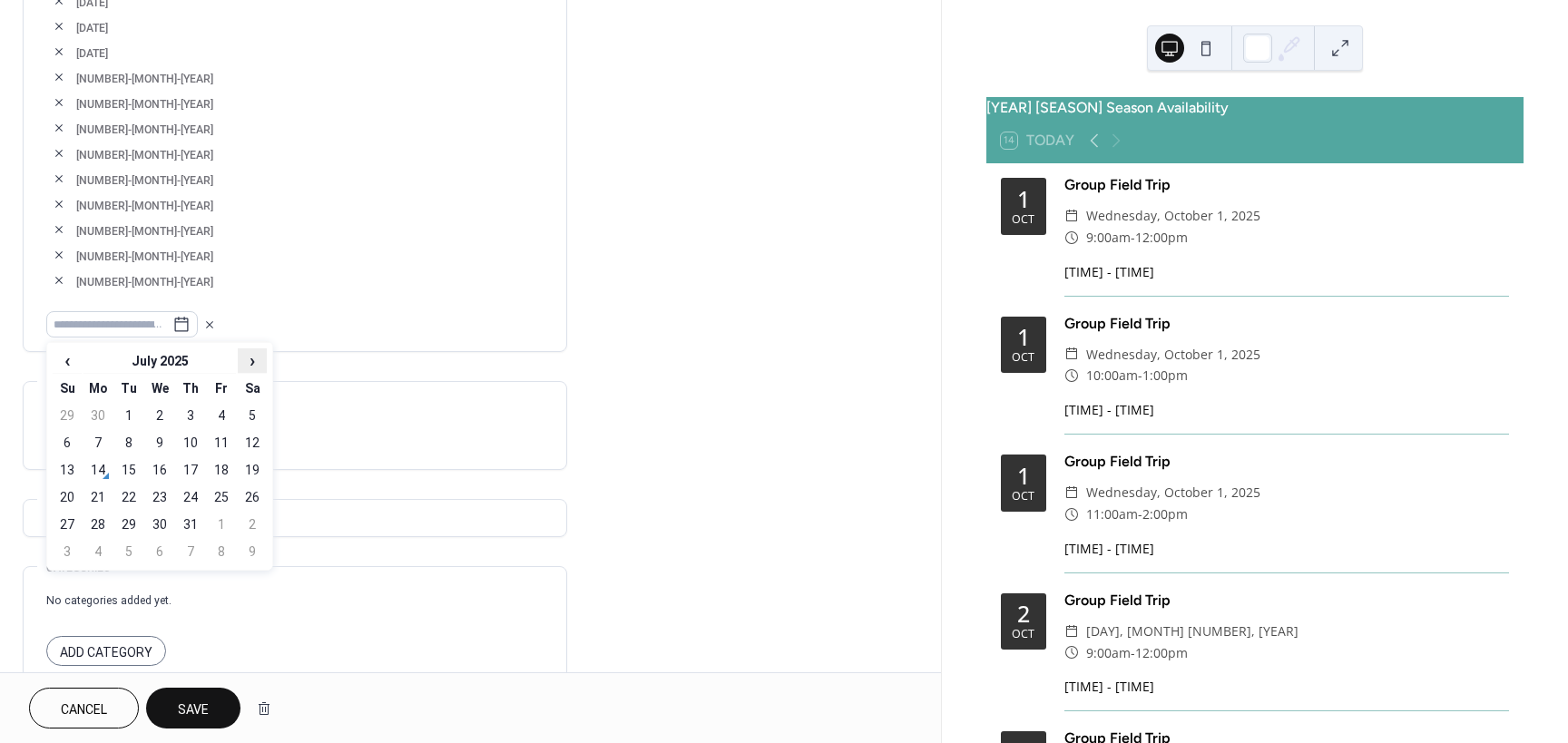 click on "›" at bounding box center [252, 360] 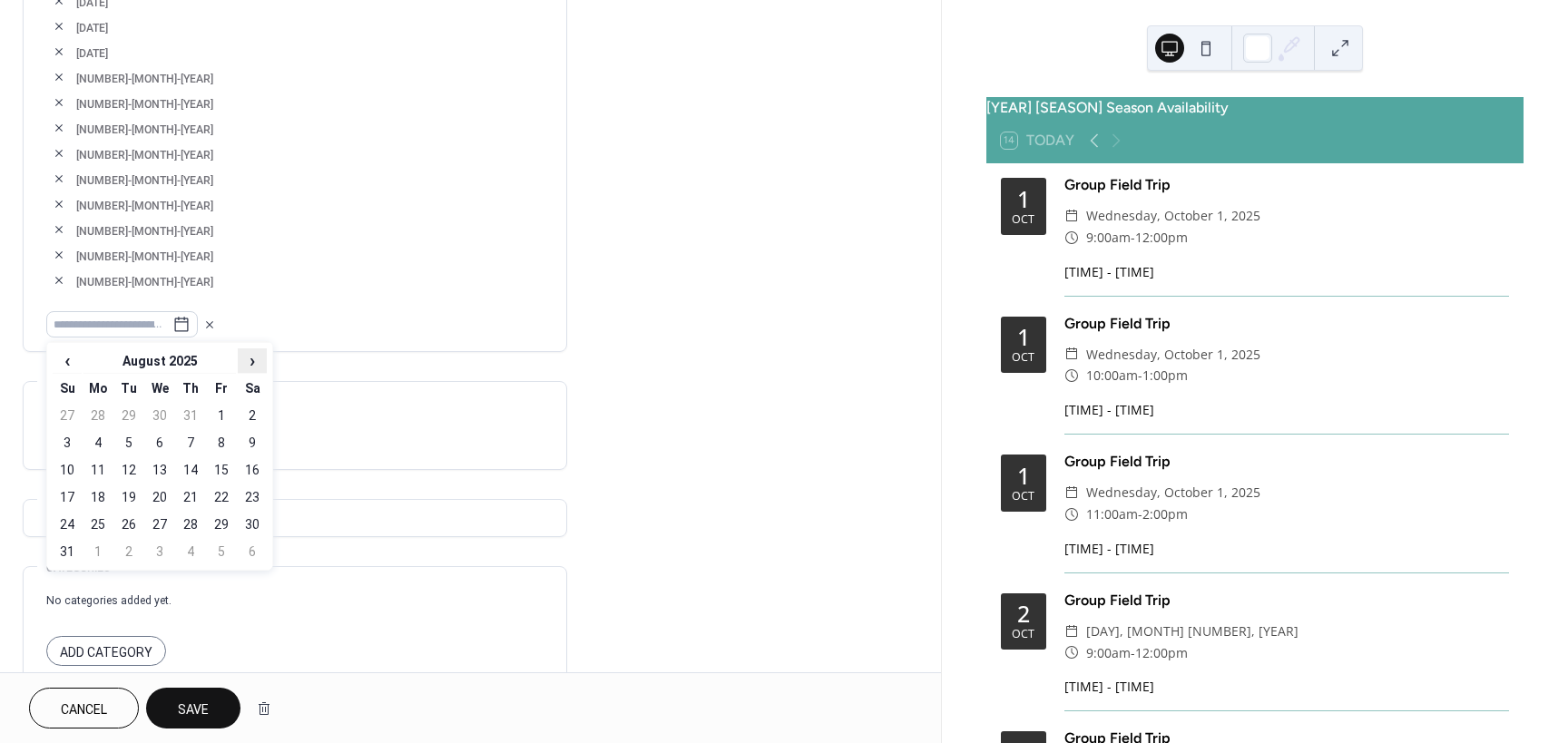 click on "›" at bounding box center [252, 360] 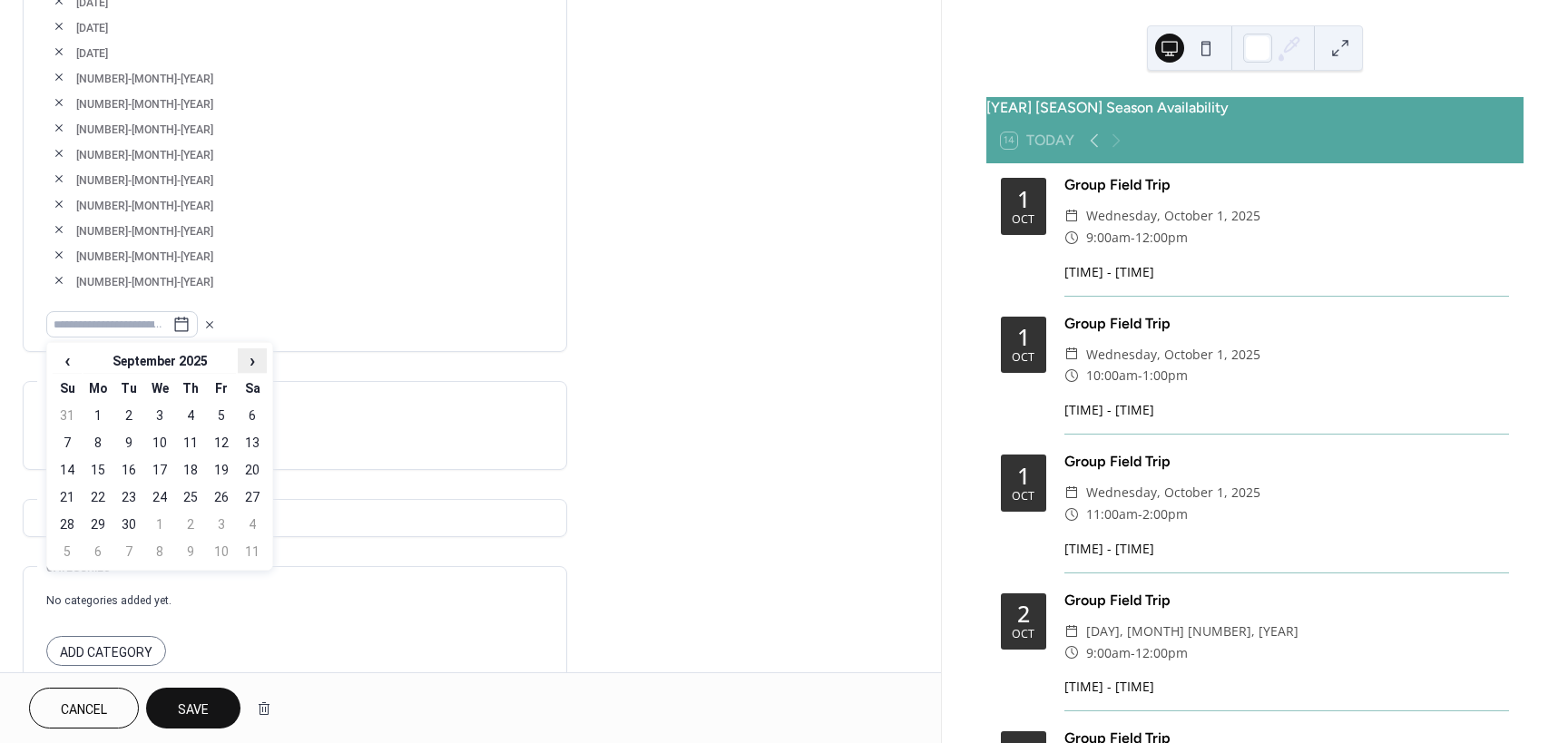 click on "›" at bounding box center [252, 360] 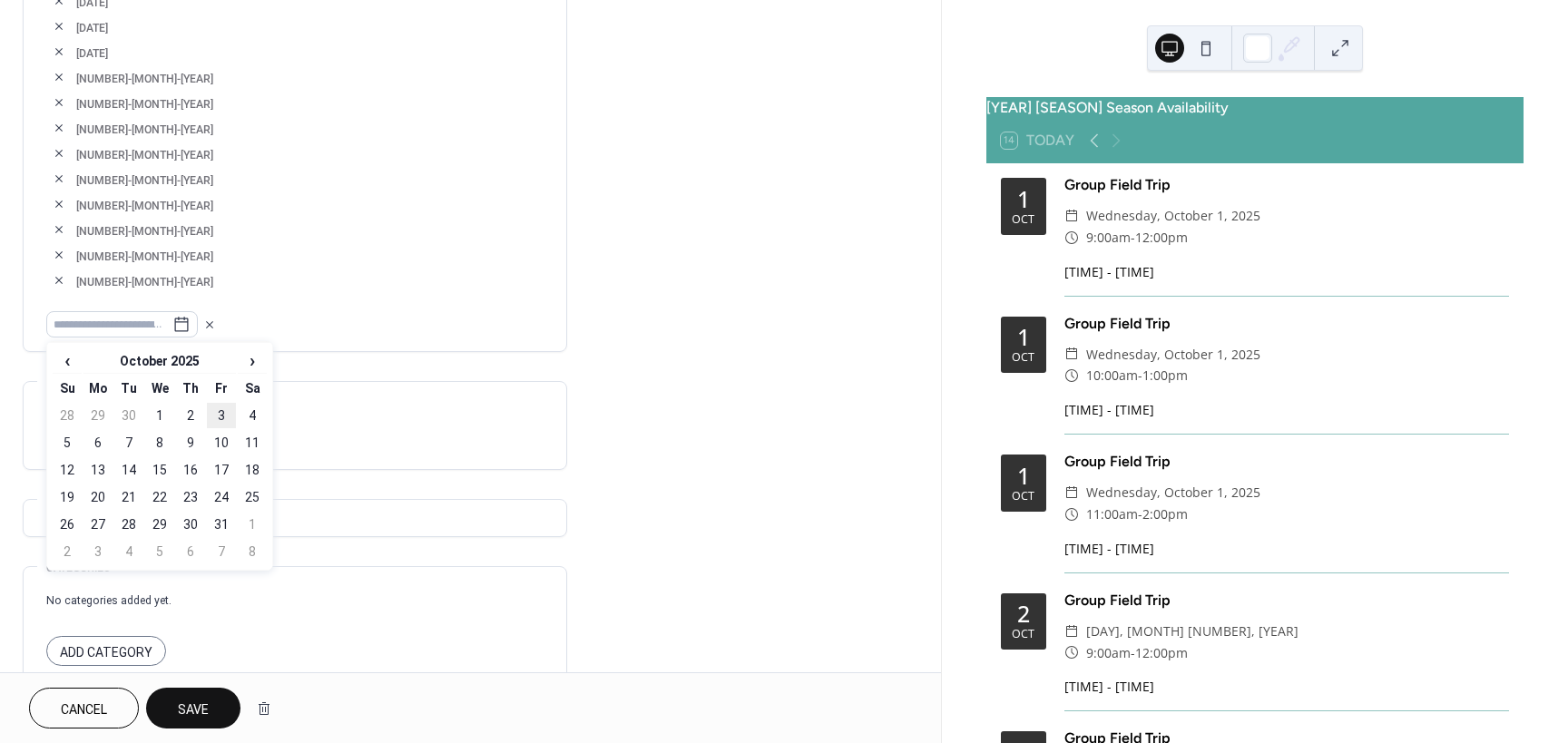 click on "3" at bounding box center [221, 415] 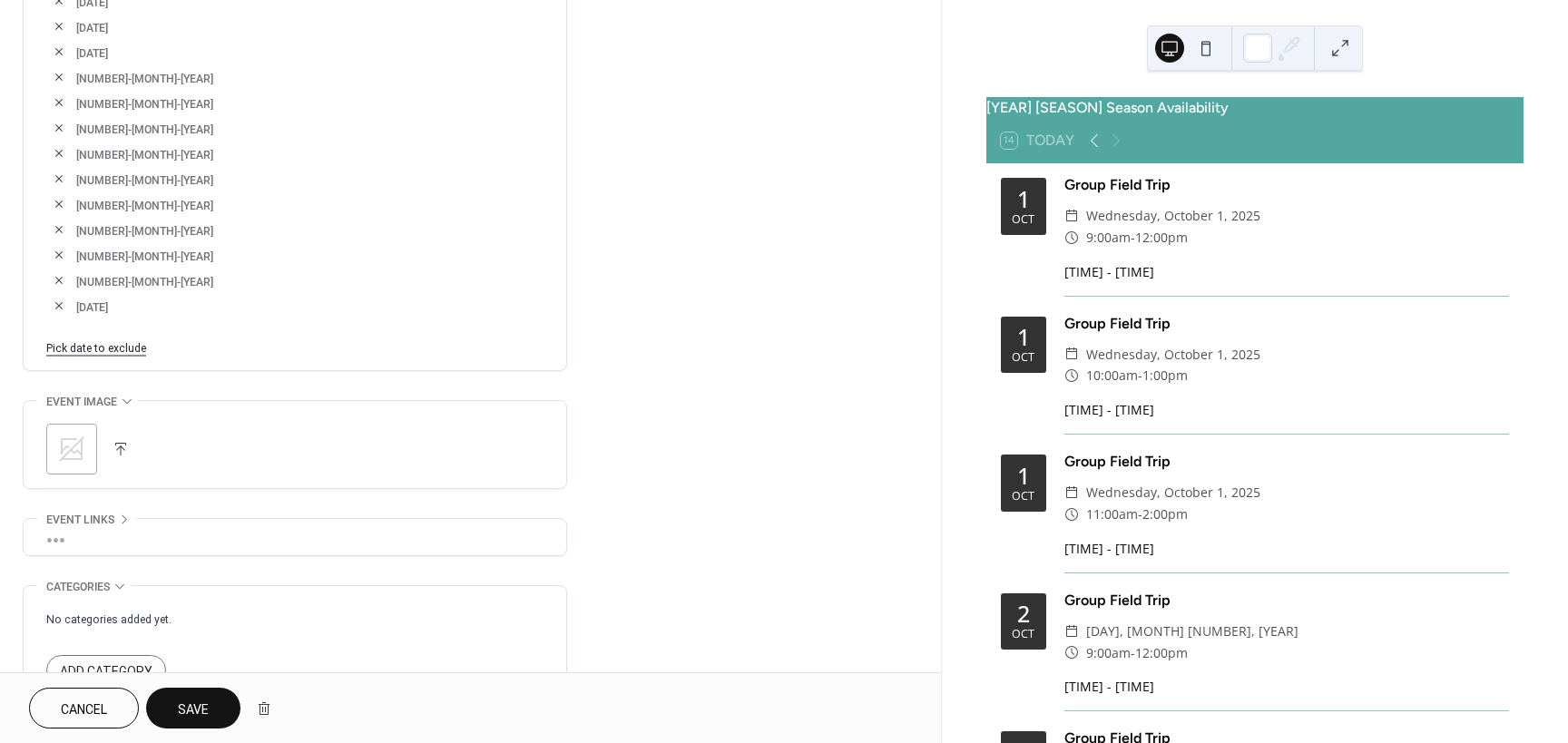 click on "Save" at bounding box center (193, 708) 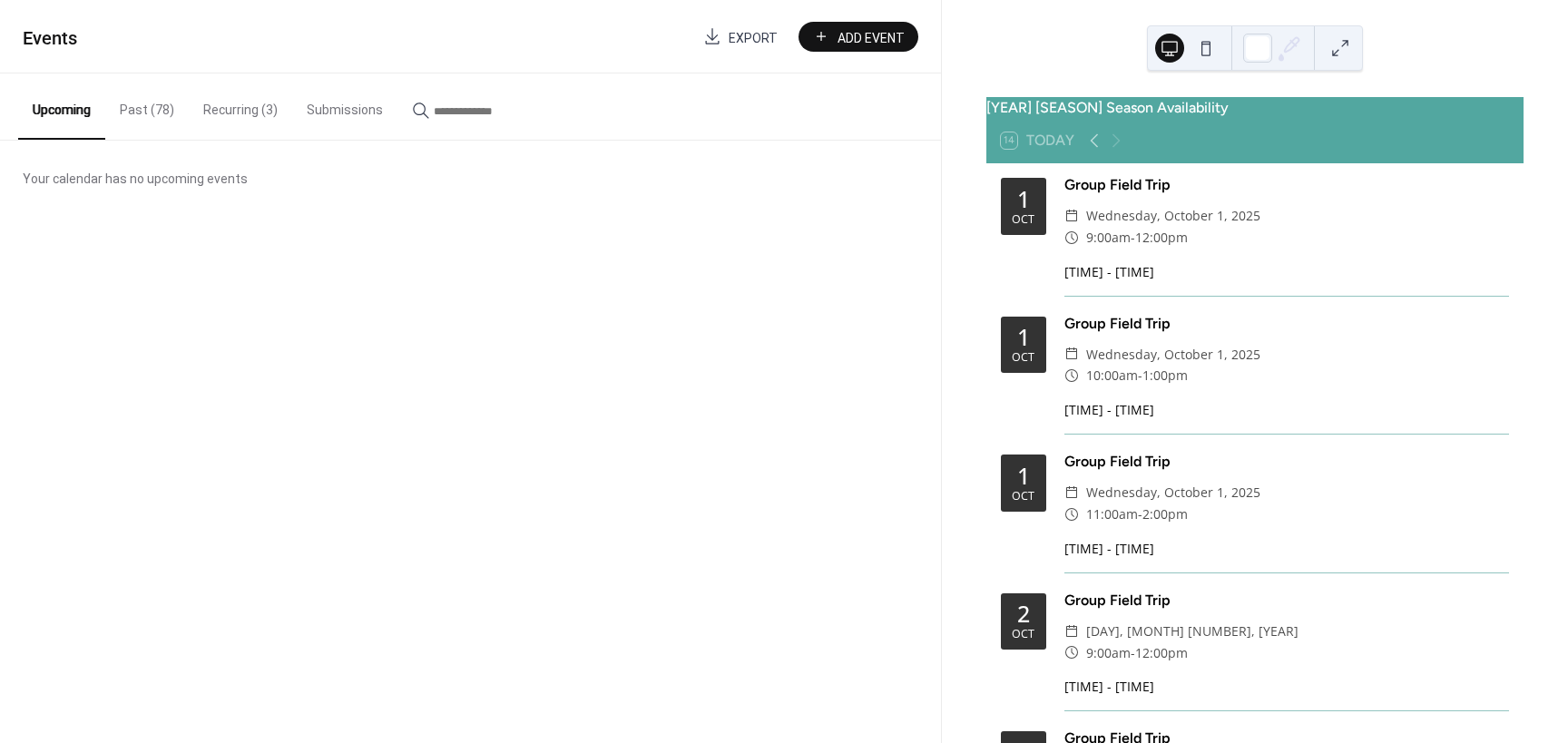 click on "Recurring (3)" at bounding box center [240, 105] 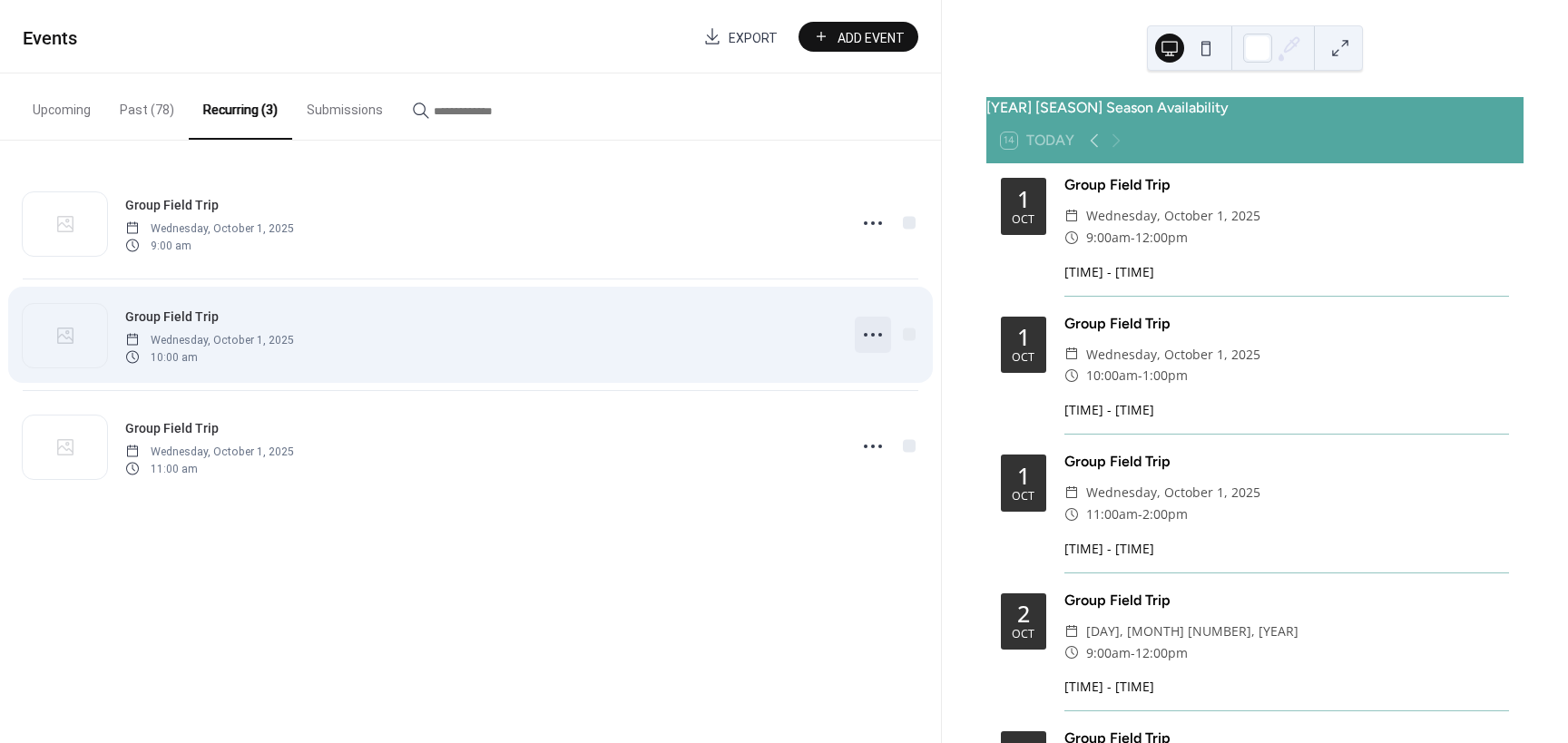 click 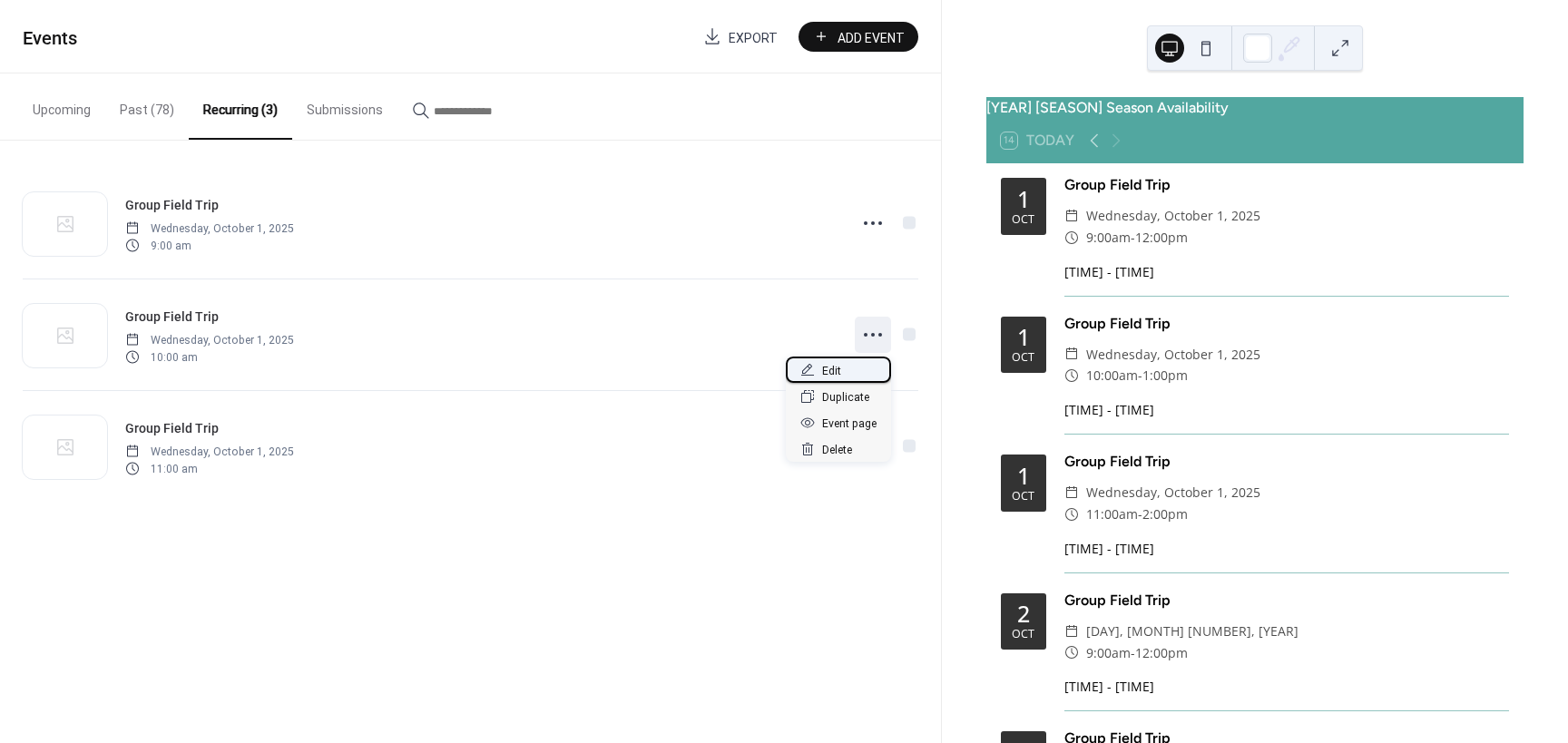 click on "Edit" at bounding box center (831, 371) 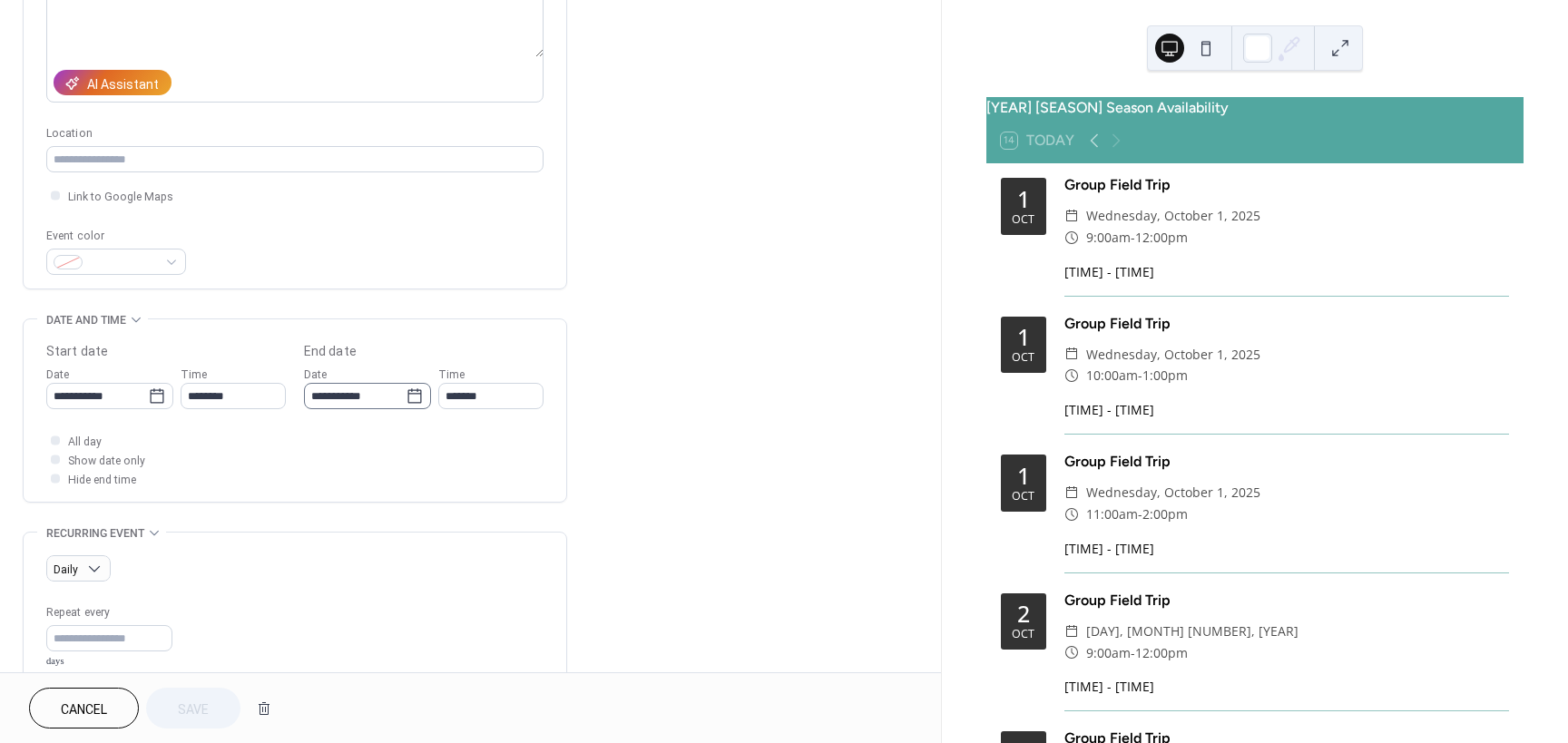 scroll, scrollTop: 635, scrollLeft: 0, axis: vertical 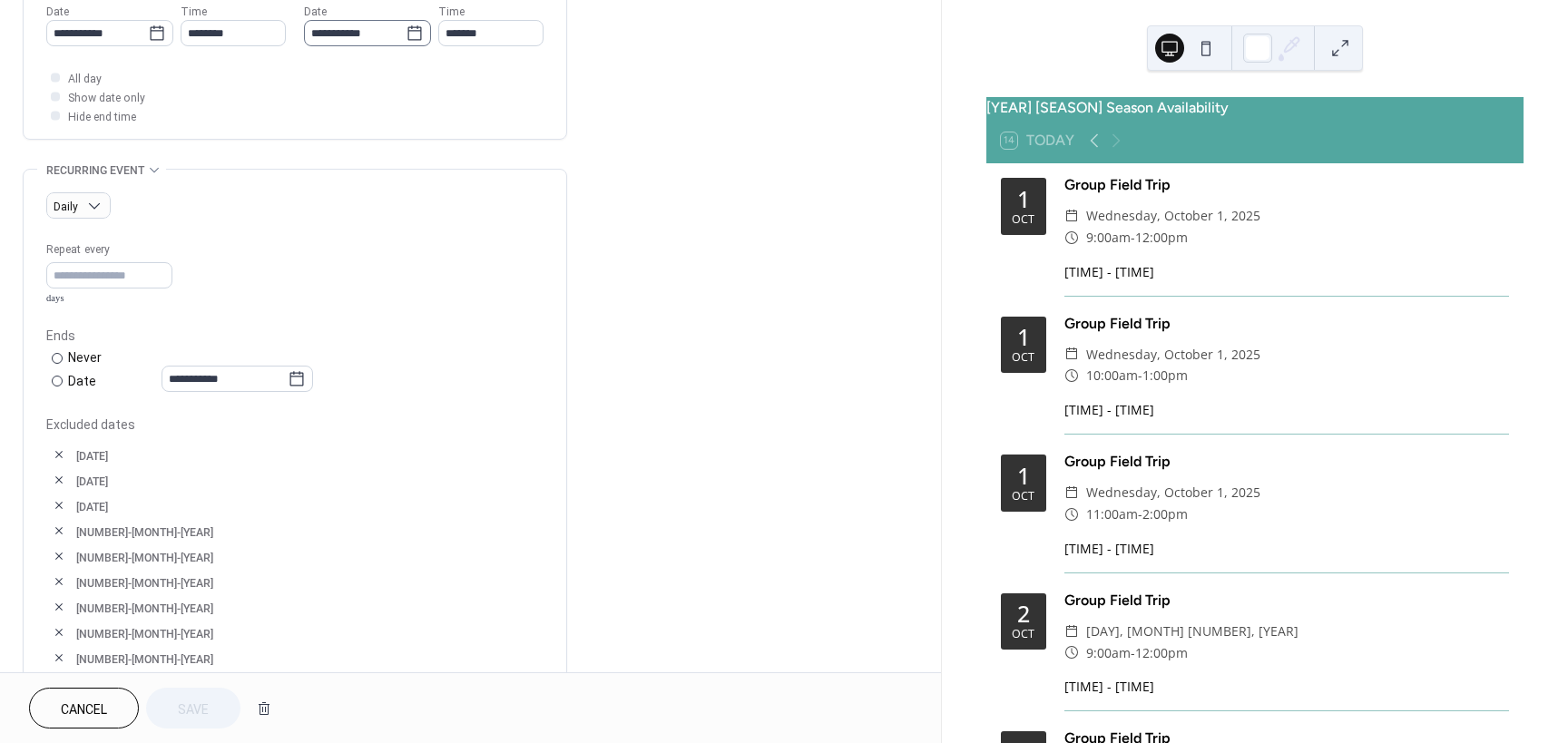 click 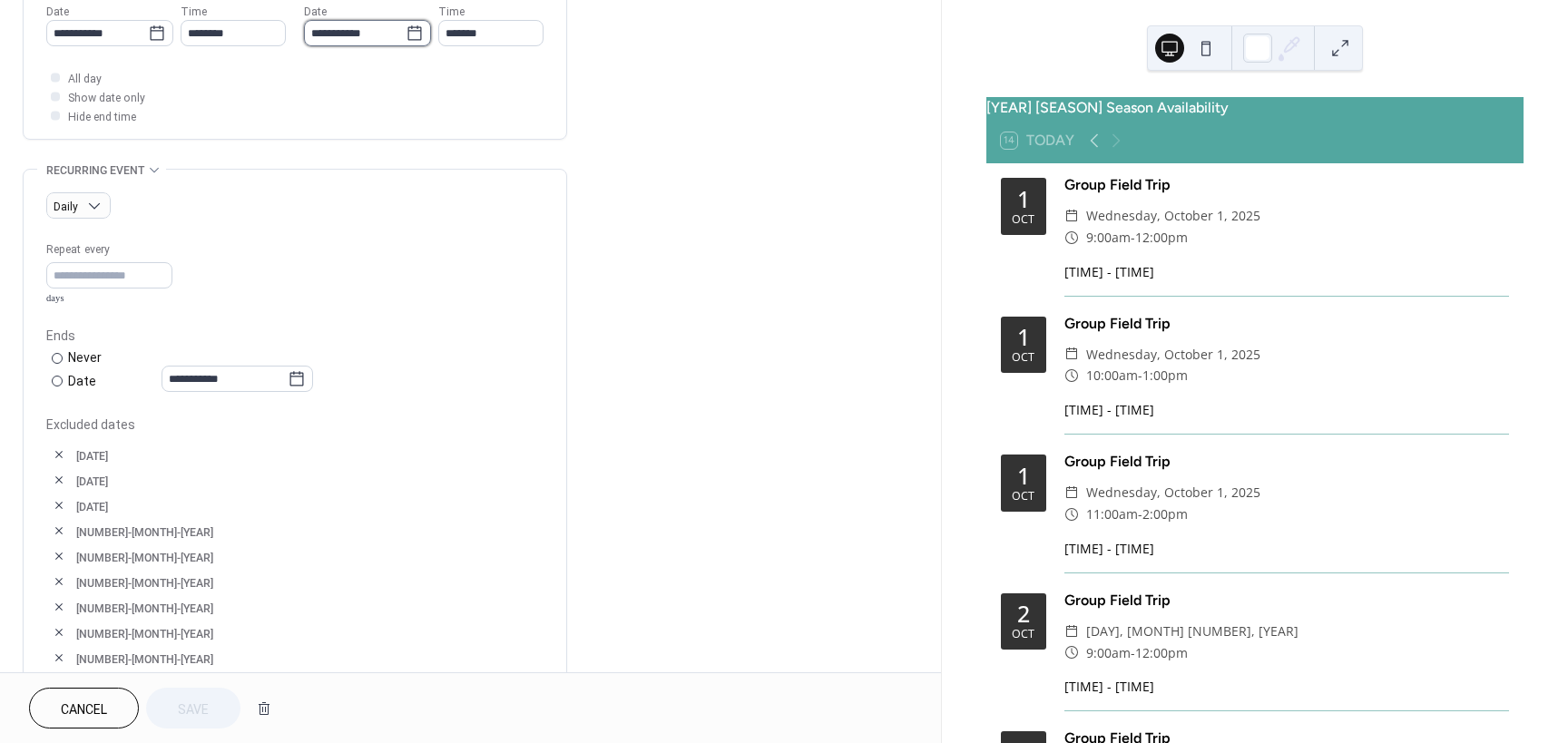 click on "**********" at bounding box center (355, 33) 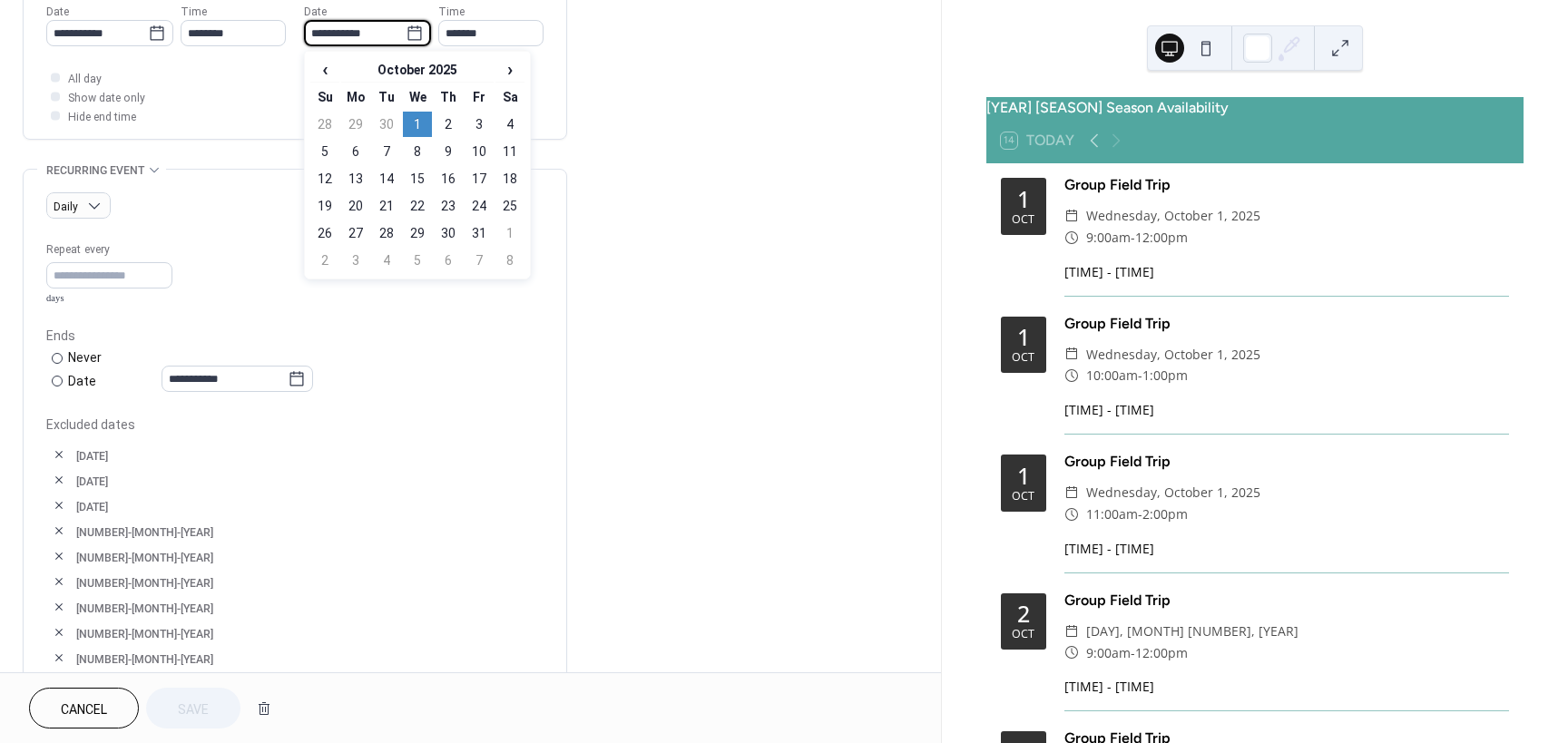 click on "**********" at bounding box center (470, 369) 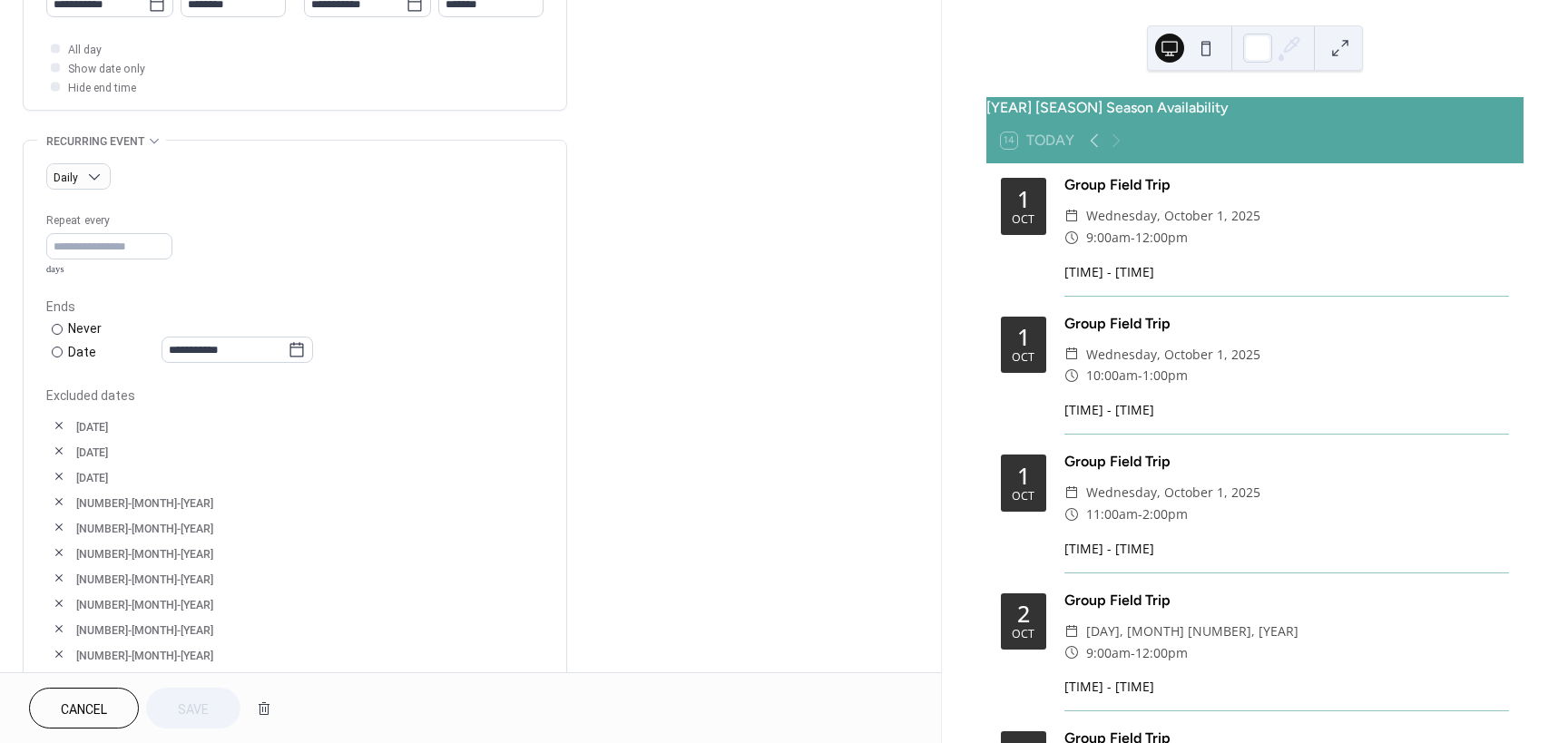 scroll, scrollTop: 726, scrollLeft: 0, axis: vertical 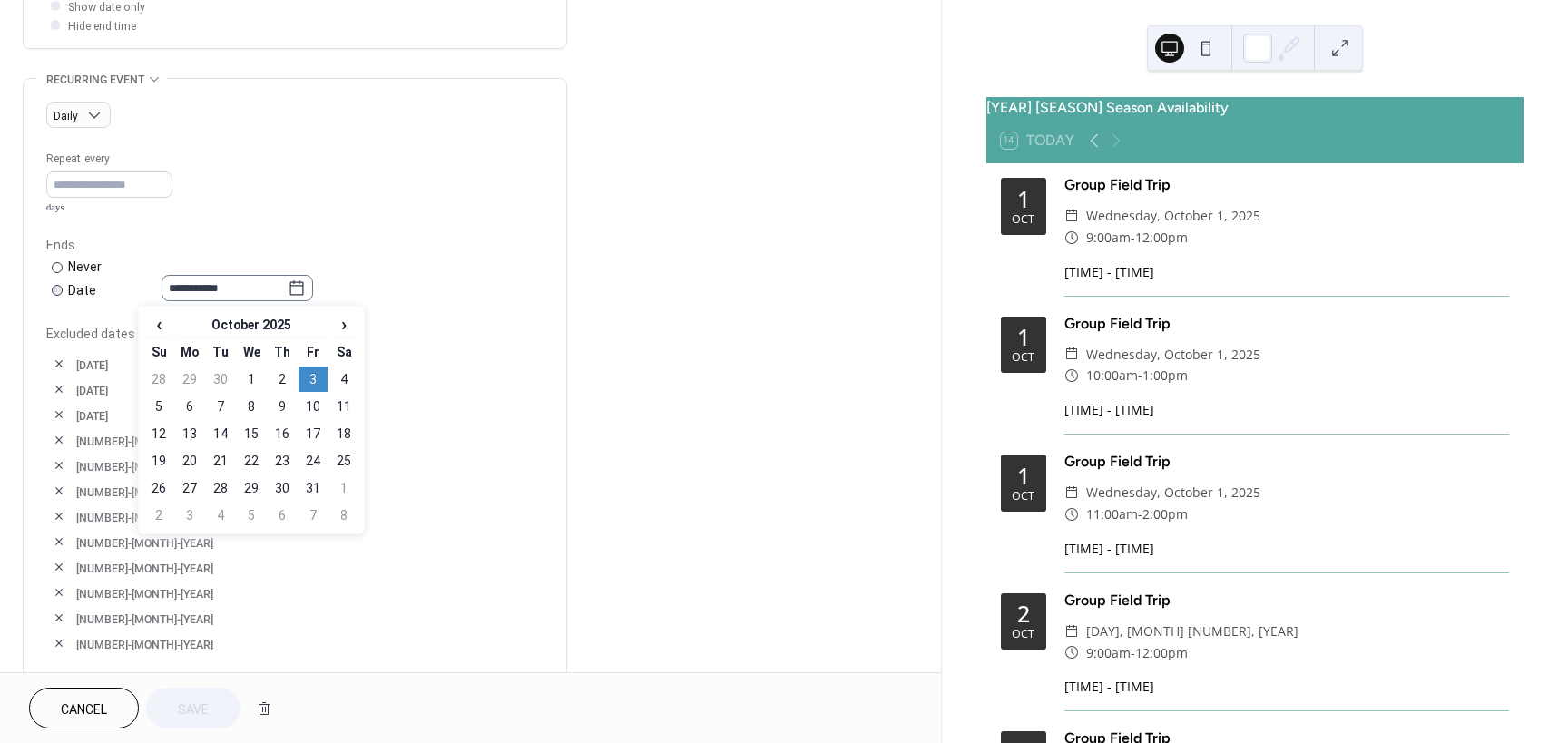 click on "**********" at bounding box center [237, 288] 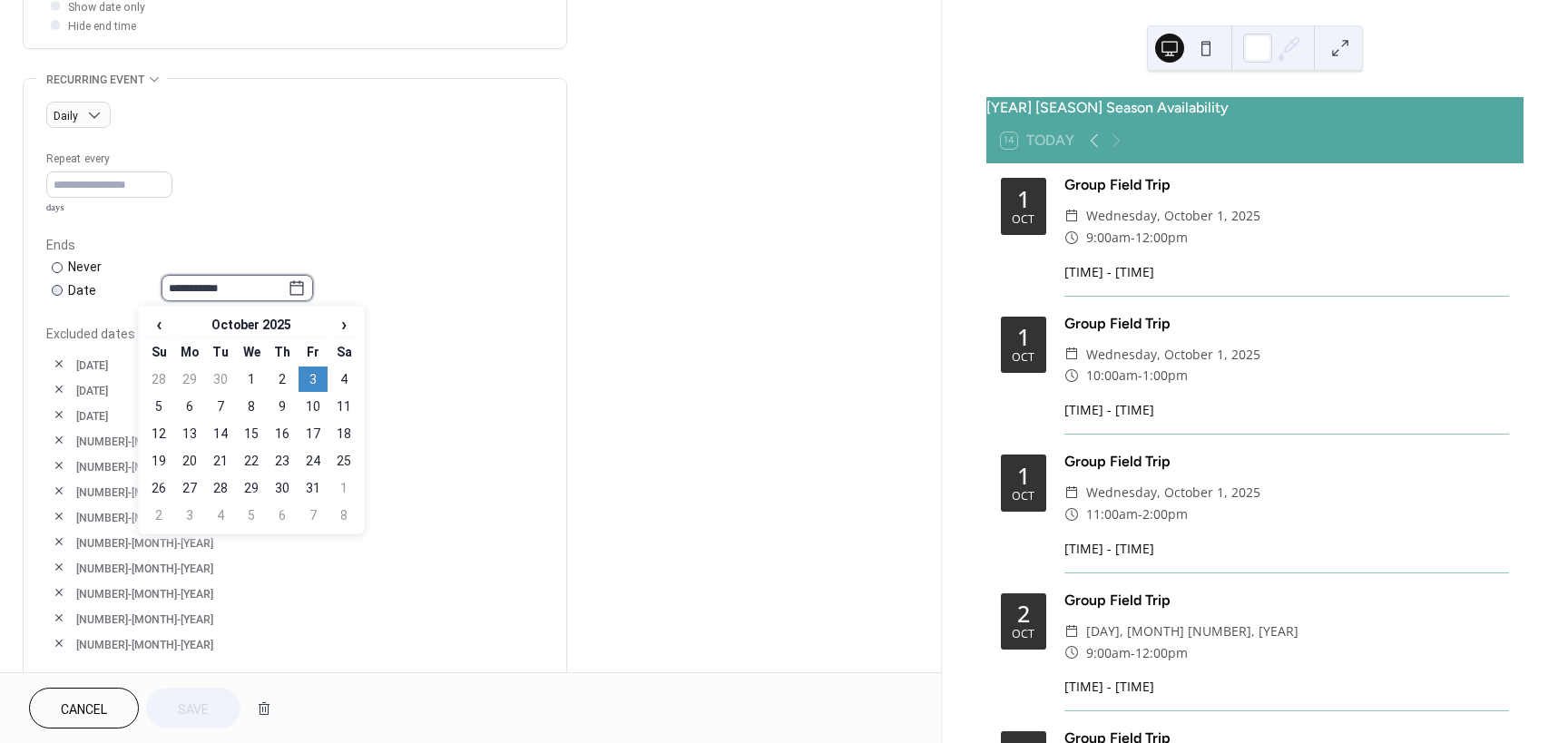 click on "**********" at bounding box center (224, 288) 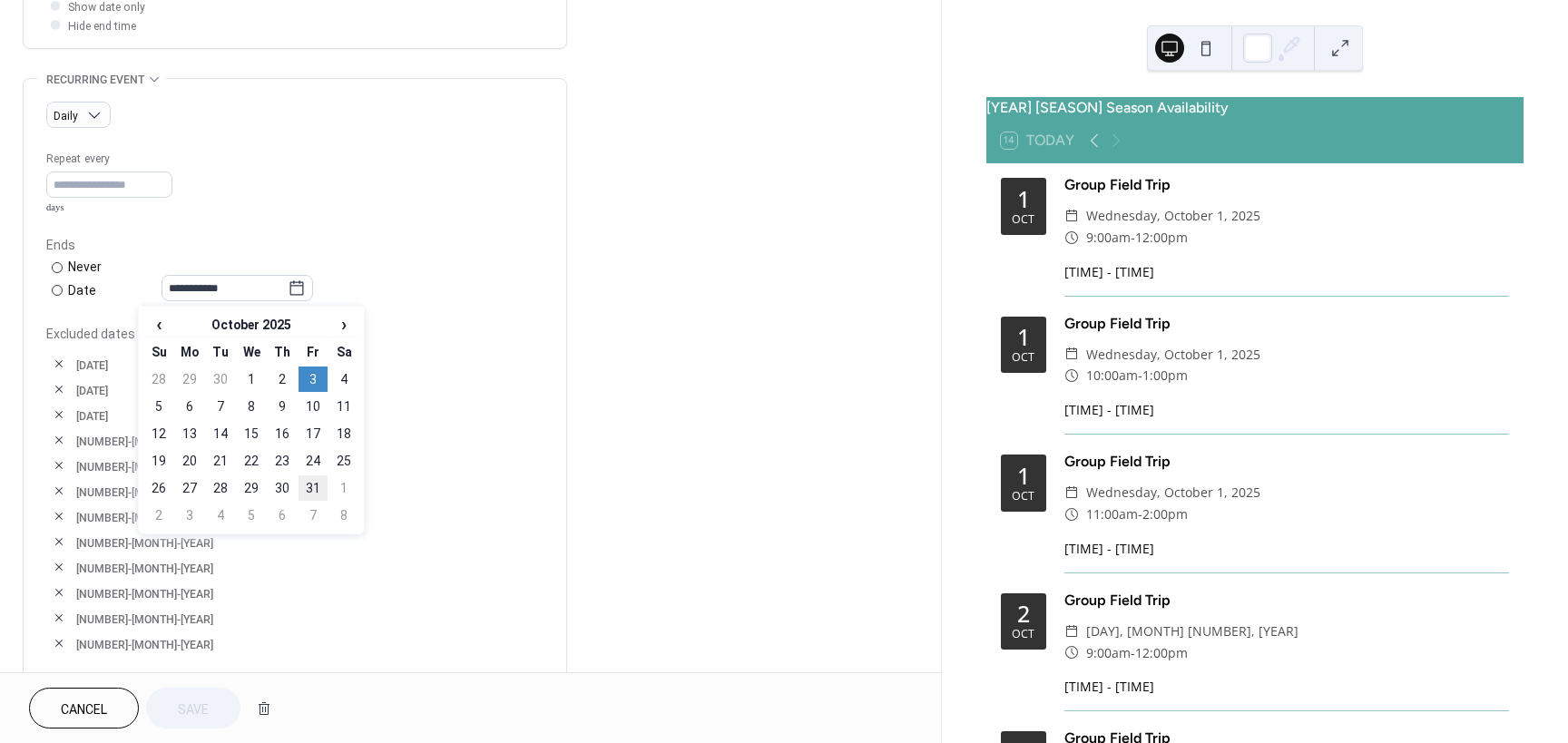 click on "31" at bounding box center [313, 488] 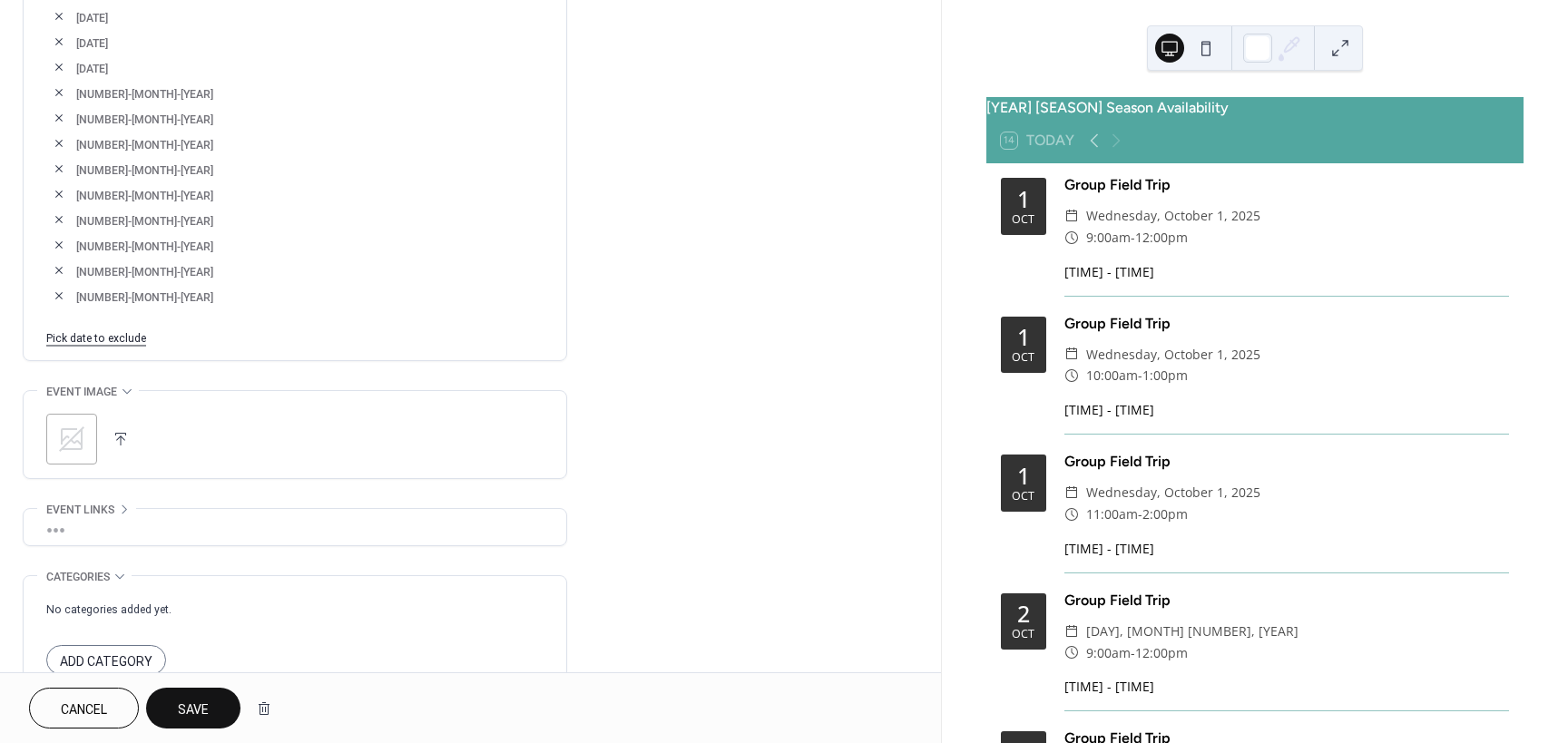 scroll, scrollTop: 1089, scrollLeft: 0, axis: vertical 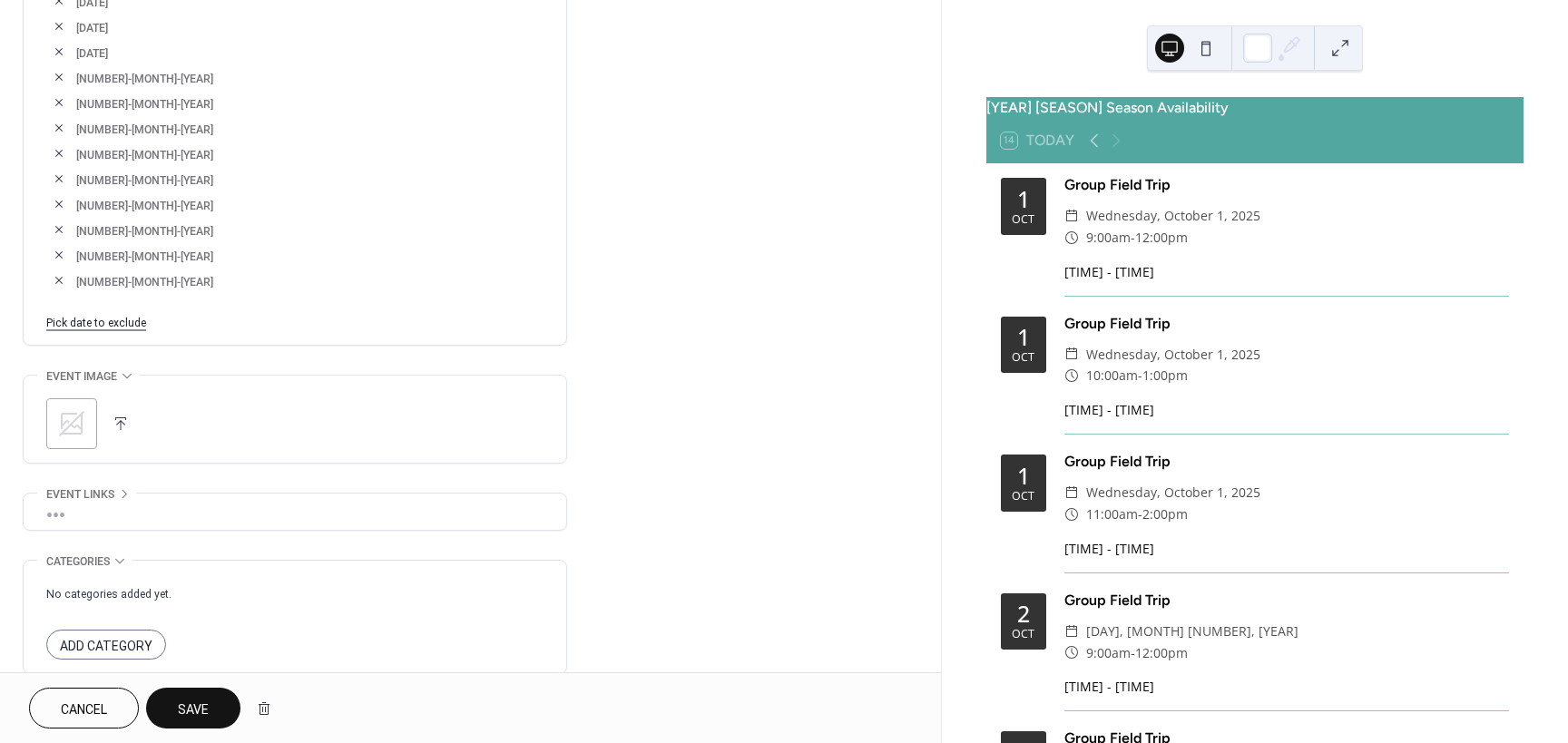 click on "Pick date to exclude" at bounding box center [96, 321] 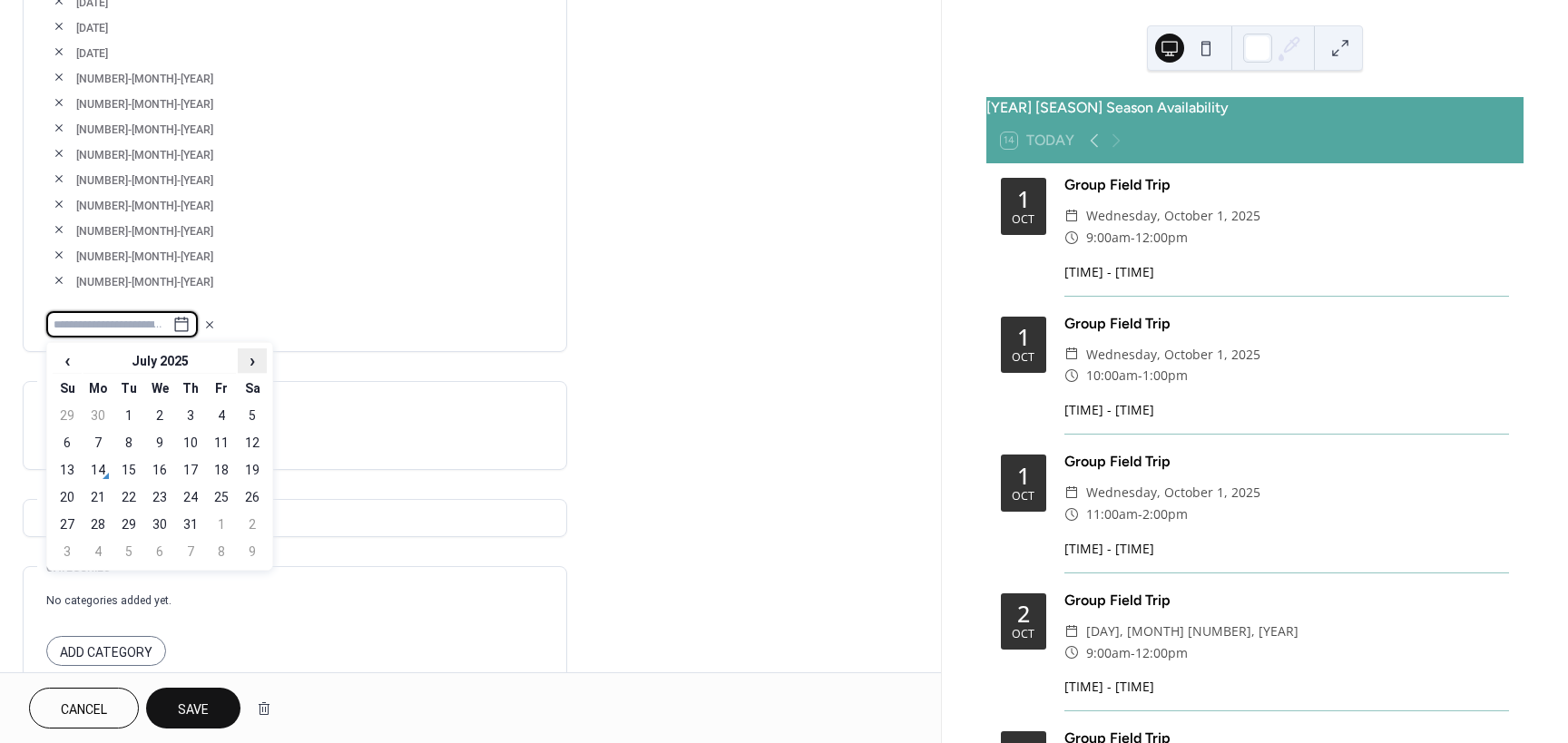 click on "›" at bounding box center (252, 360) 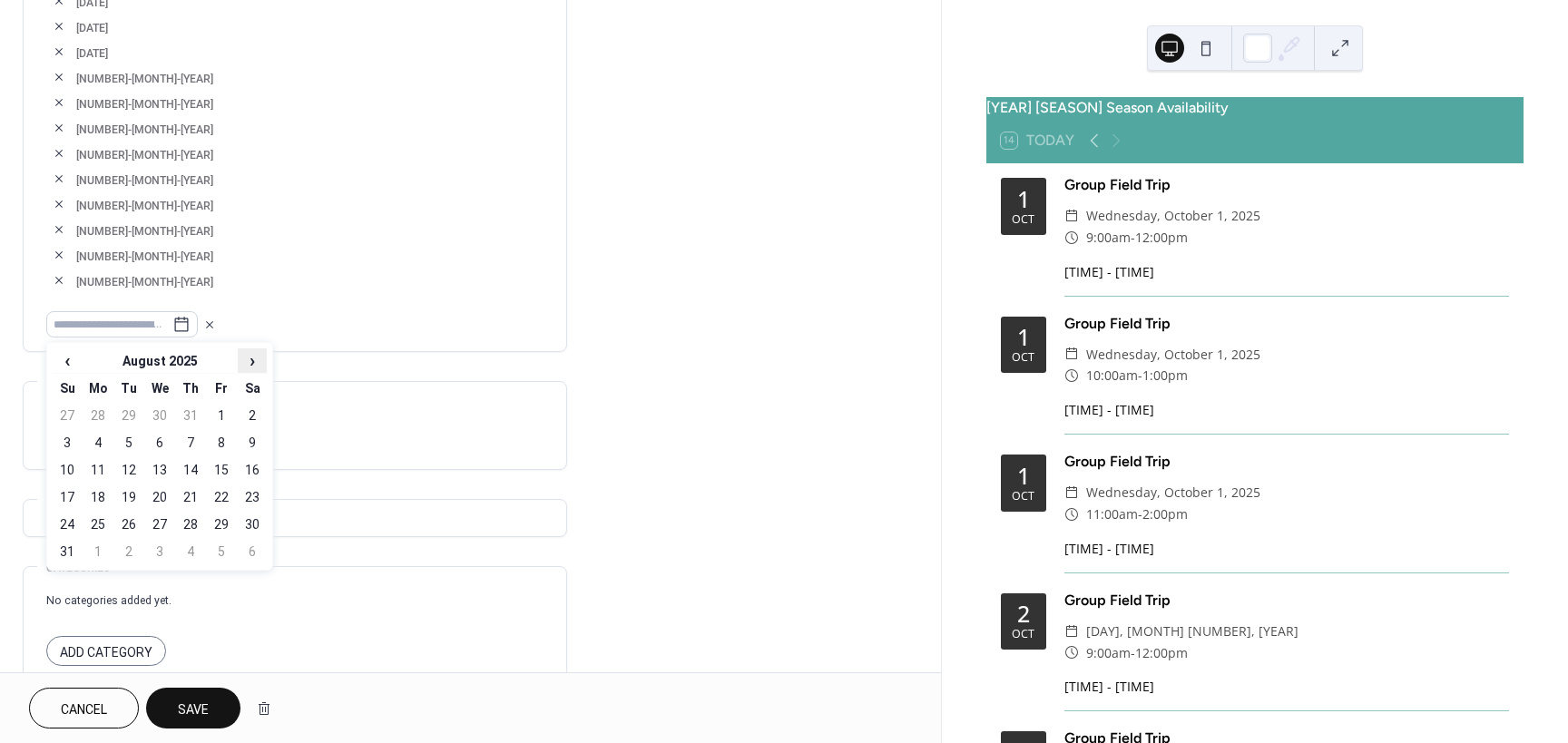 click on "›" at bounding box center [252, 360] 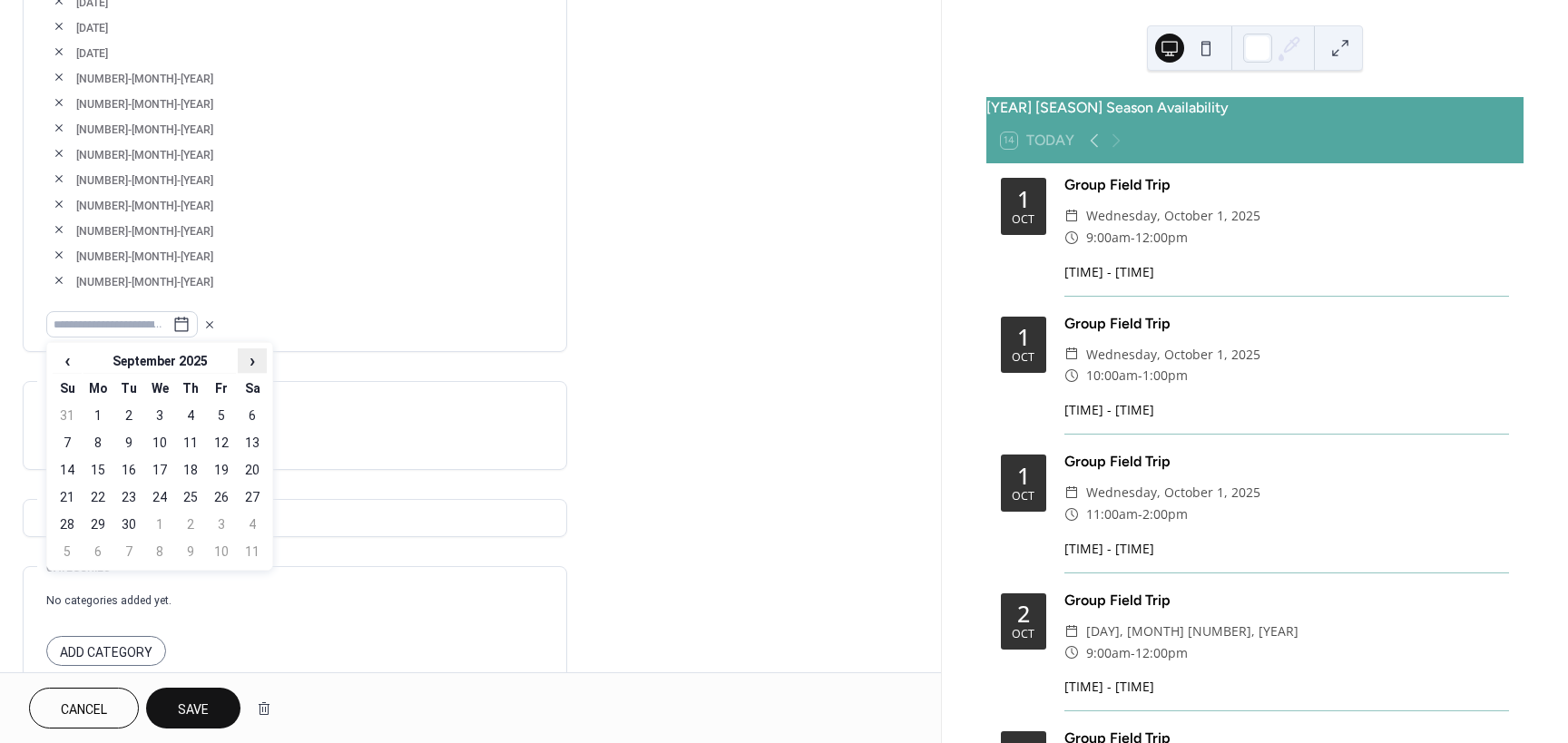 click on "›" at bounding box center [252, 360] 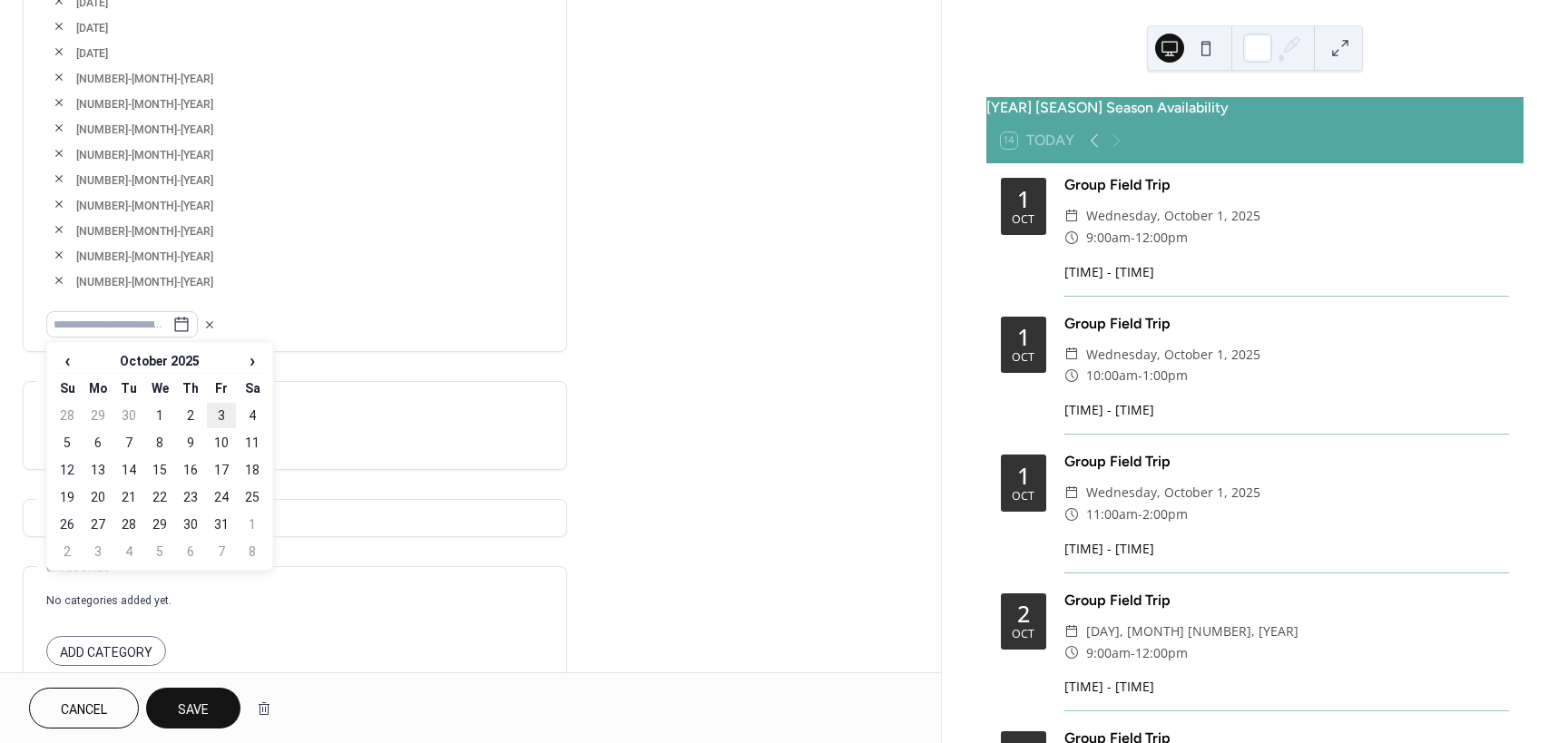 click on "3" at bounding box center (221, 415) 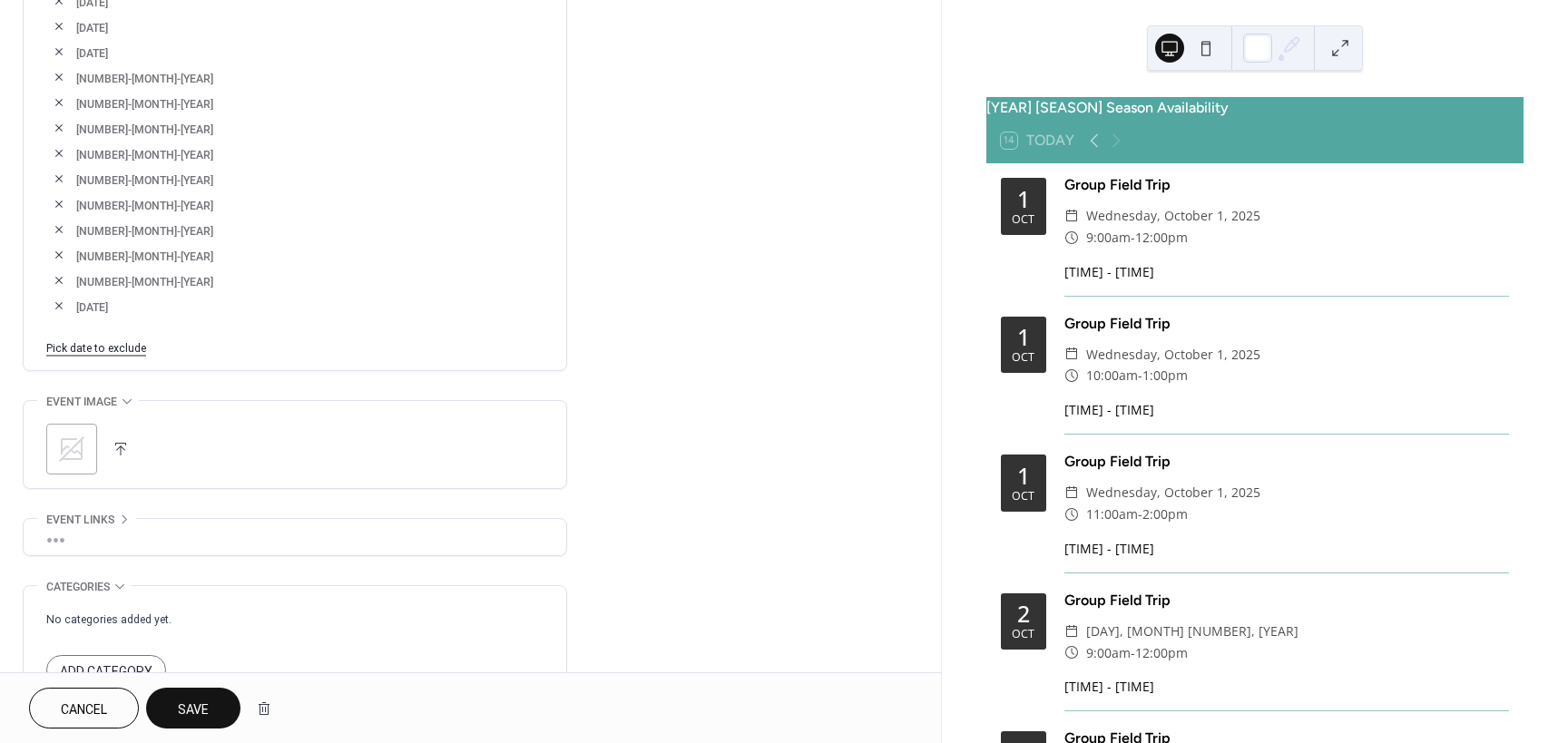 click on "Save" at bounding box center (193, 709) 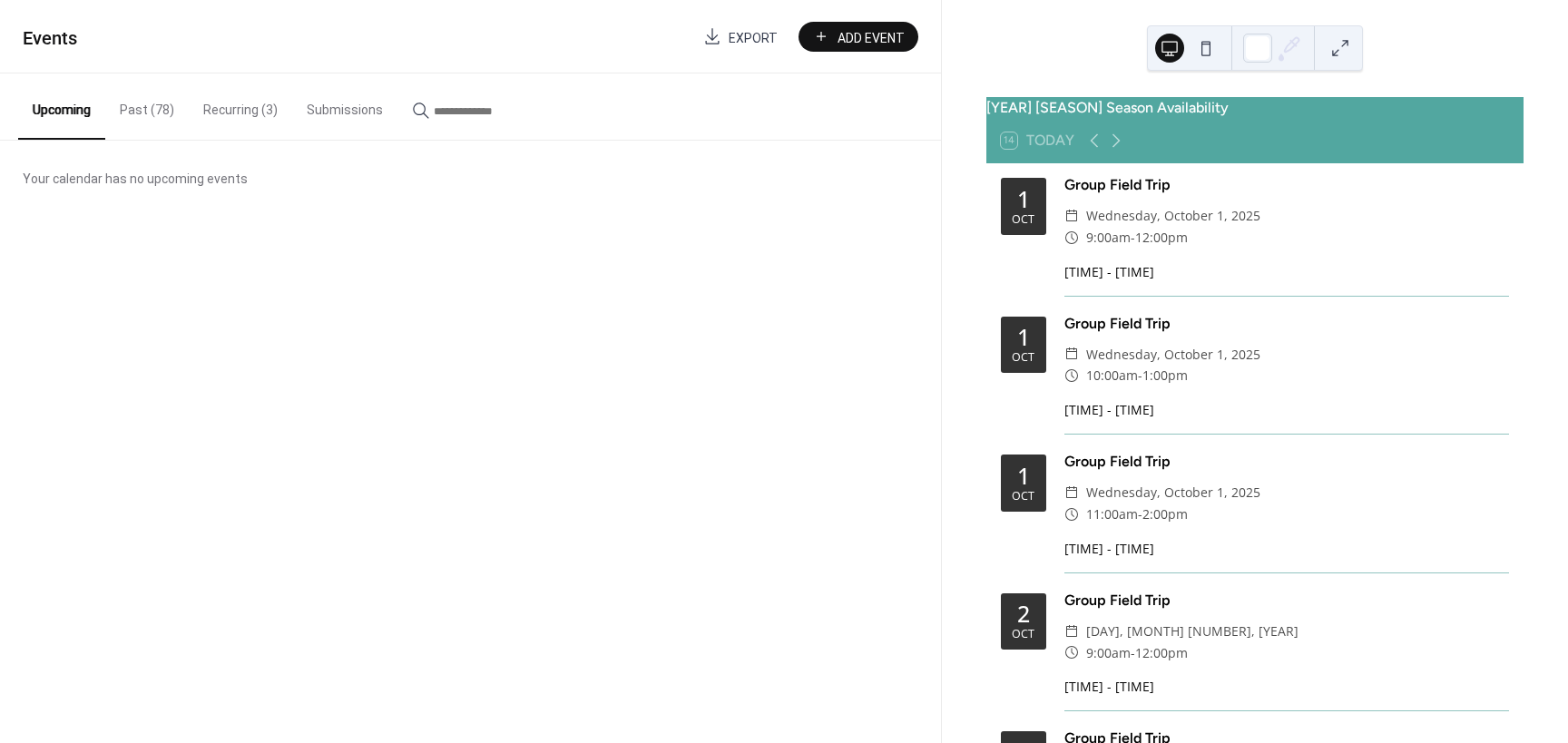 click on "Recurring (3)" at bounding box center [240, 105] 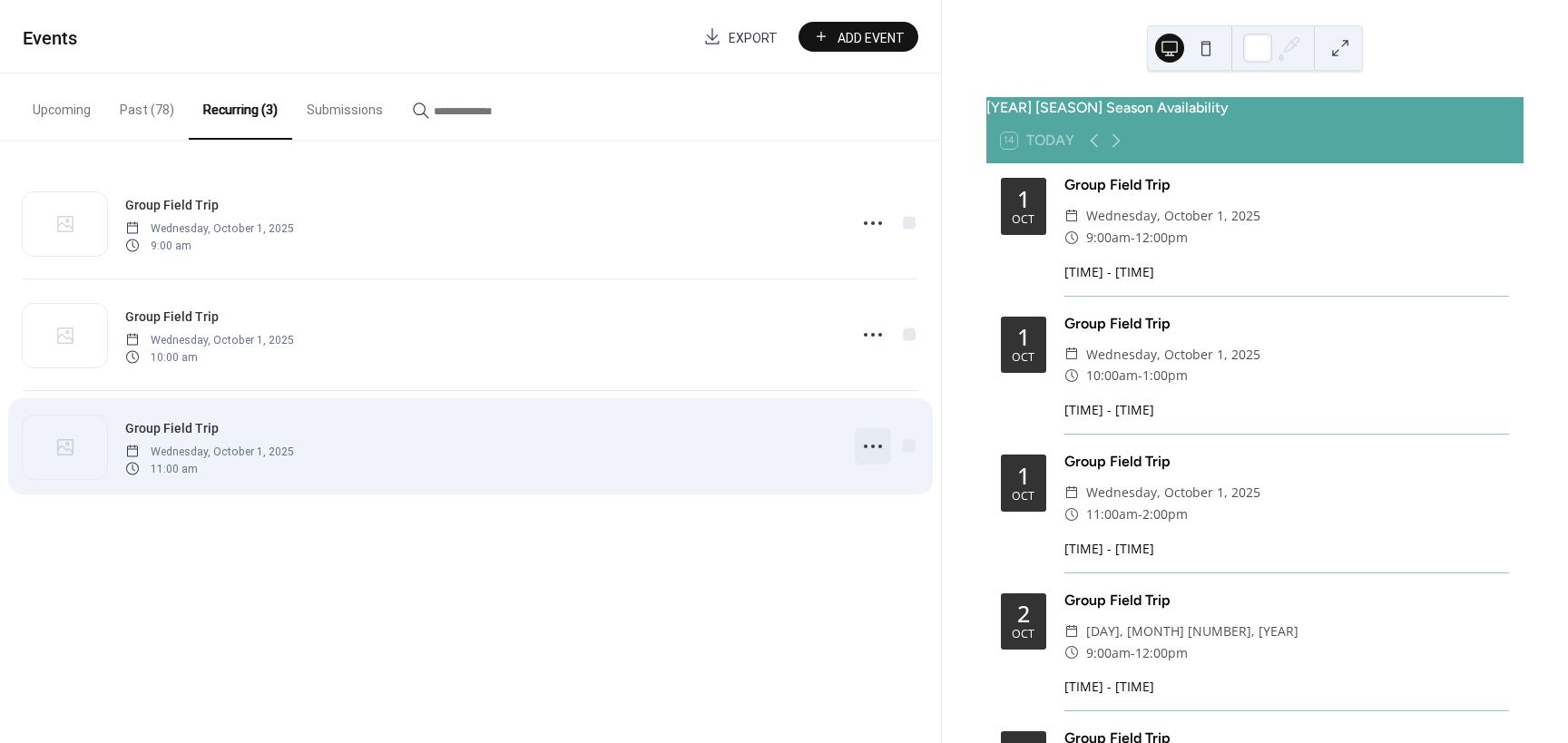 click 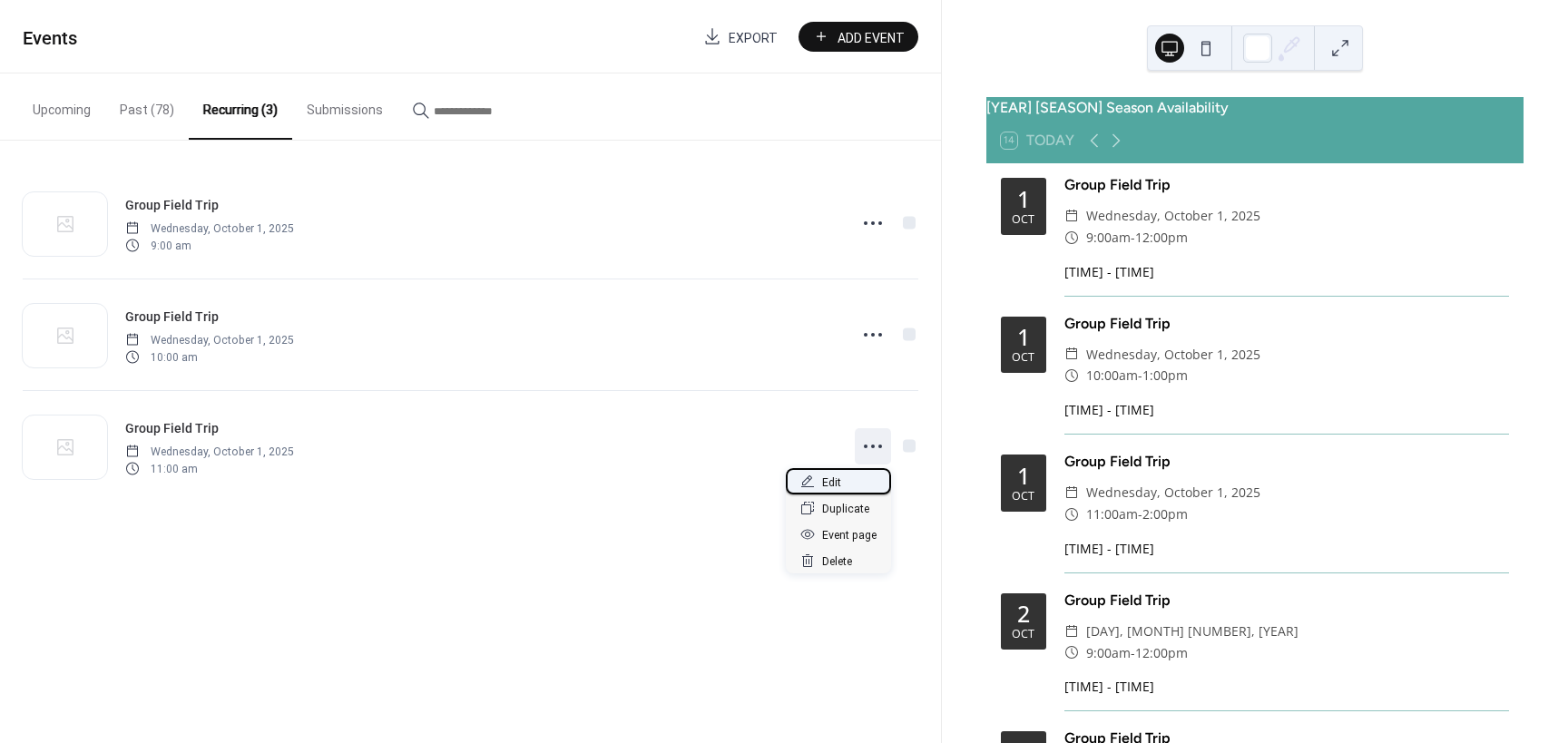 click on "Edit" at bounding box center [838, 481] 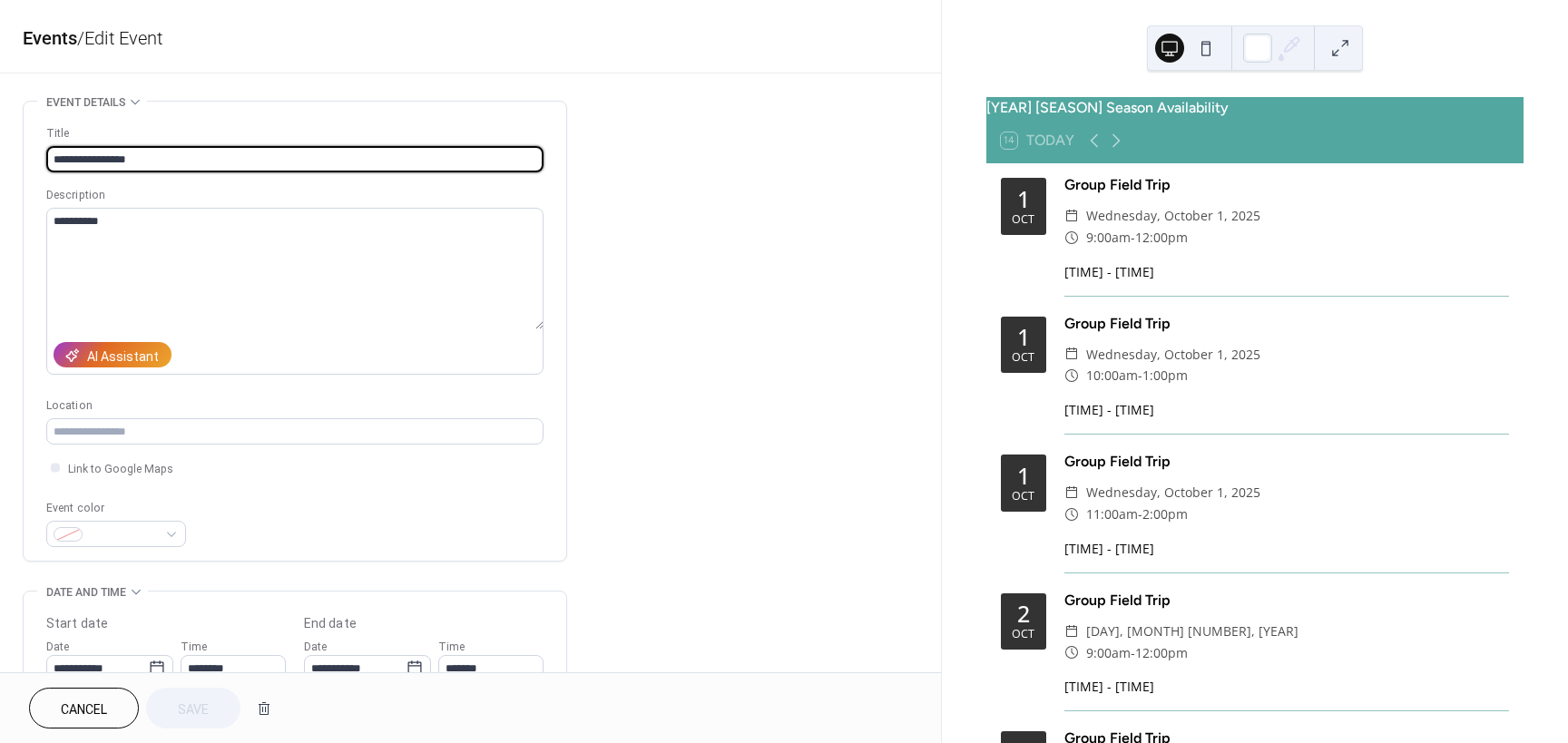 type on "**********" 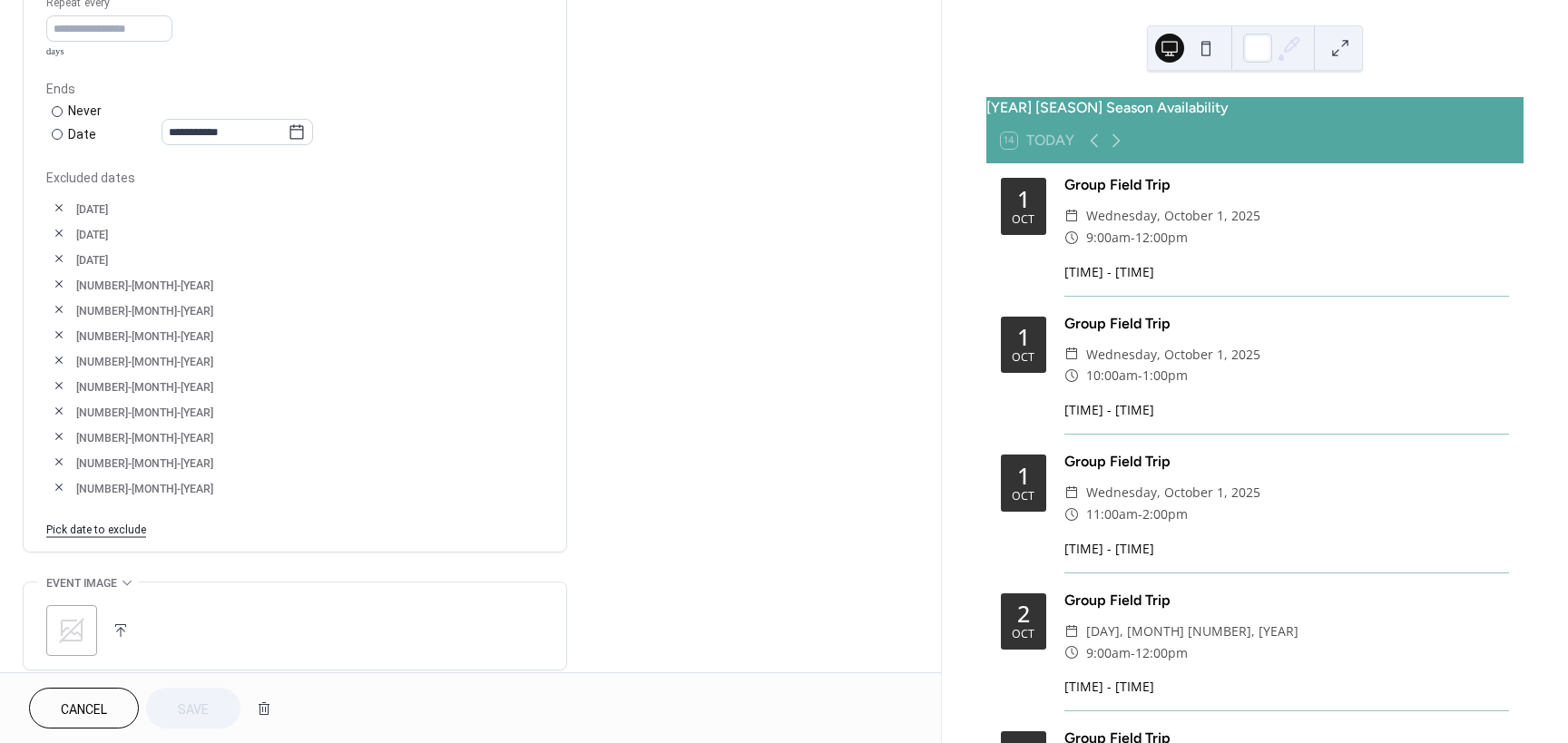 scroll, scrollTop: 907, scrollLeft: 0, axis: vertical 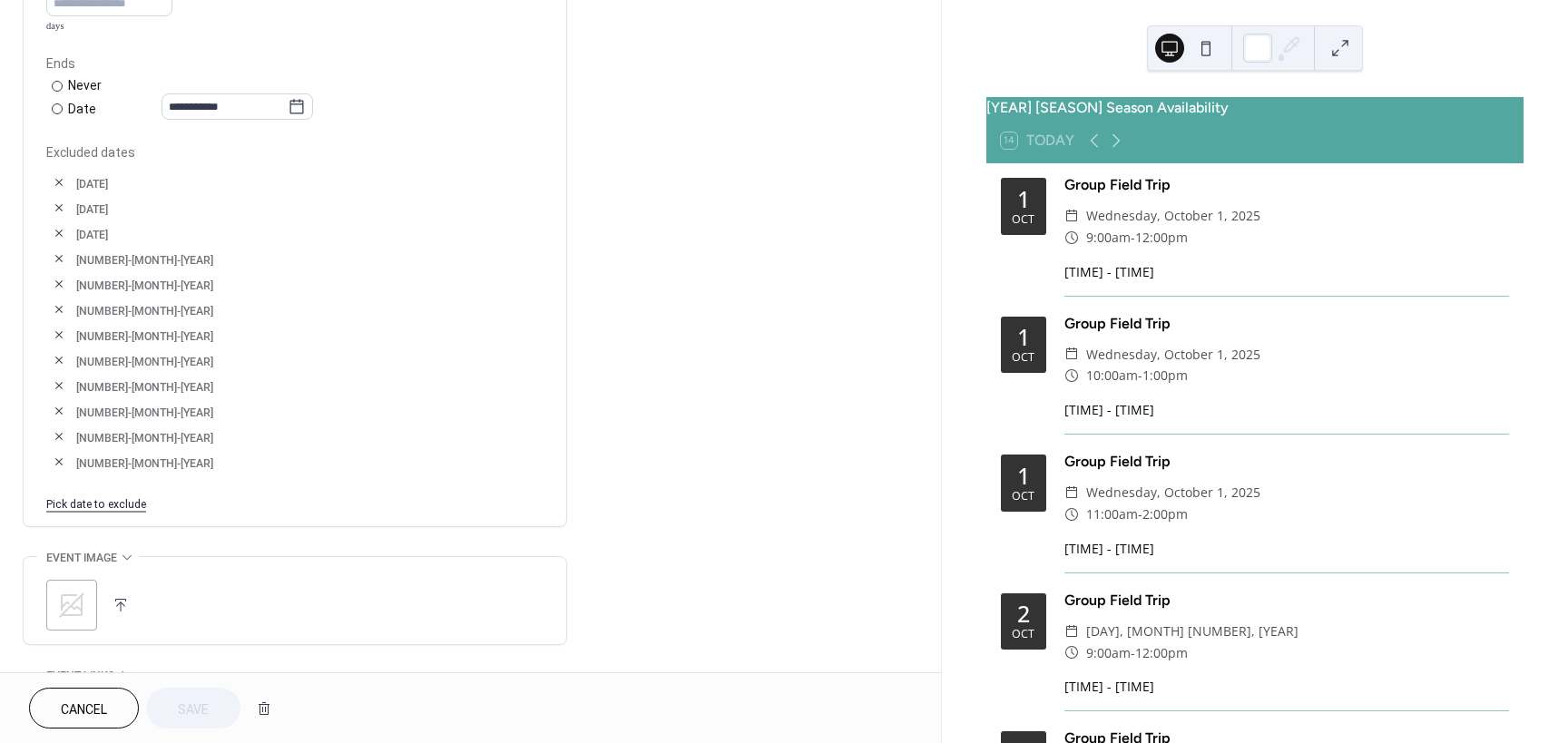 click on "Pick date to exclude" at bounding box center [96, 503] 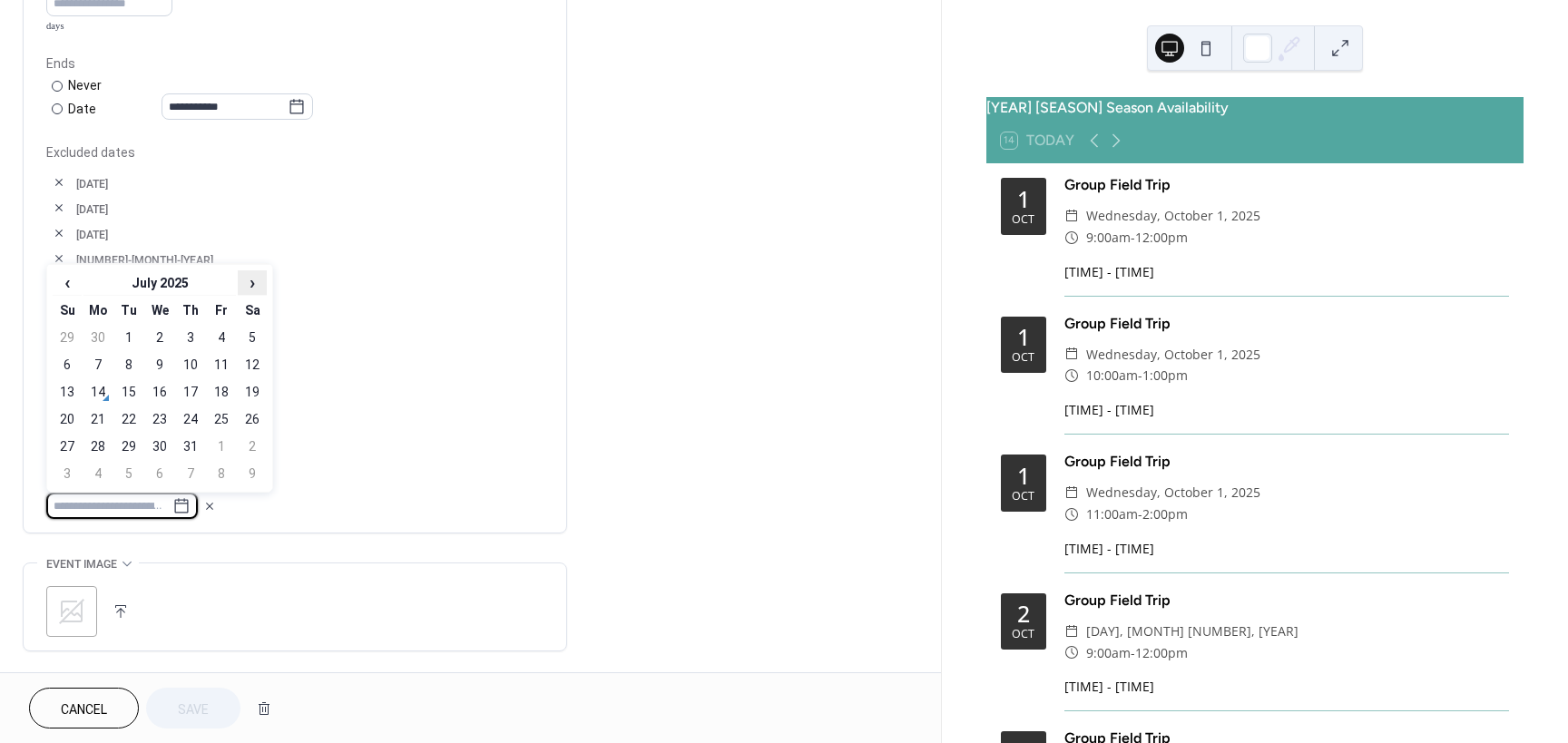 click on "›" at bounding box center (252, 282) 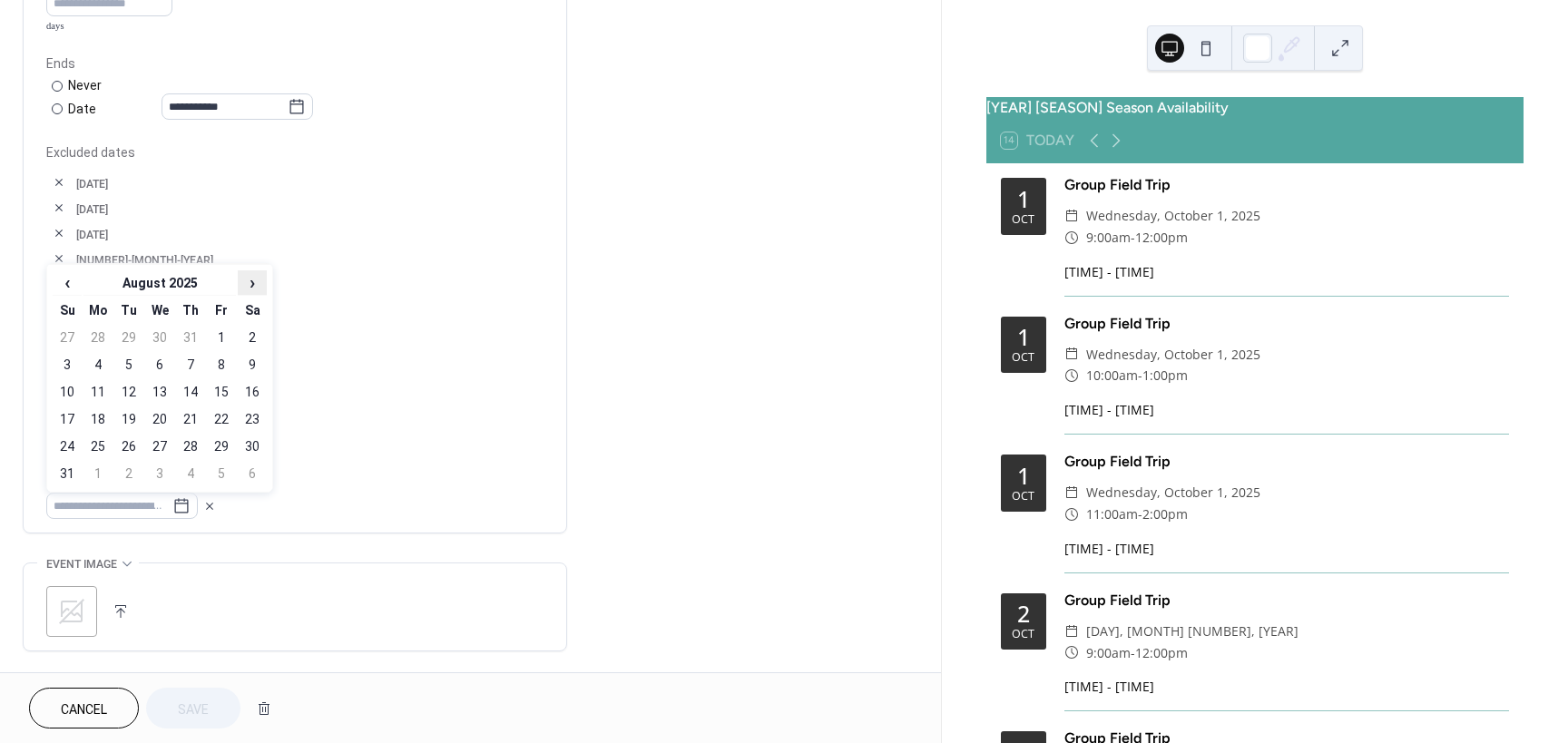 click on "›" at bounding box center [252, 282] 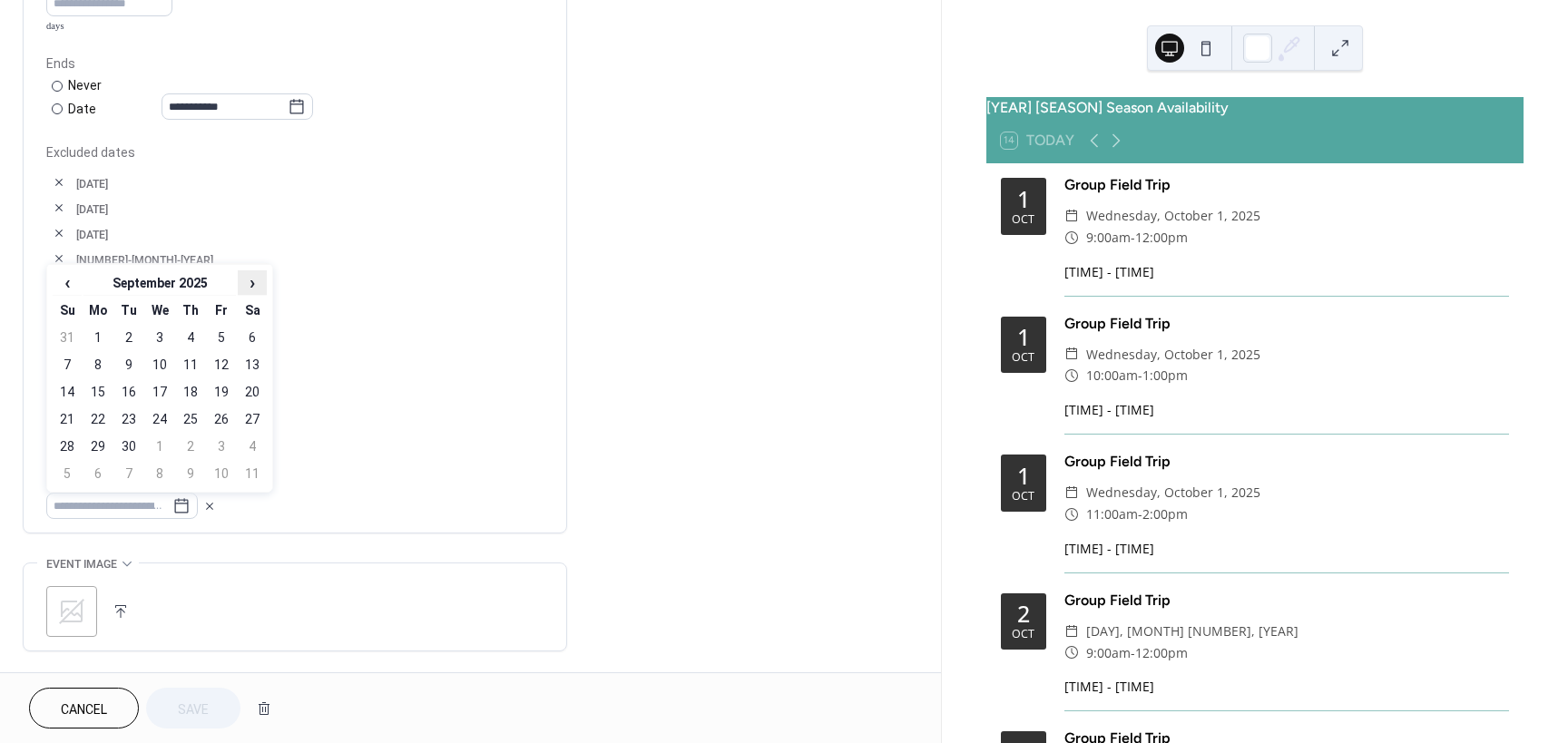 click on "›" at bounding box center [252, 282] 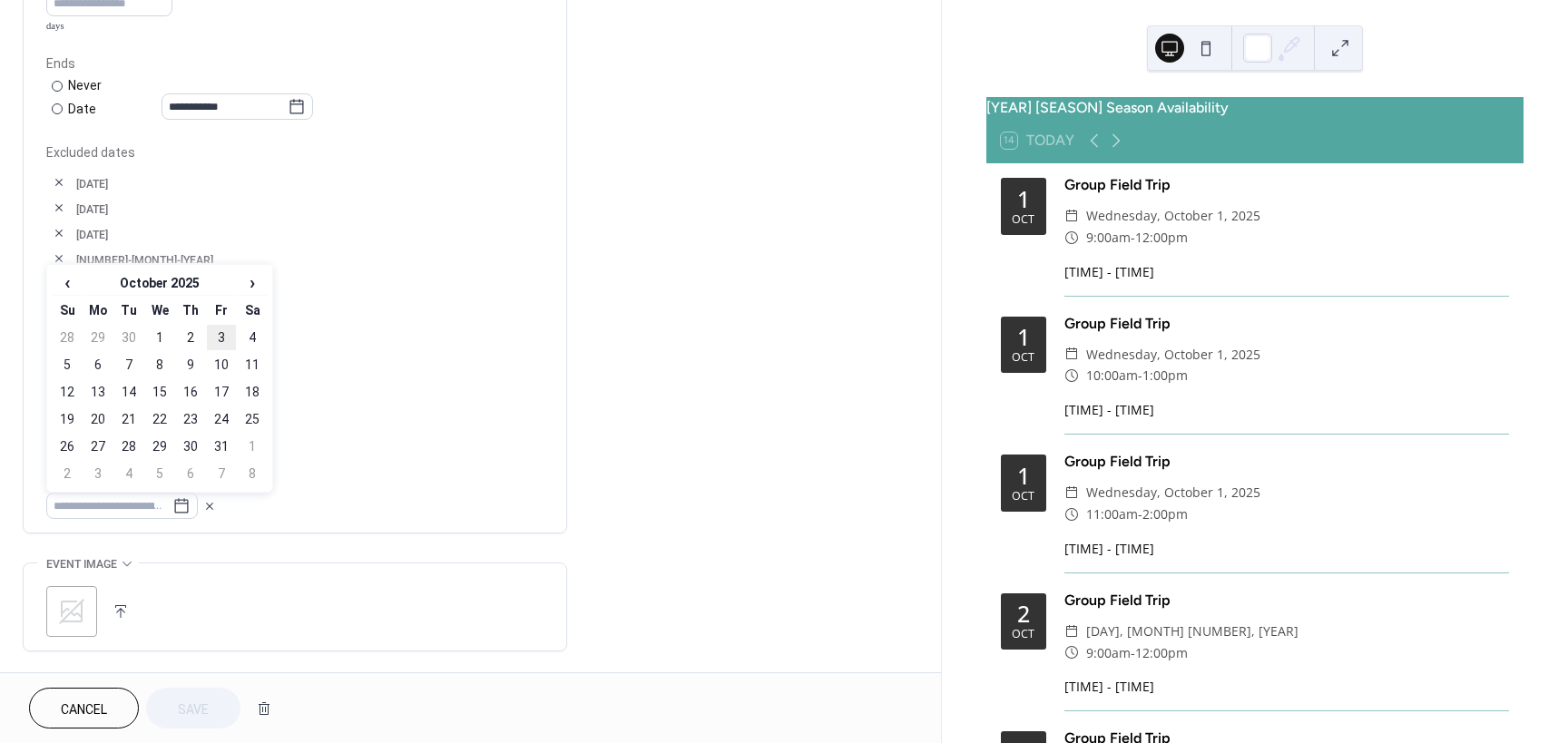 click on "3" at bounding box center [221, 337] 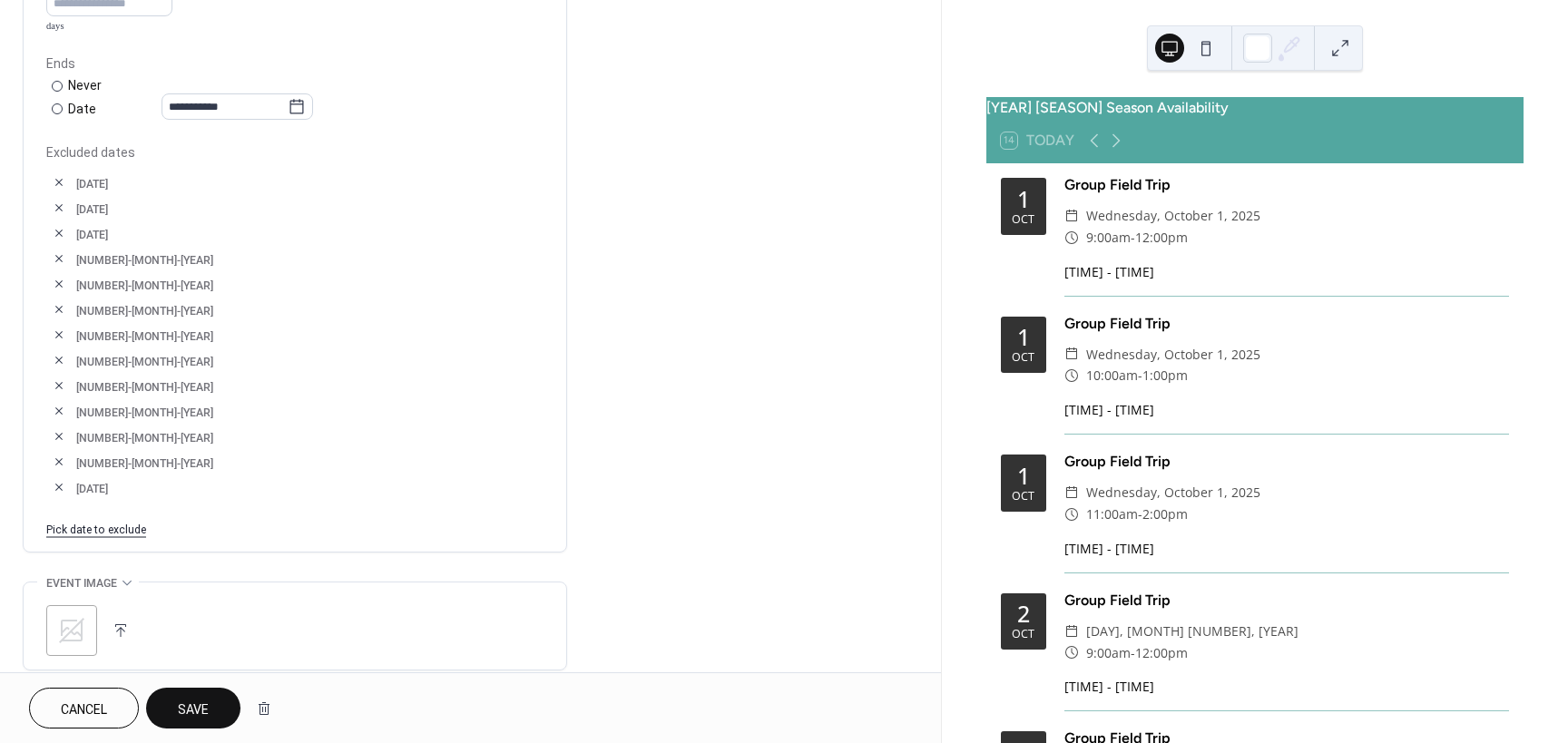 click on "Save" at bounding box center (193, 708) 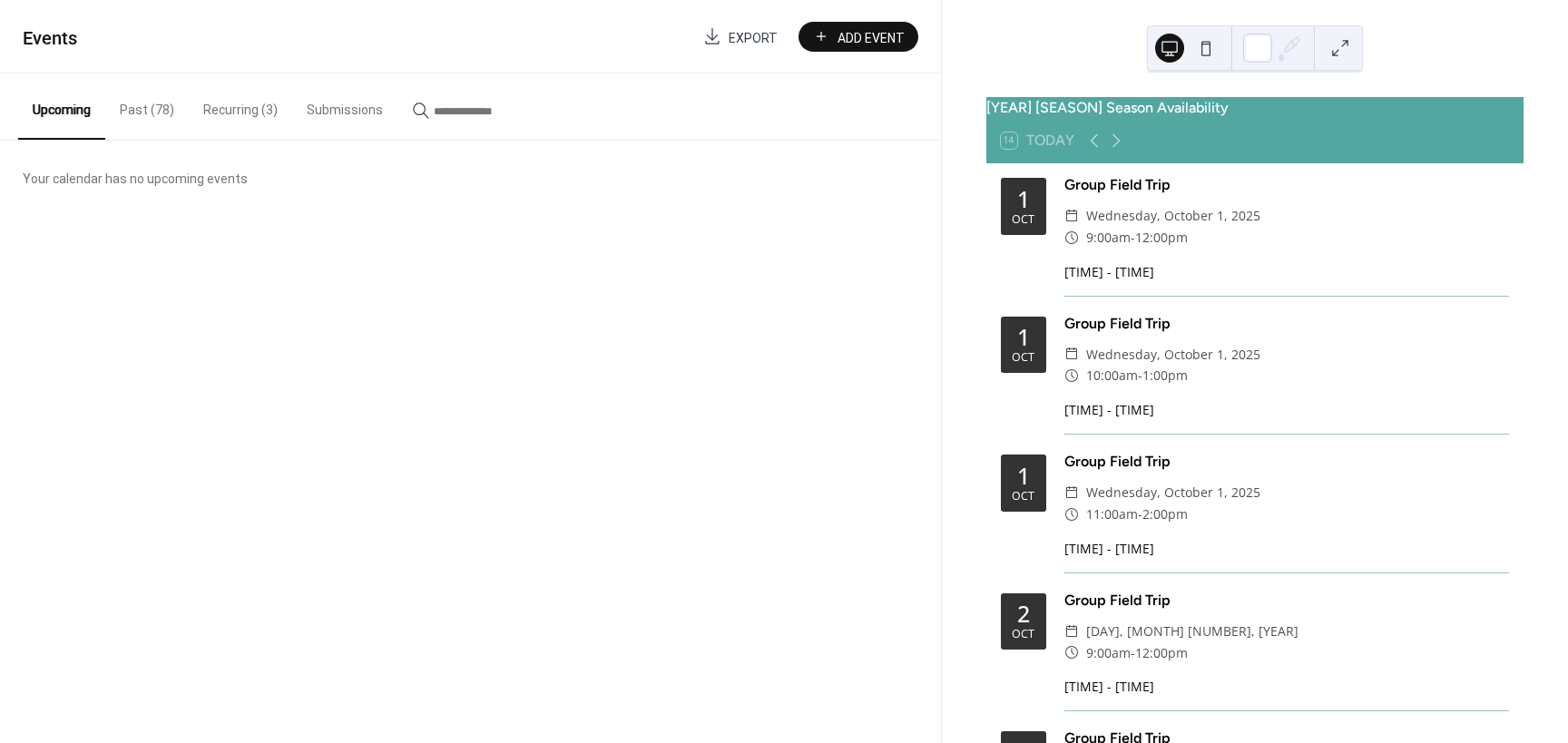 click on "Recurring (3)" at bounding box center (240, 105) 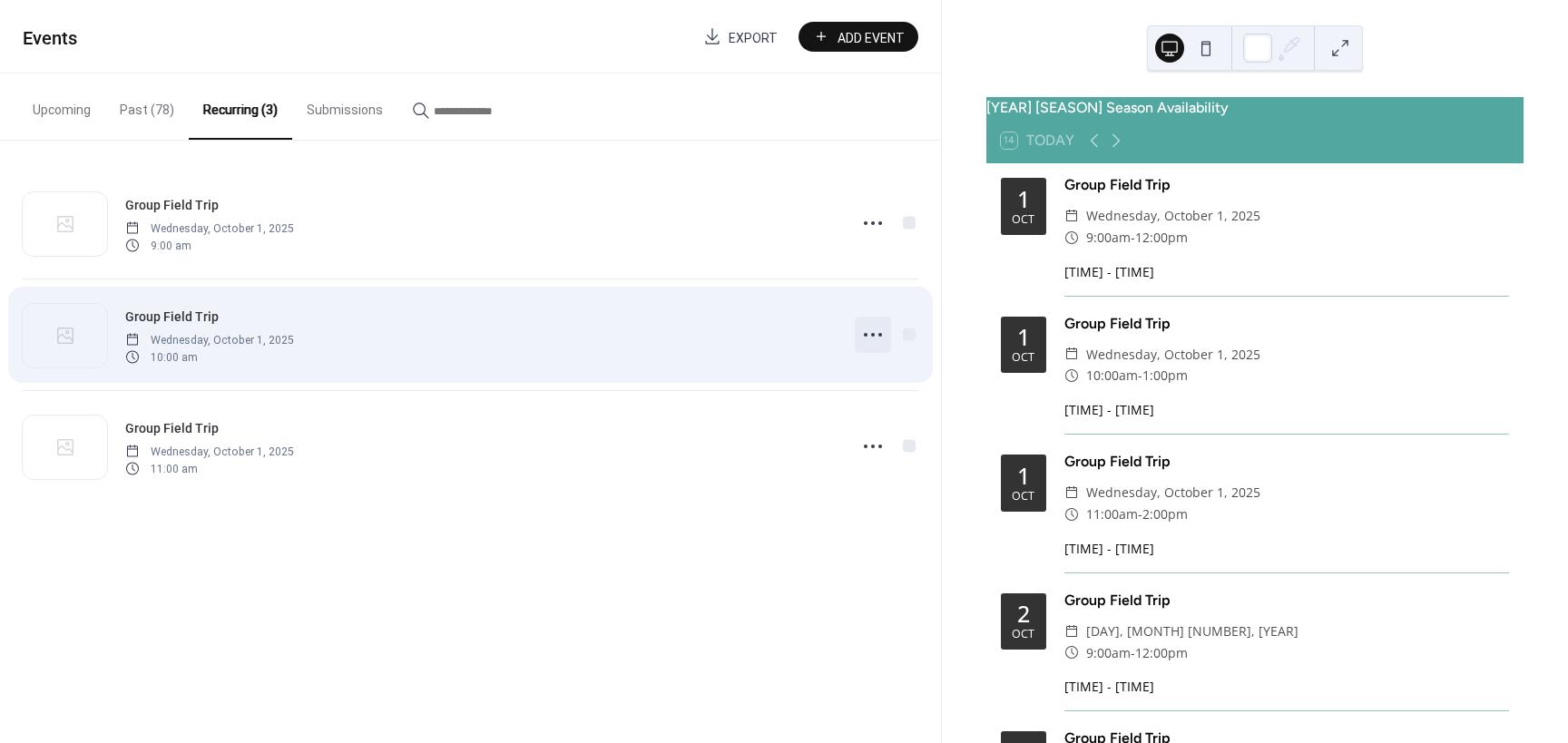 click 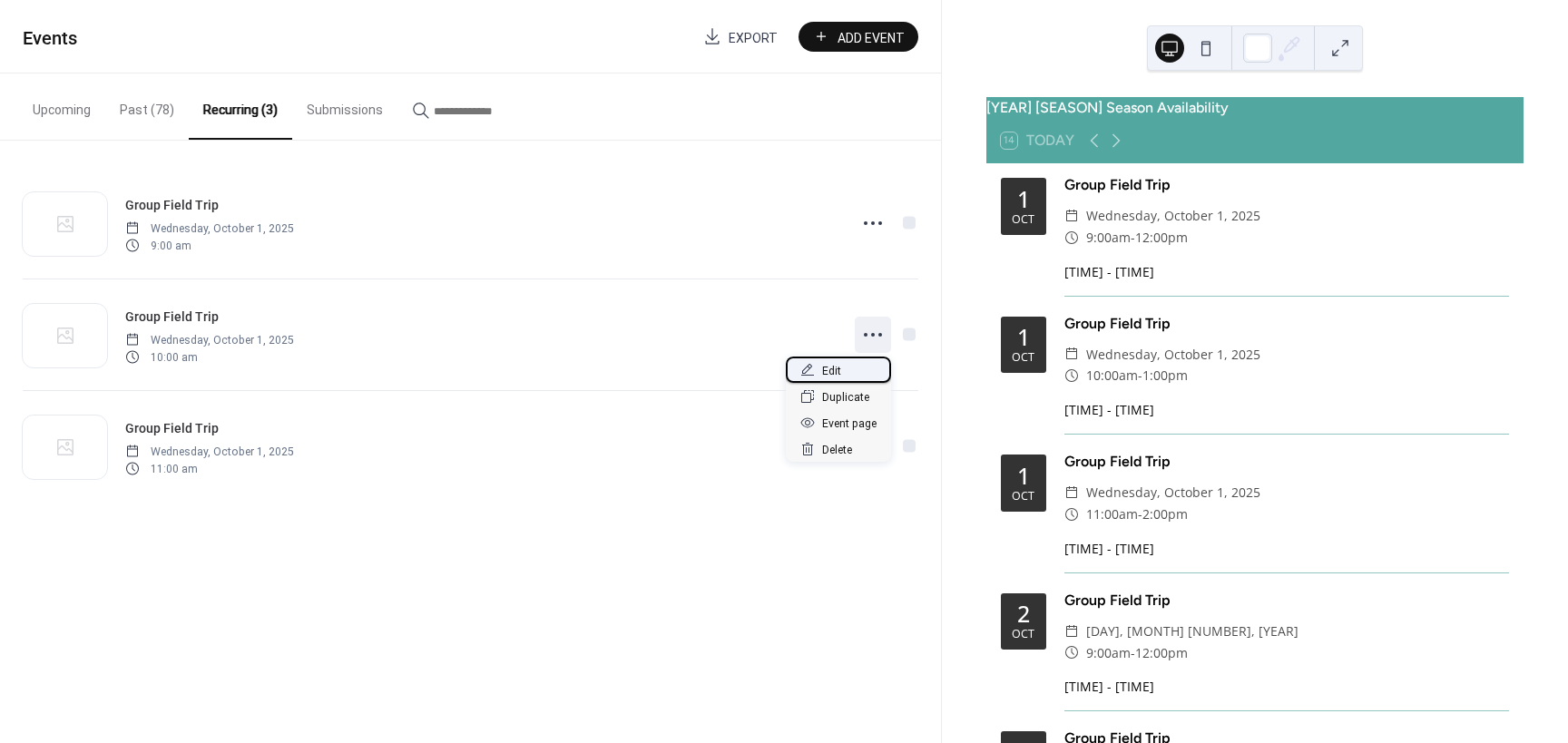 click on "Edit" at bounding box center (831, 371) 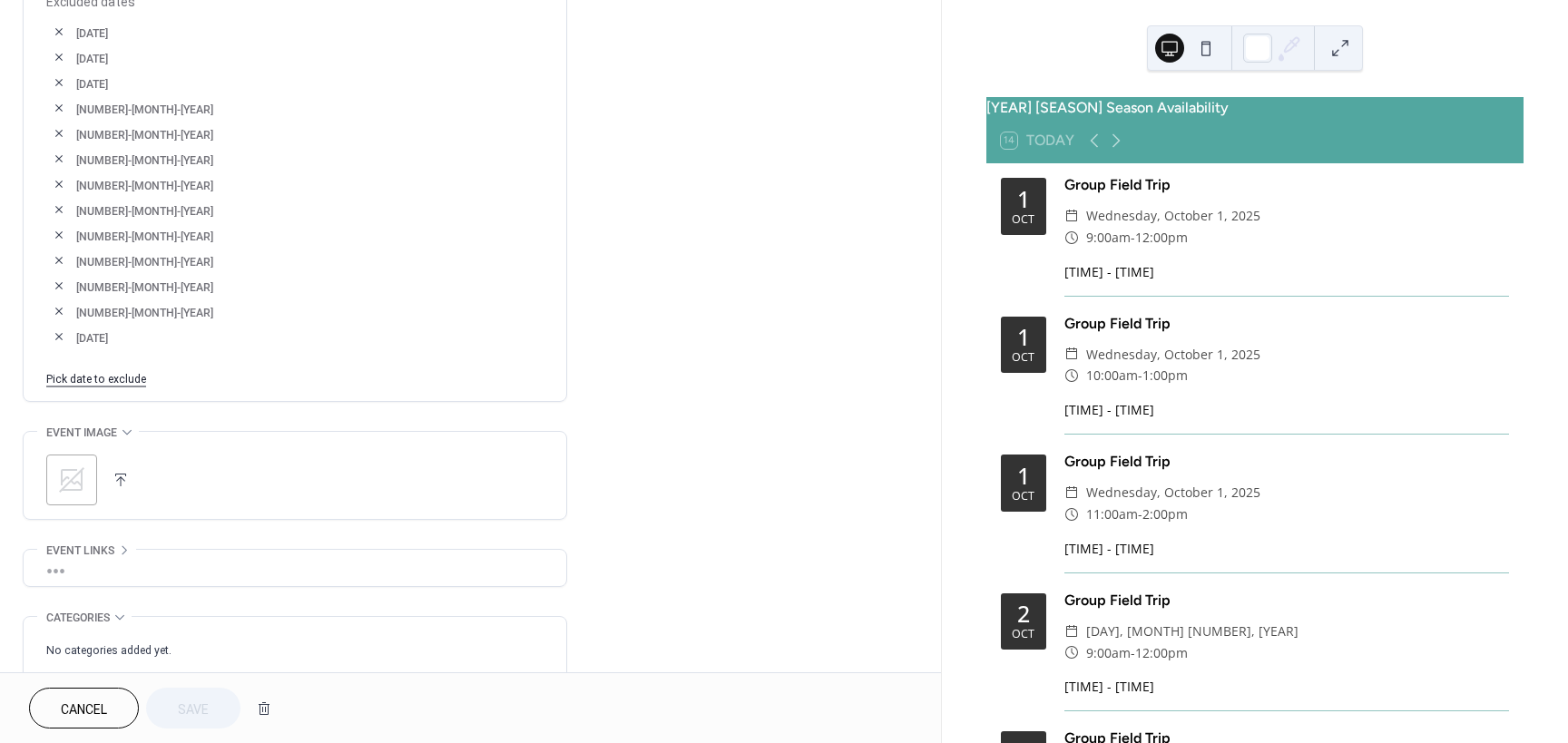 scroll, scrollTop: 1089, scrollLeft: 0, axis: vertical 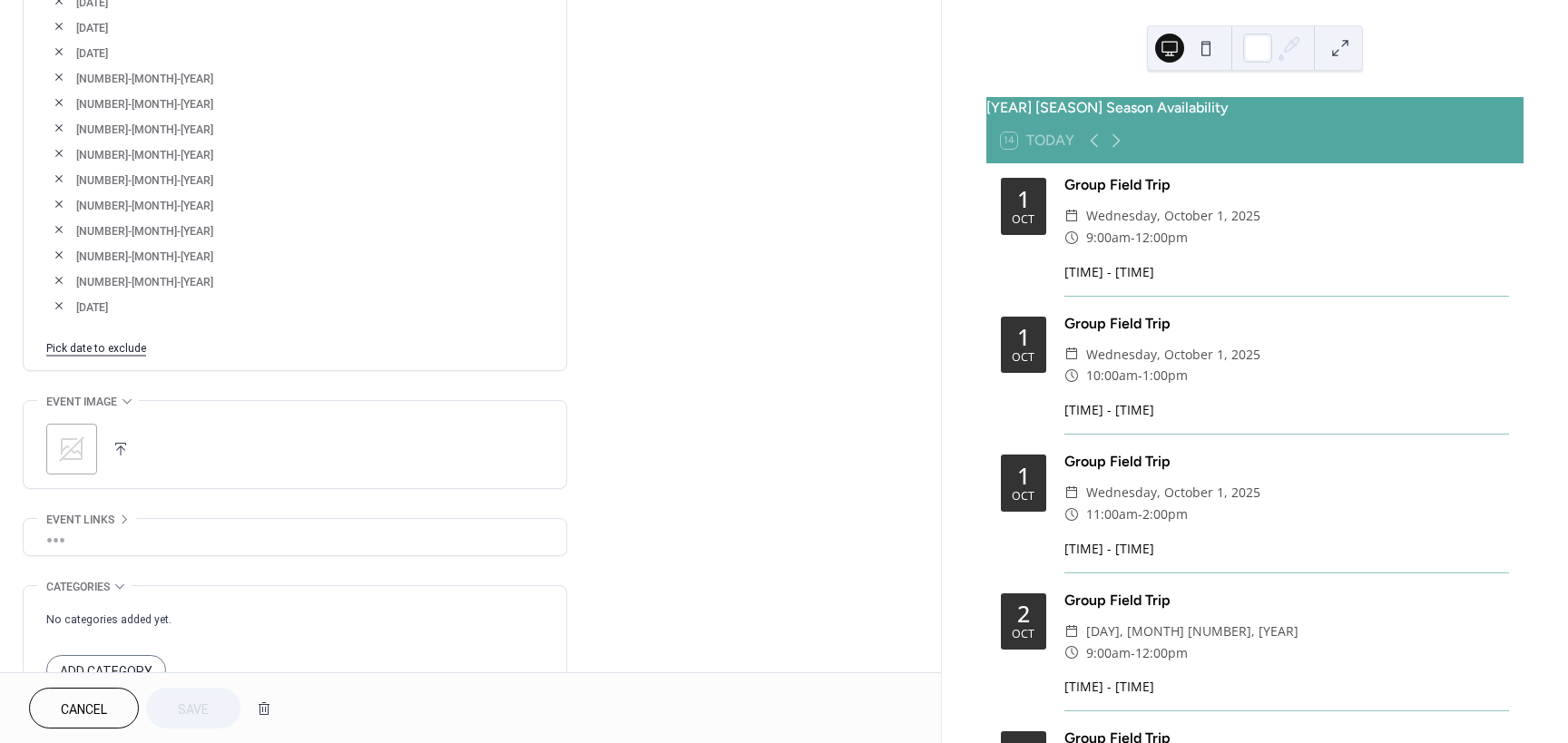 click on "Pick date to exclude" at bounding box center (96, 347) 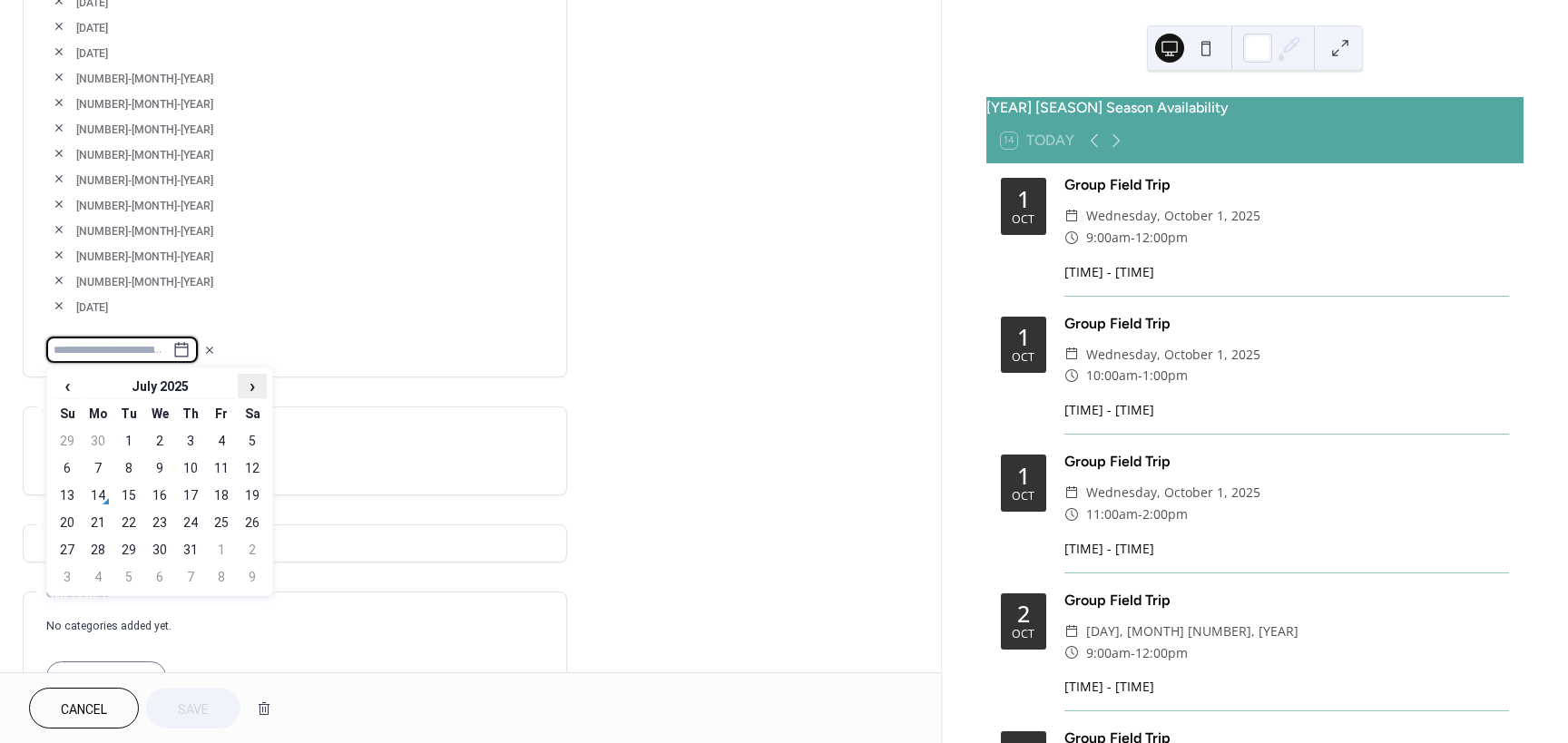 click on "›" at bounding box center (252, 386) 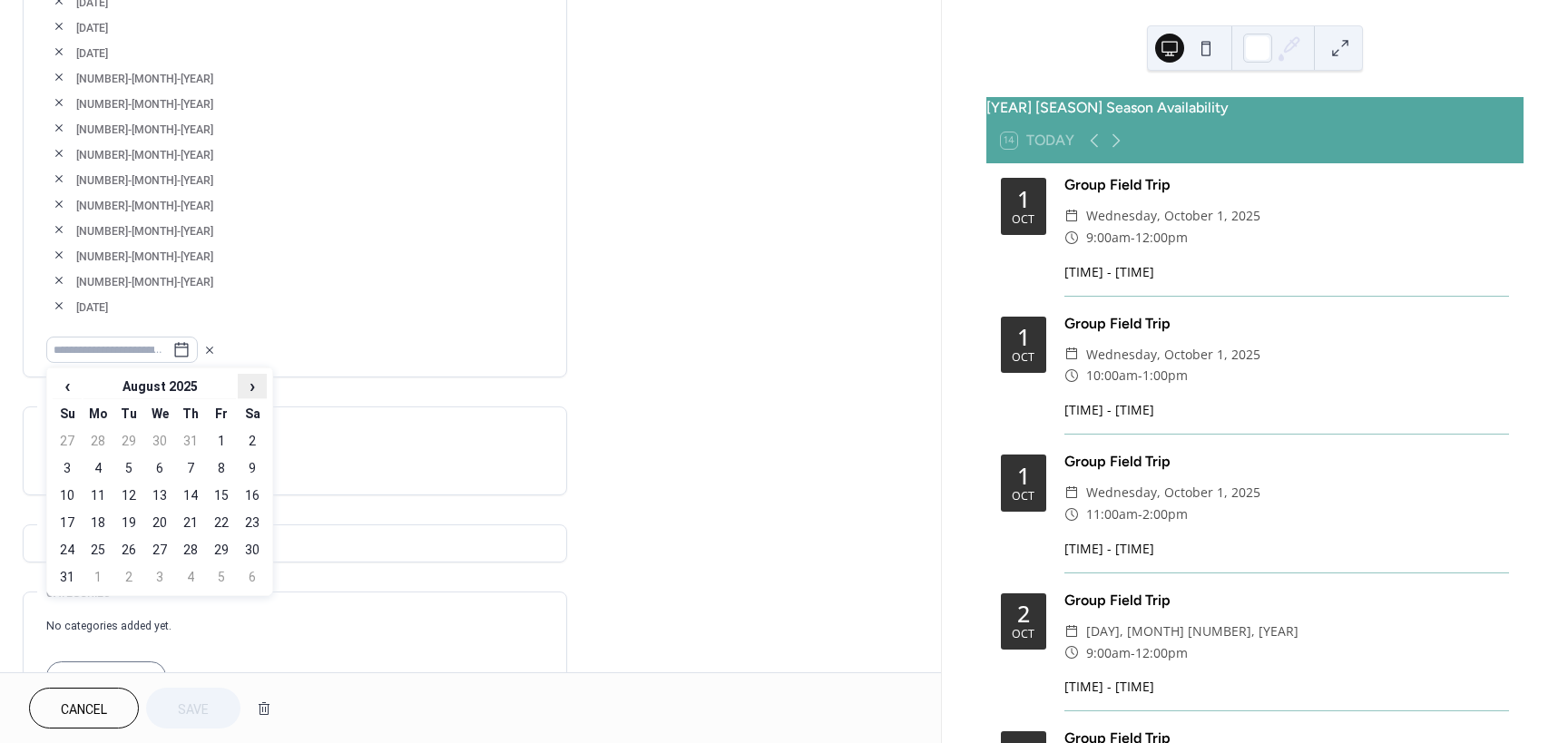 click on "›" at bounding box center (252, 386) 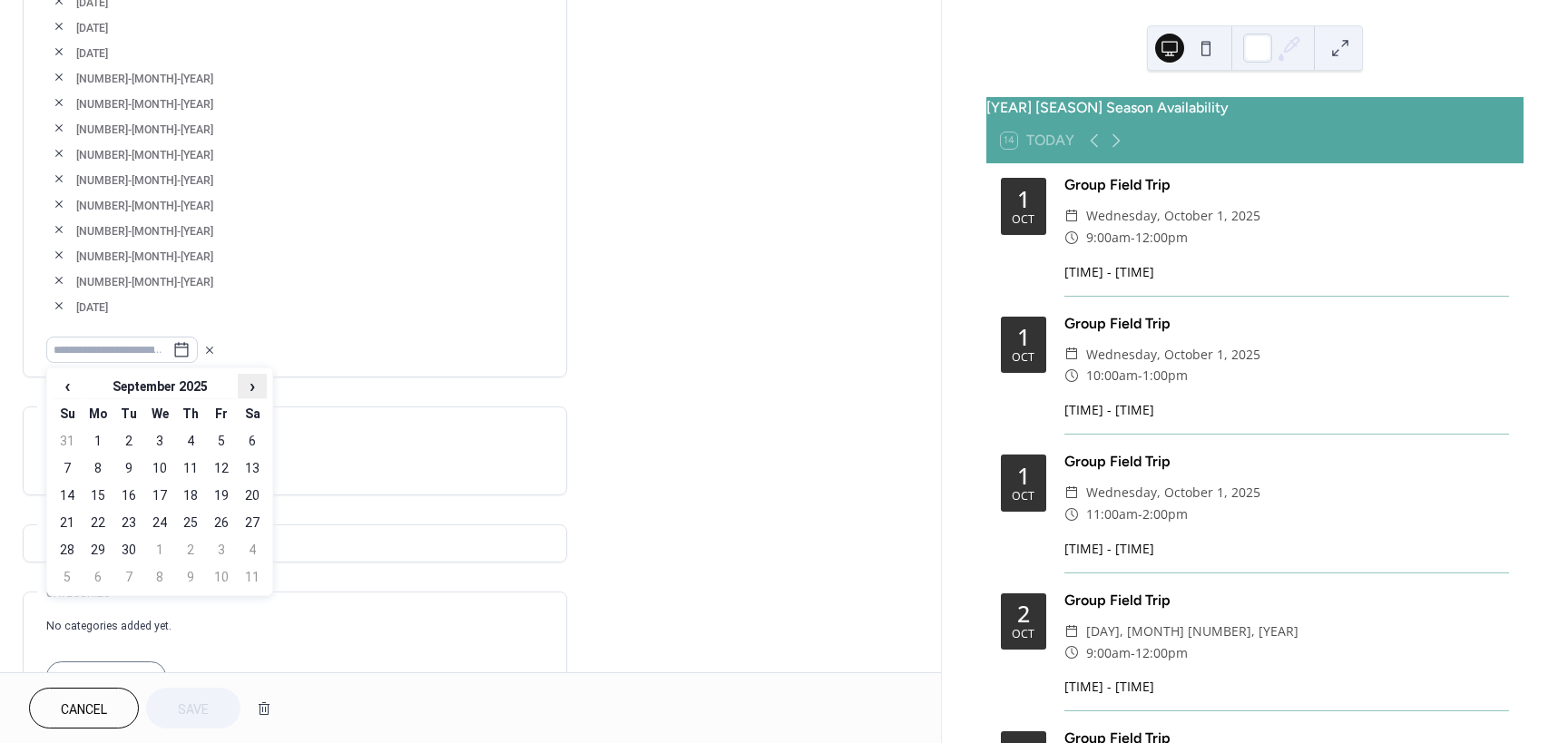 click on "›" at bounding box center [252, 386] 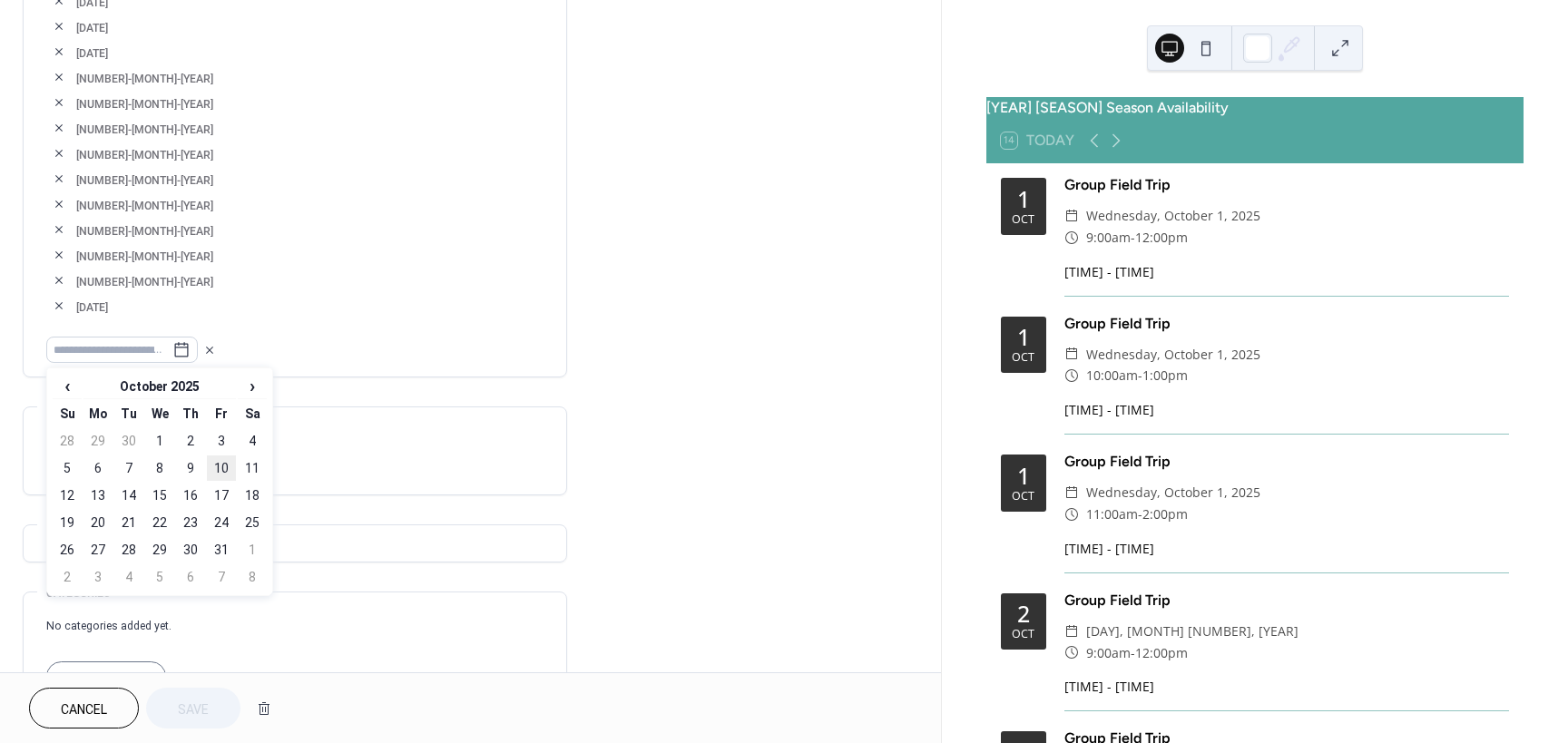 click on "10" at bounding box center [221, 468] 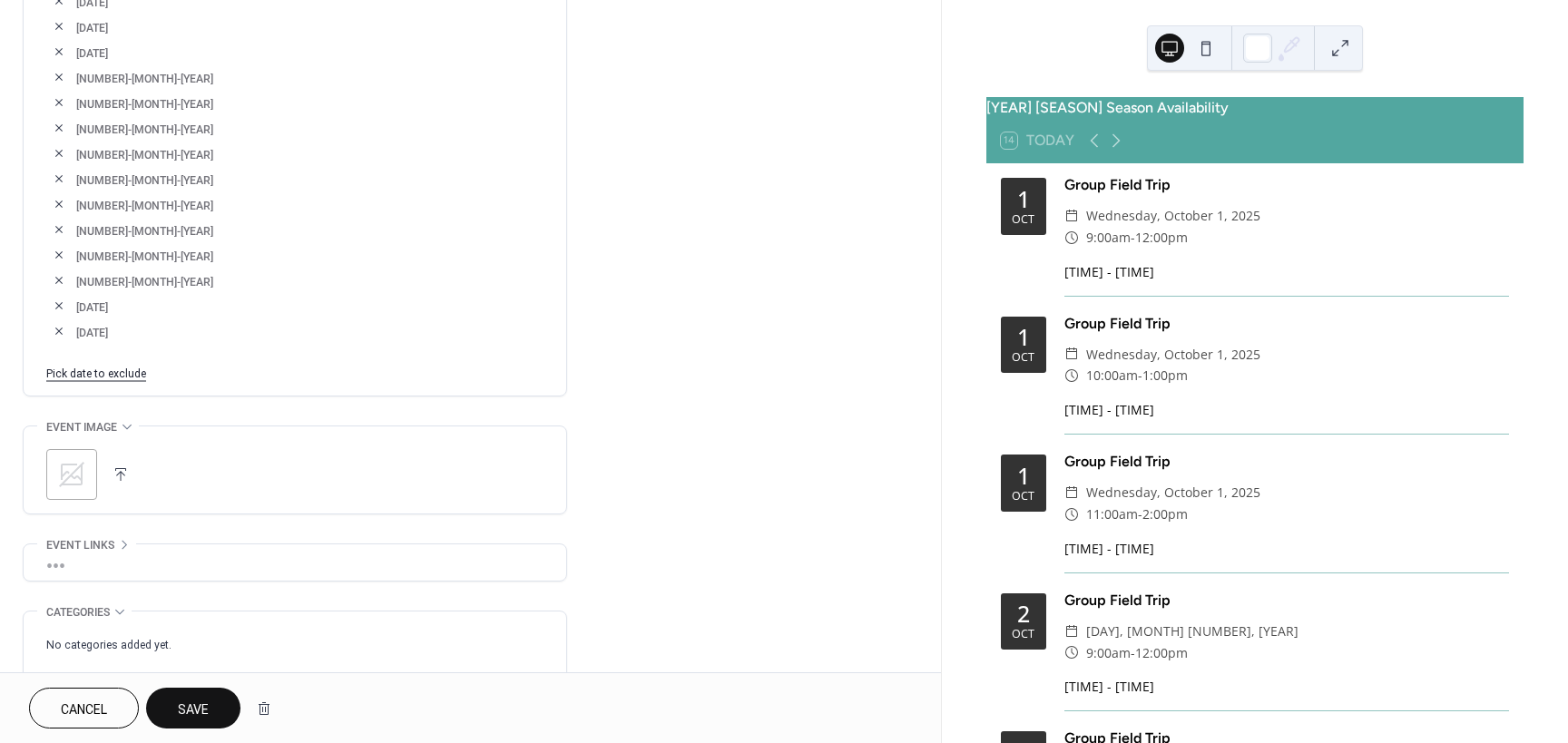 click on "Save" at bounding box center [193, 709] 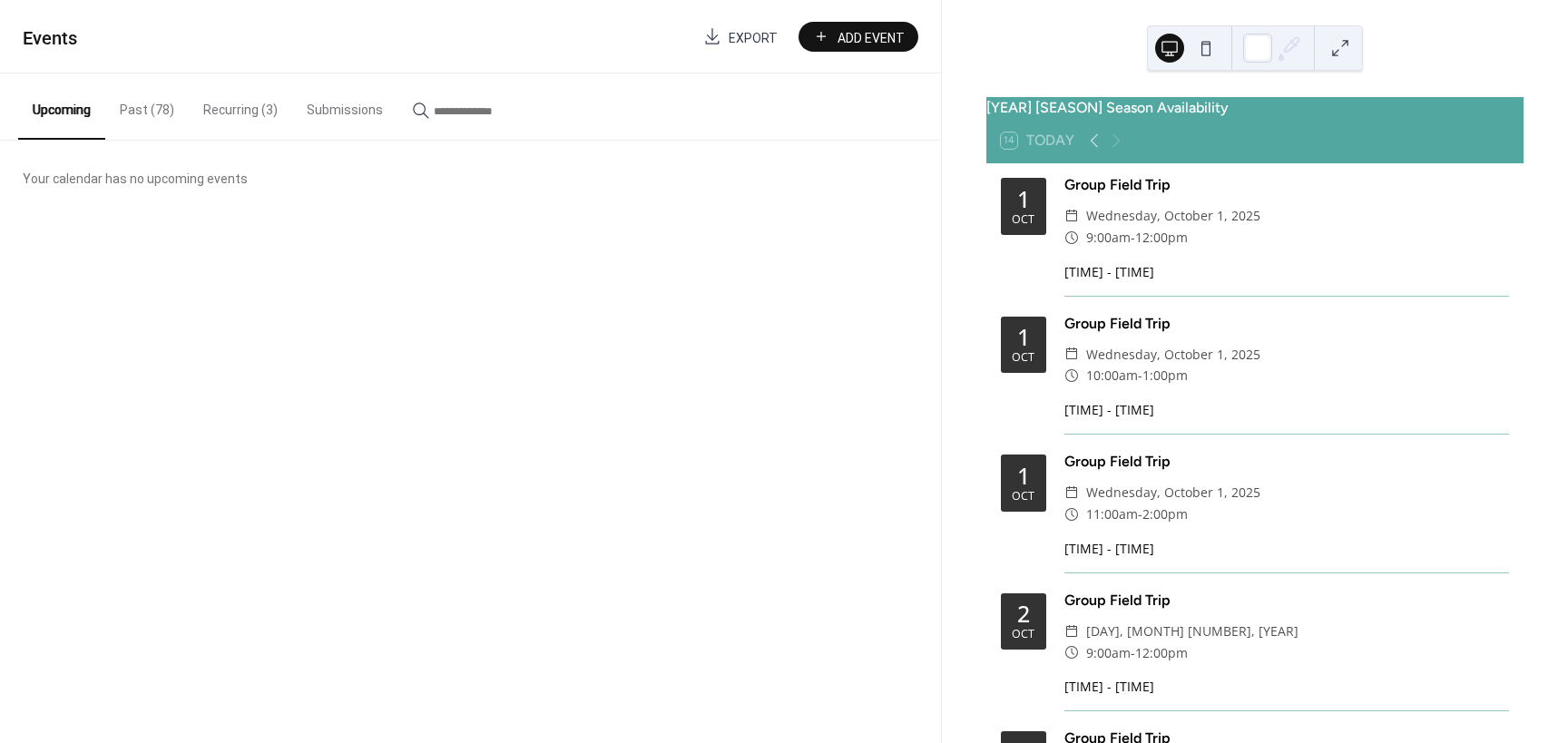 click on "Recurring (3)" at bounding box center (240, 105) 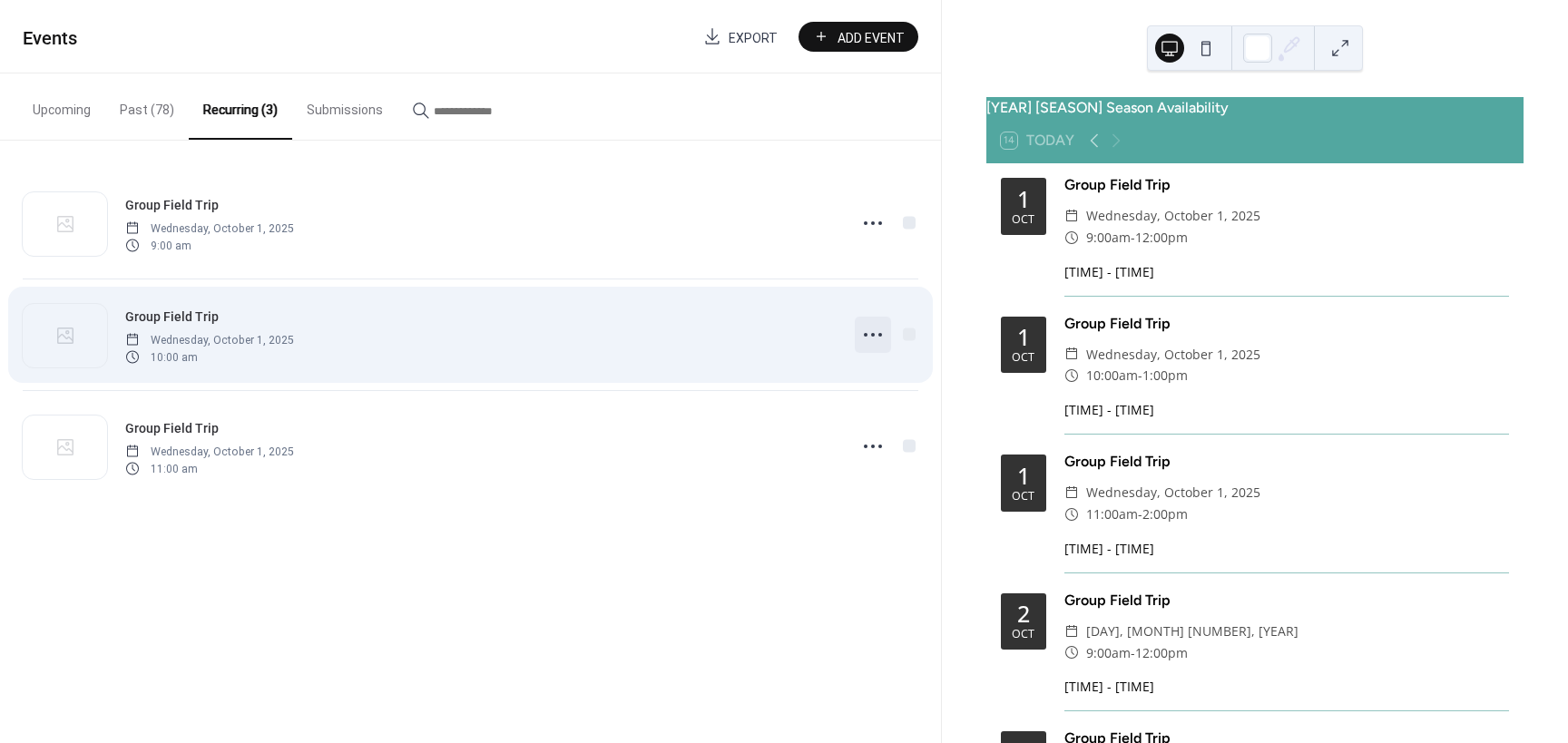 click 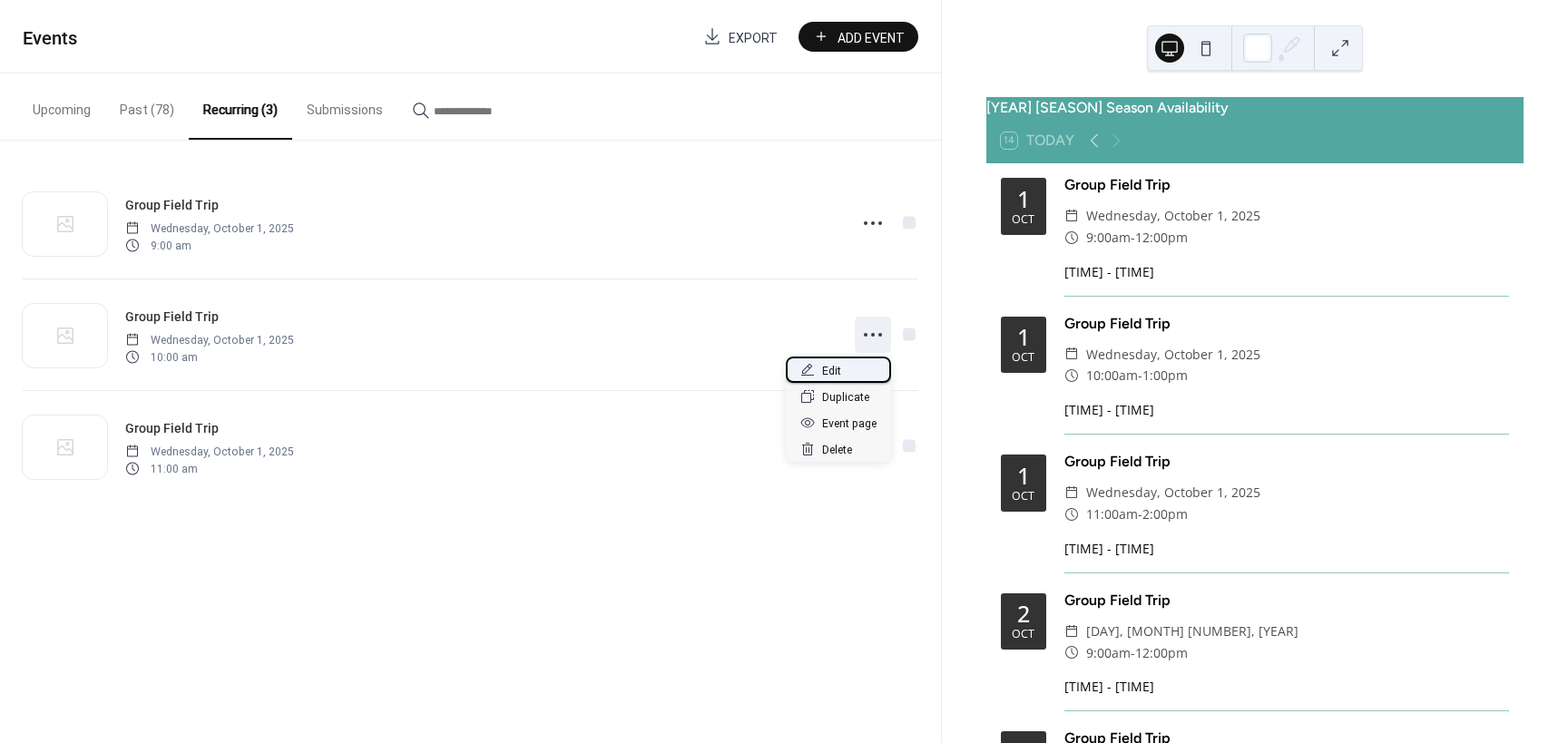 click on "Edit" at bounding box center (831, 371) 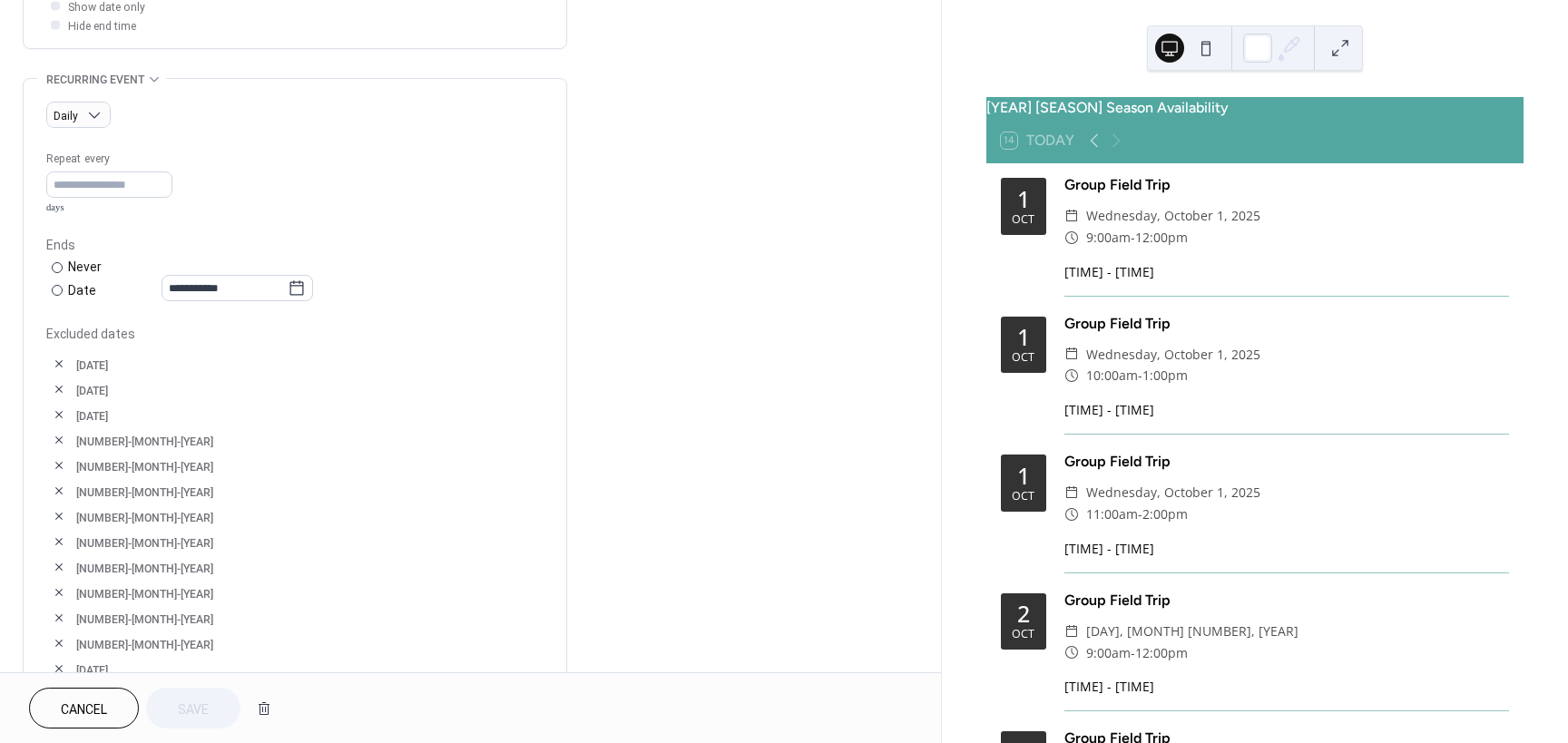 scroll, scrollTop: 1179, scrollLeft: 0, axis: vertical 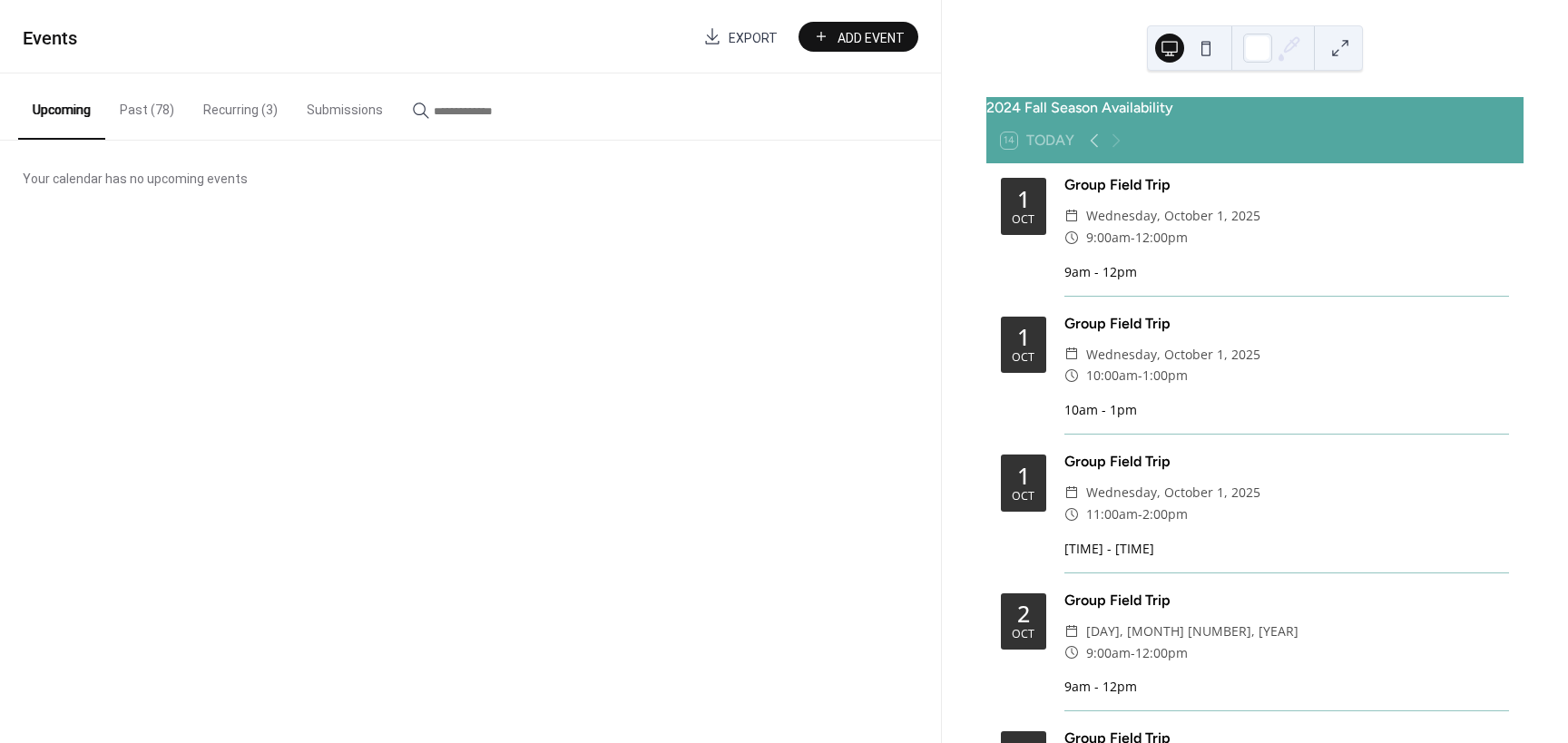 click on "Recurring (3)" at bounding box center (240, 105) 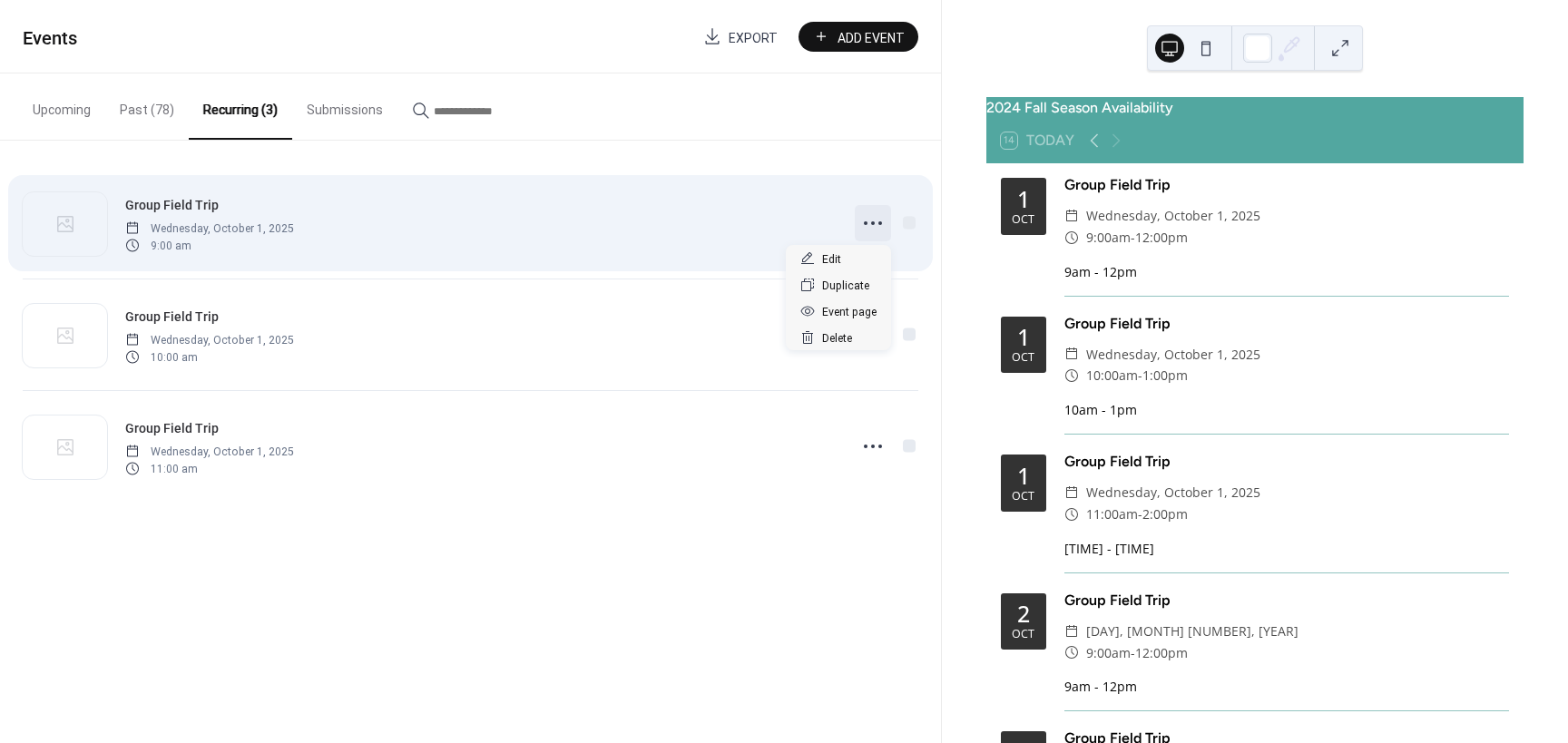click 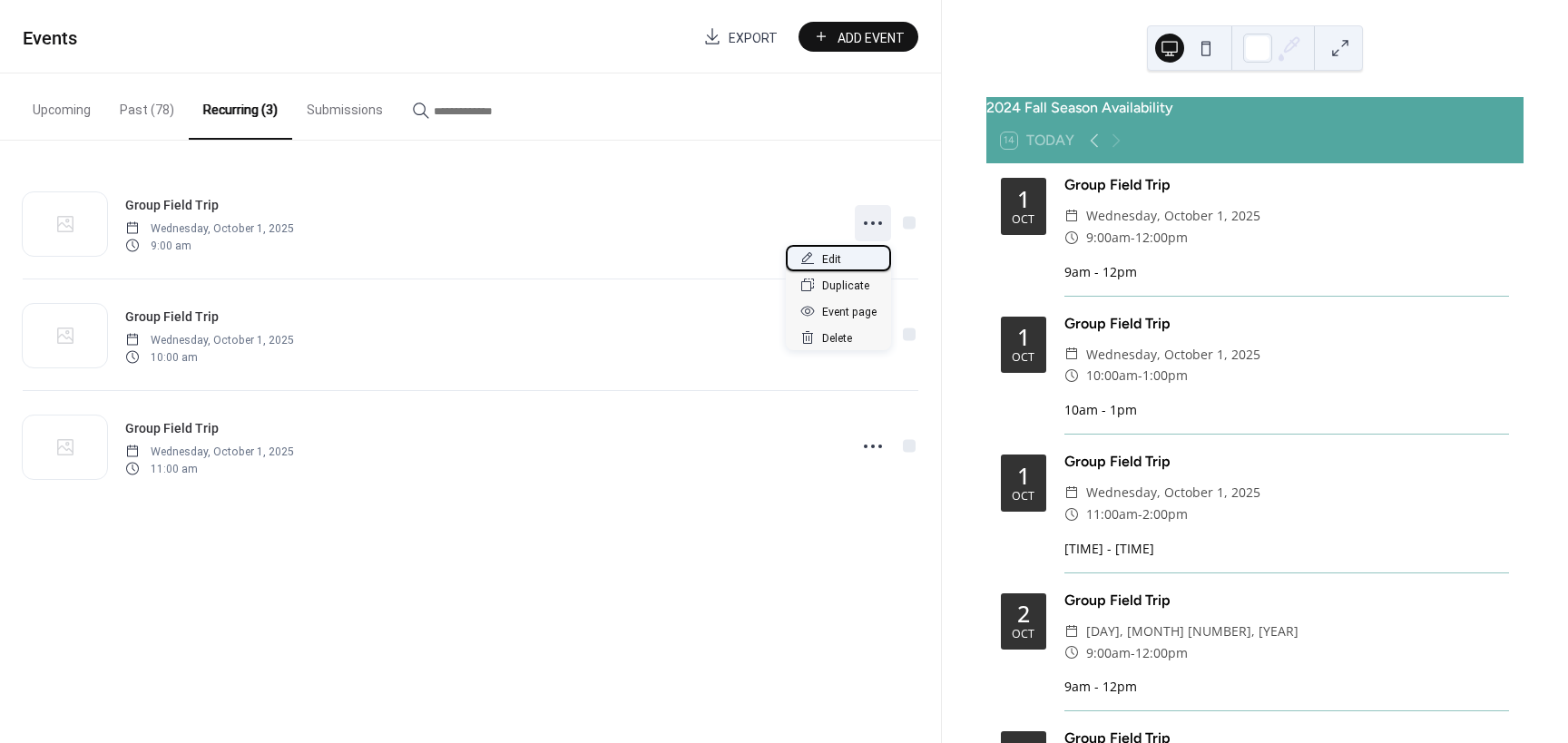 click 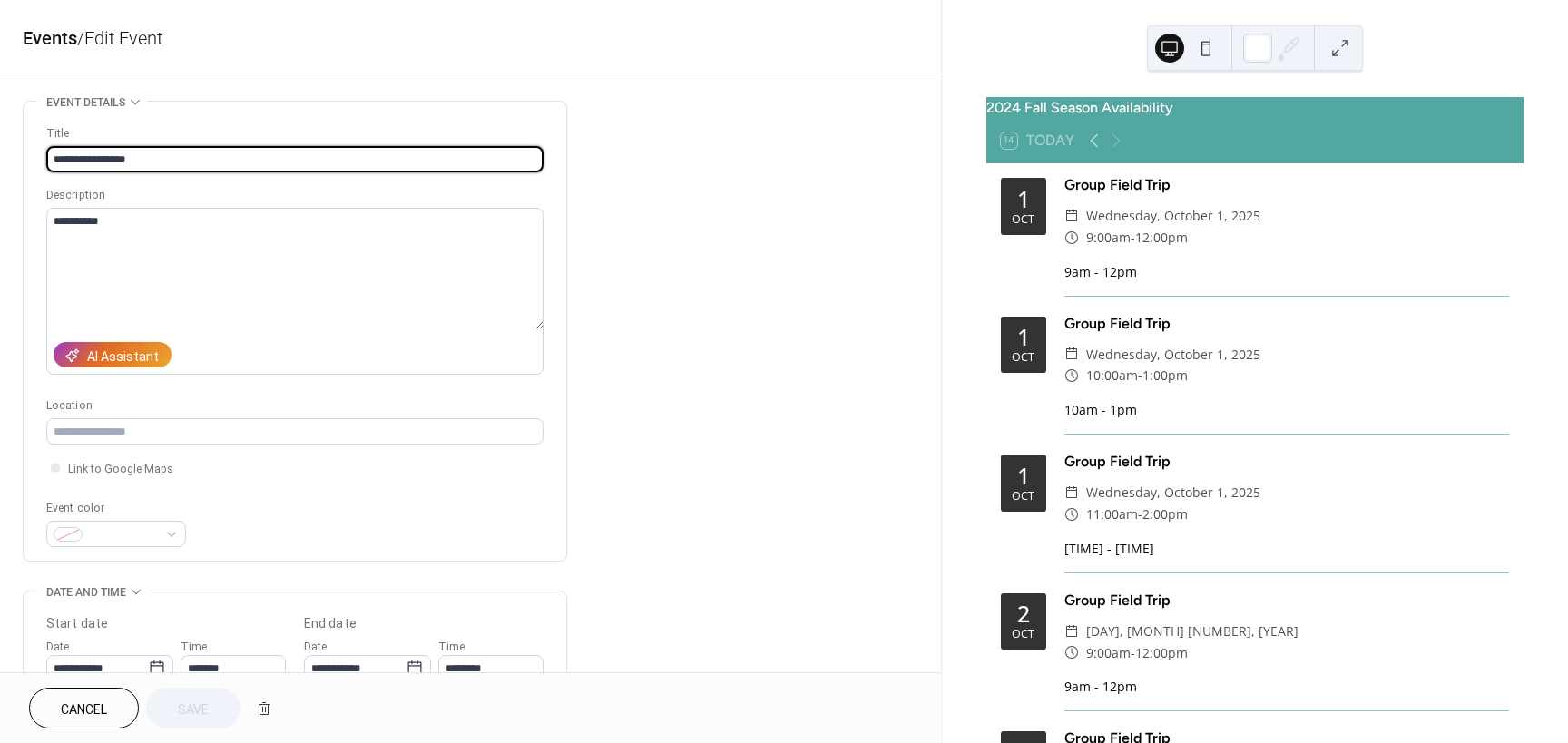 type on "**********" 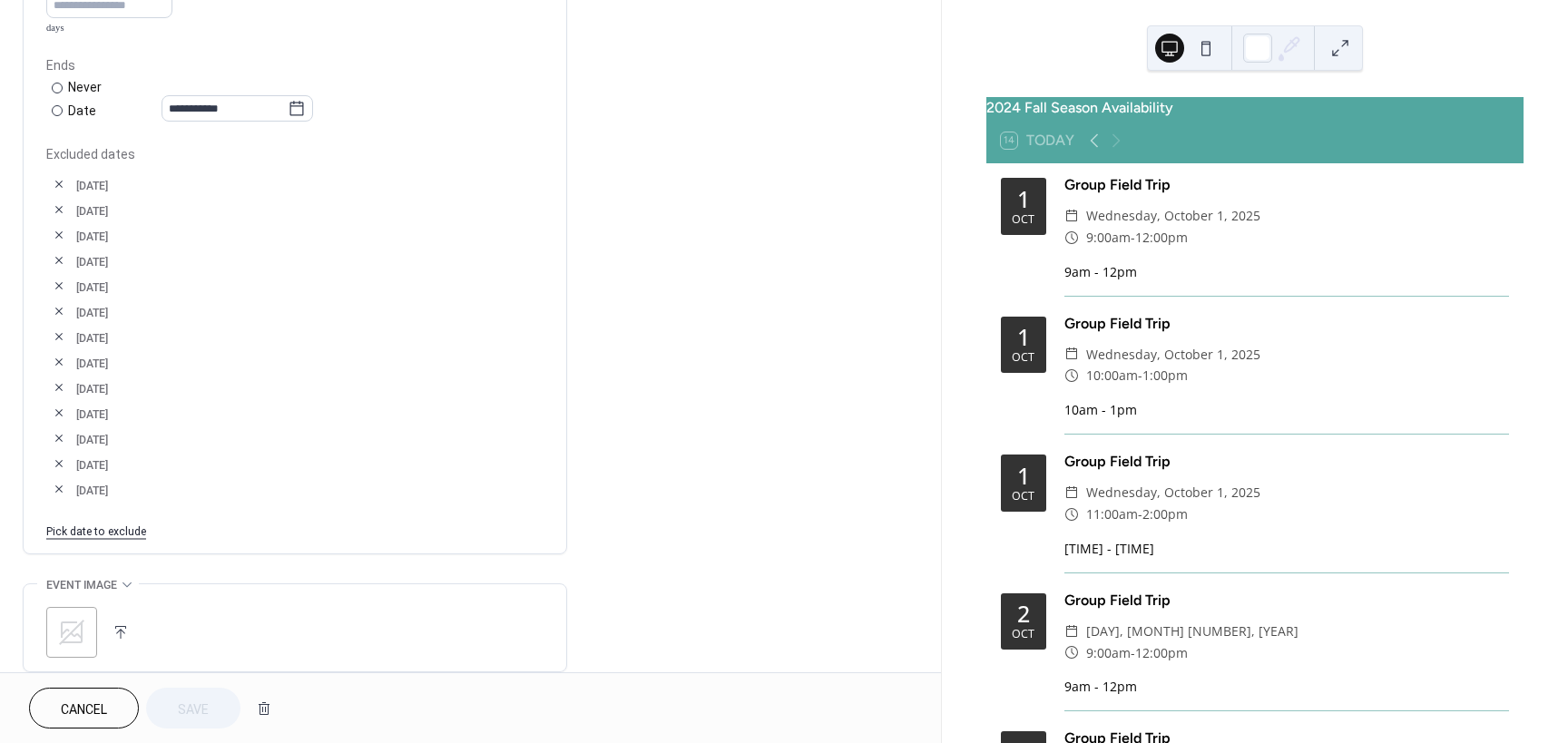 scroll, scrollTop: 907, scrollLeft: 0, axis: vertical 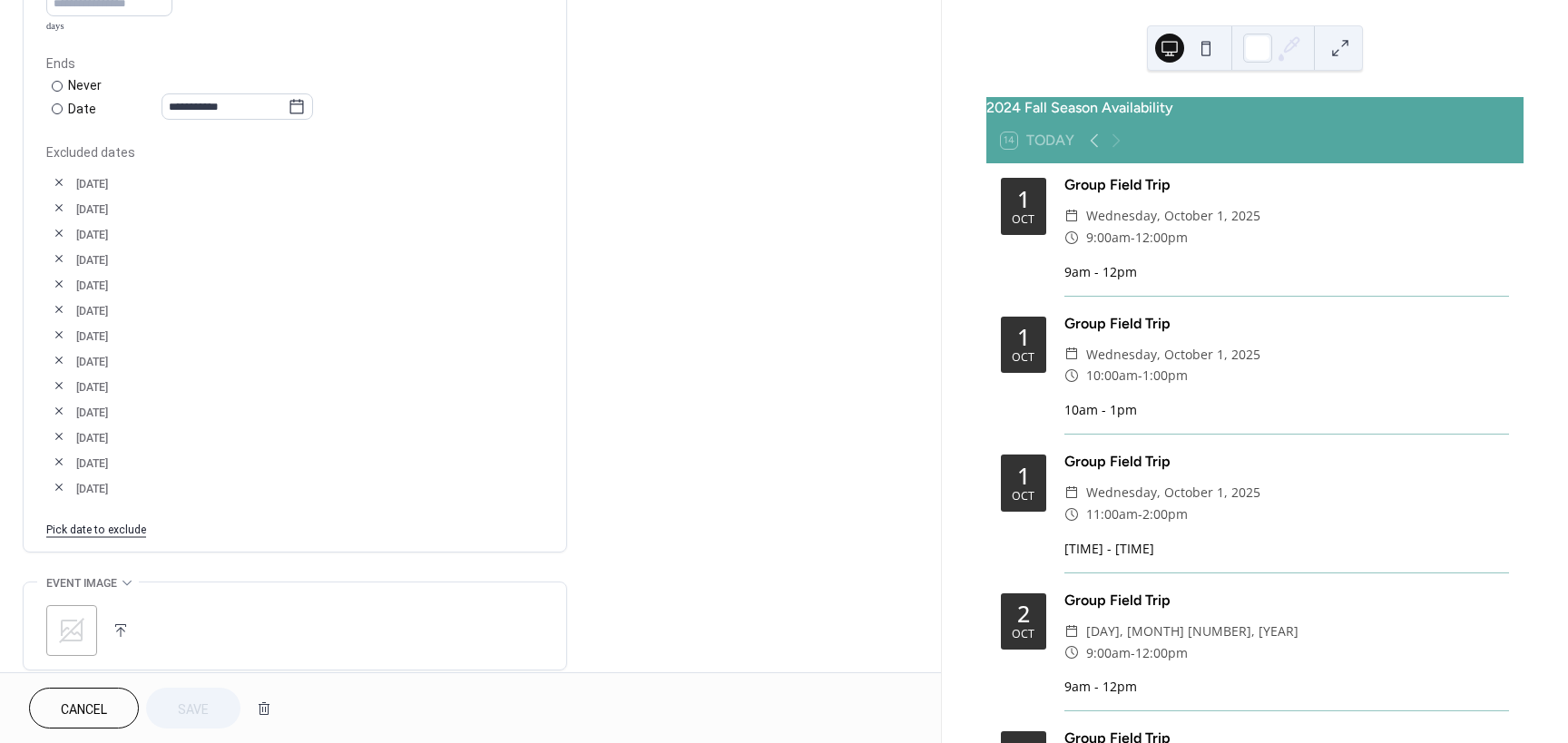 click on "Pick date to exclude" at bounding box center (96, 528) 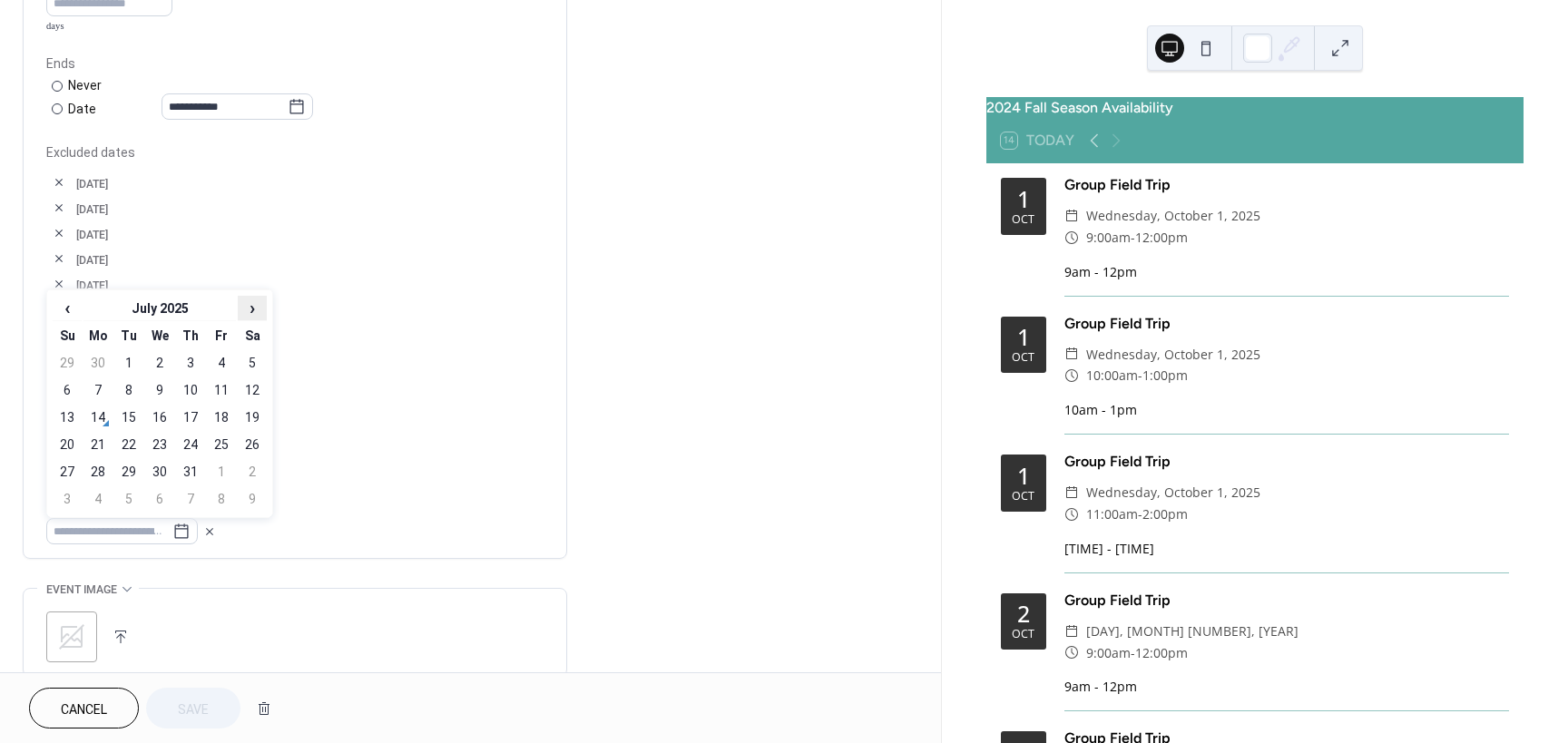 click on "›" at bounding box center (252, 308) 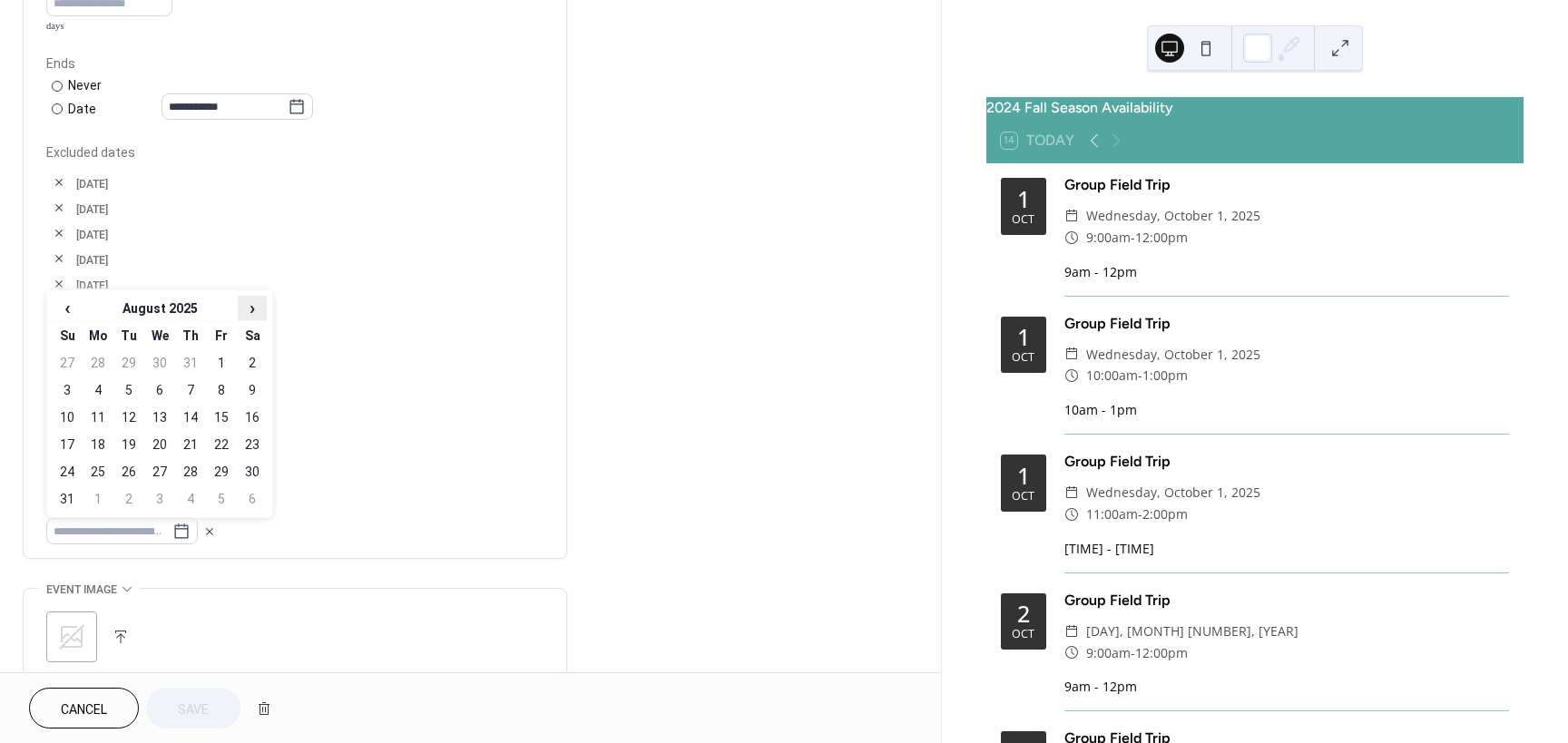 click on "›" at bounding box center [252, 308] 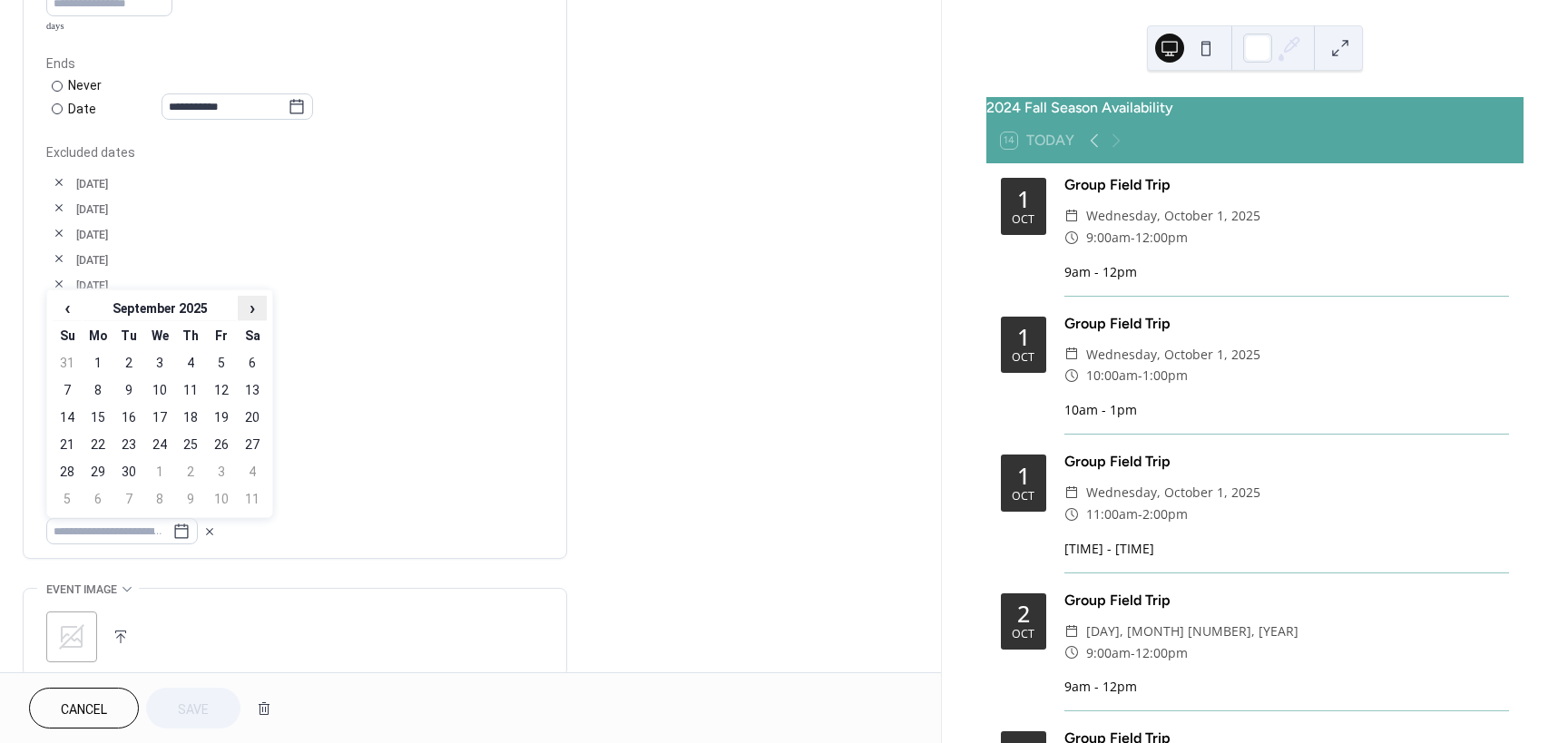 click on "›" at bounding box center (252, 308) 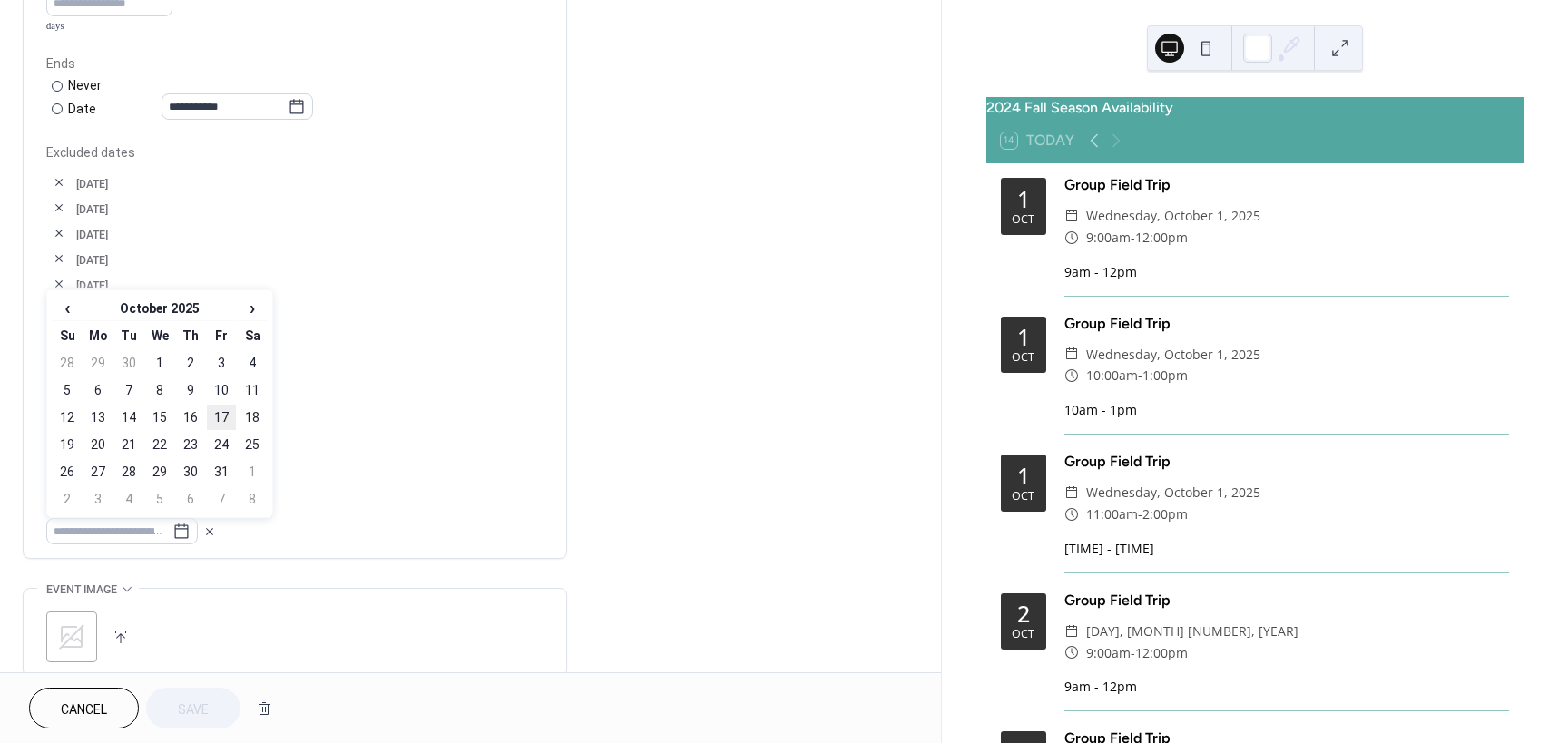 click on "17" at bounding box center [221, 417] 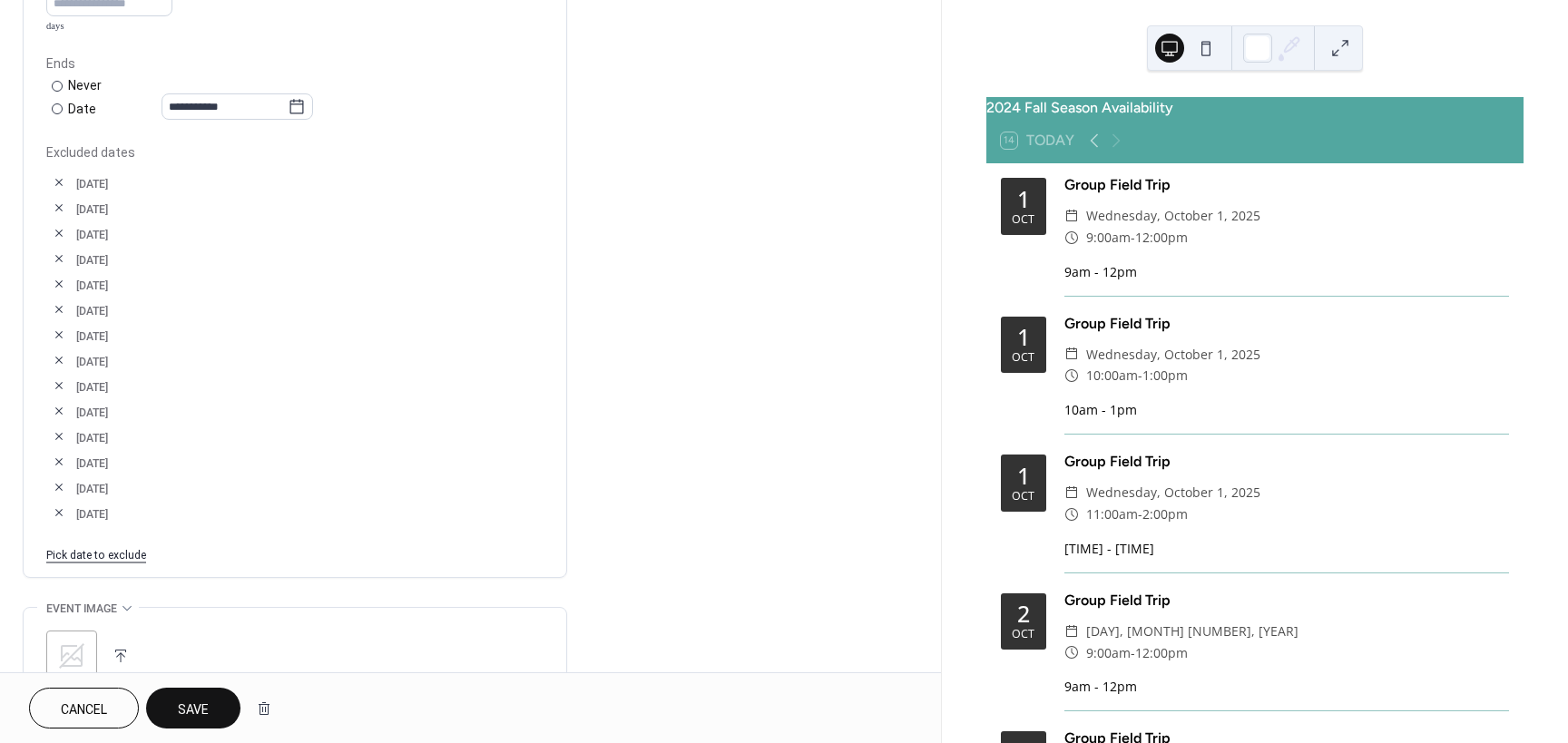click on "Save" at bounding box center [193, 709] 